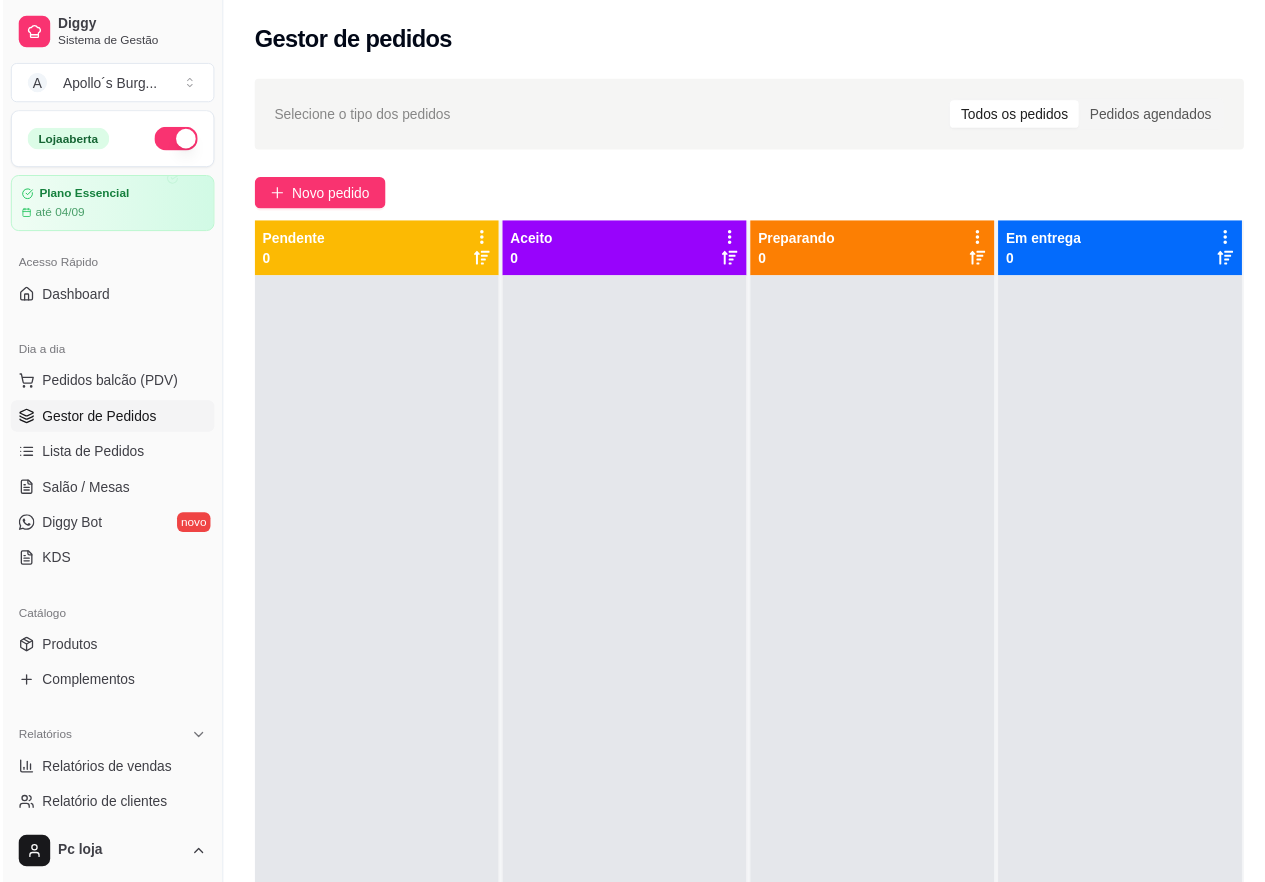 scroll, scrollTop: 0, scrollLeft: 0, axis: both 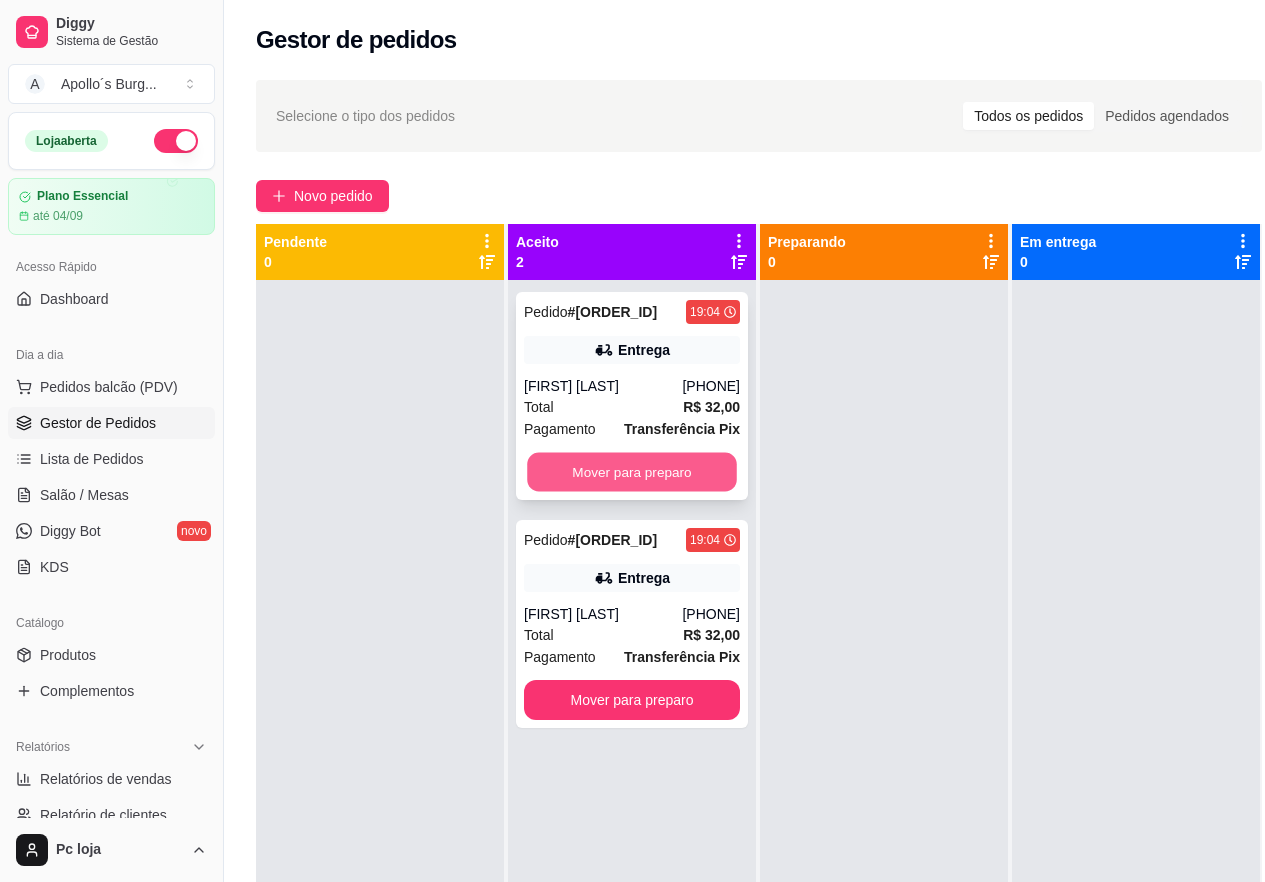 click on "Mover para preparo" at bounding box center [632, 472] 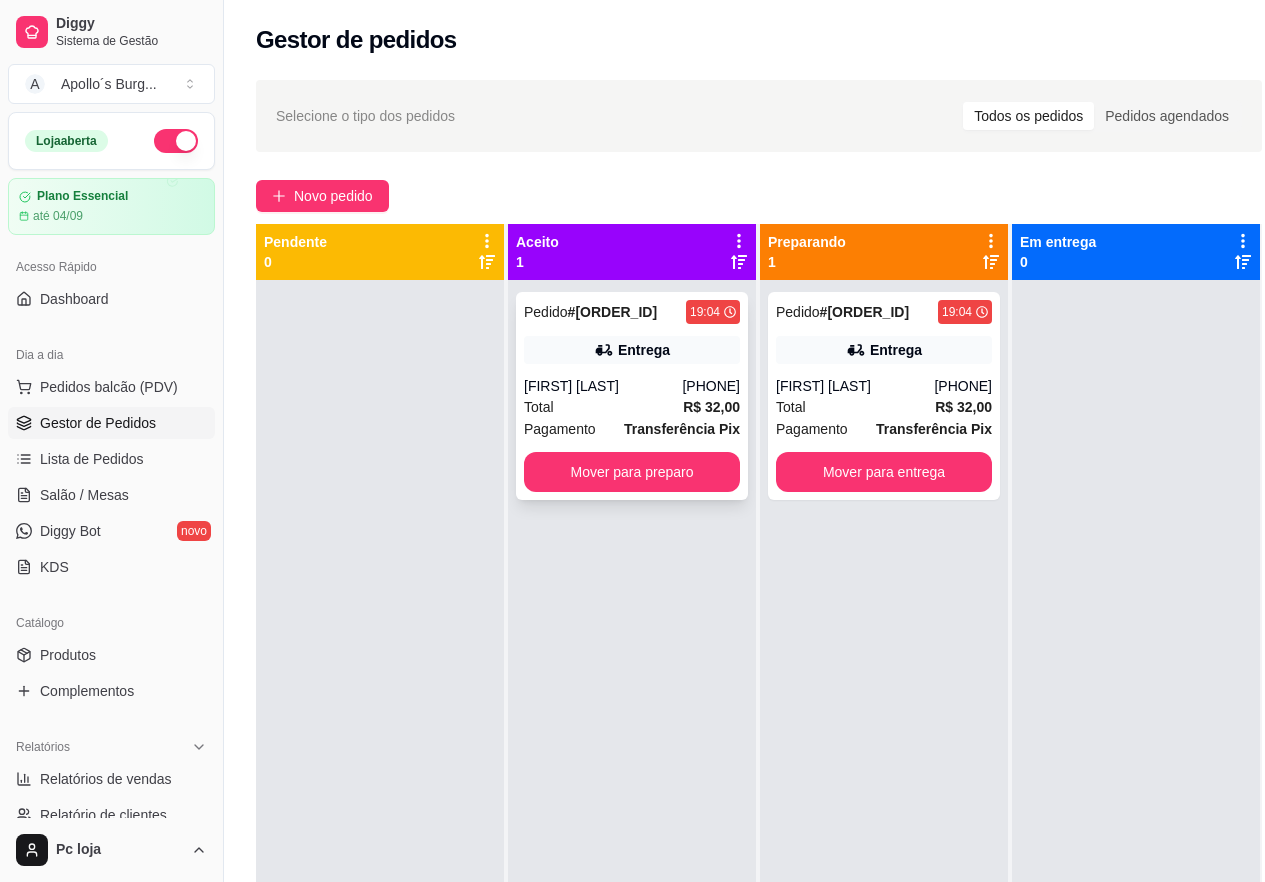 click on "Pedido  # [ORDER_ID] 19:04 Entrega [FIRST] [LAST]  [PHONE] Total R$ 32,00 Pagamento Transferência Pix Mover para preparo" at bounding box center [632, 721] 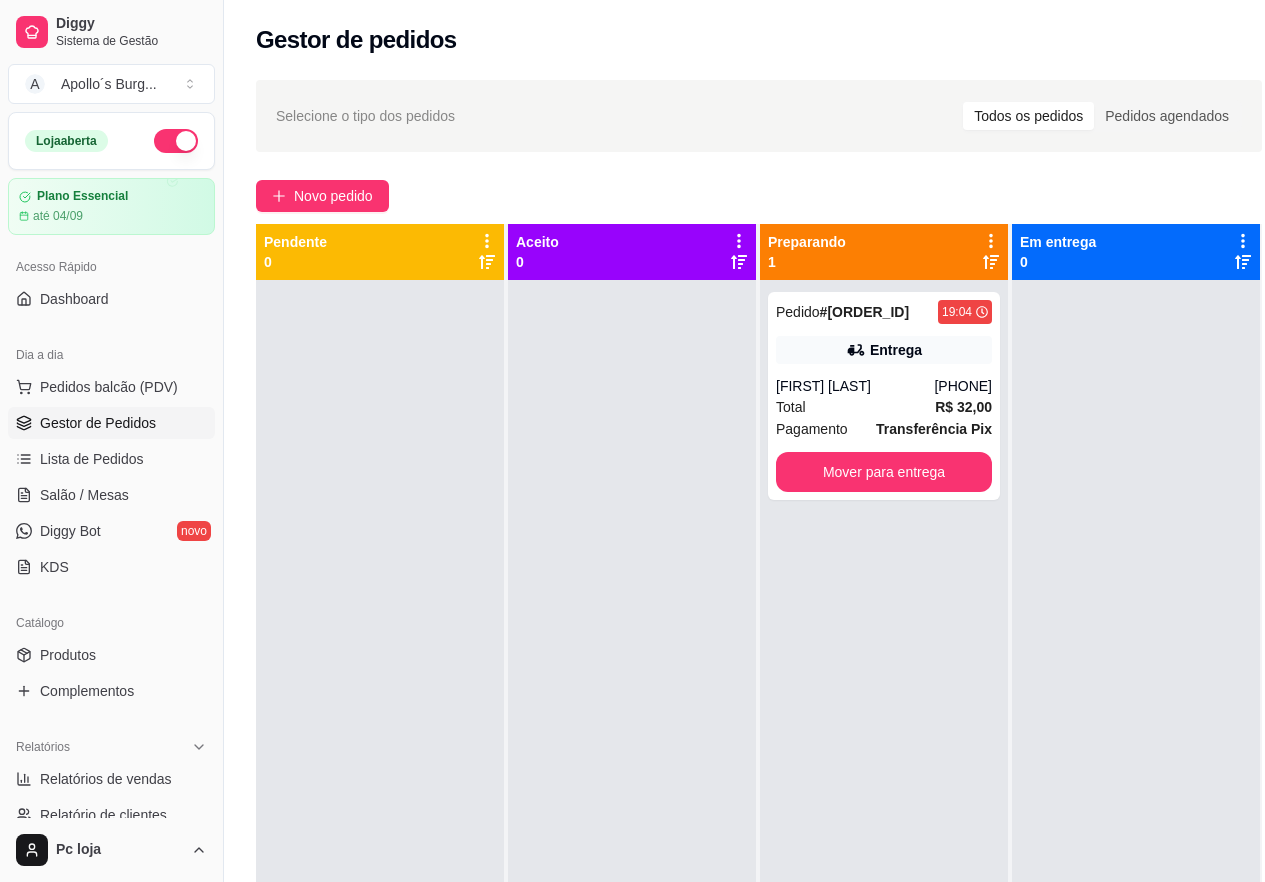 click at bounding box center [380, 721] 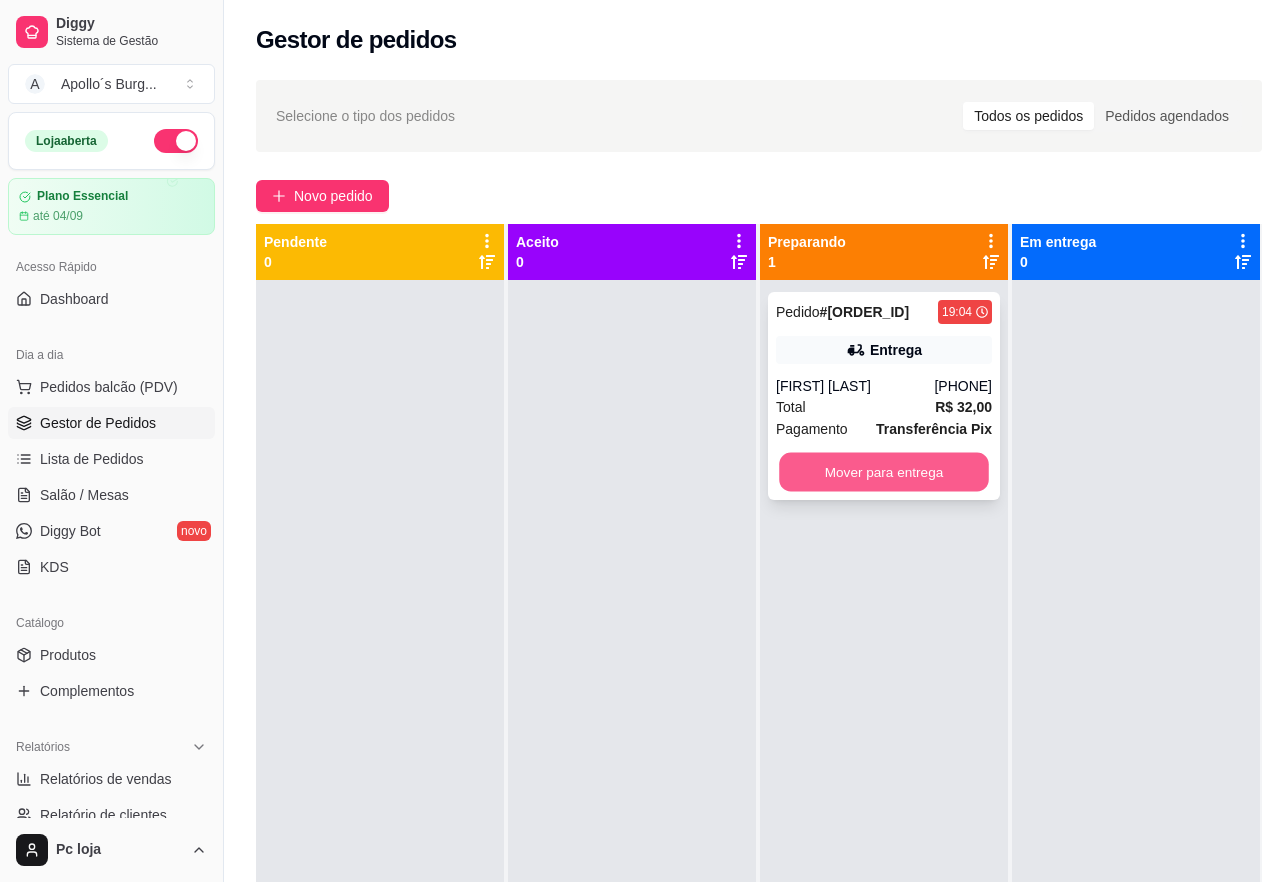 click on "Mover para entrega" at bounding box center (884, 472) 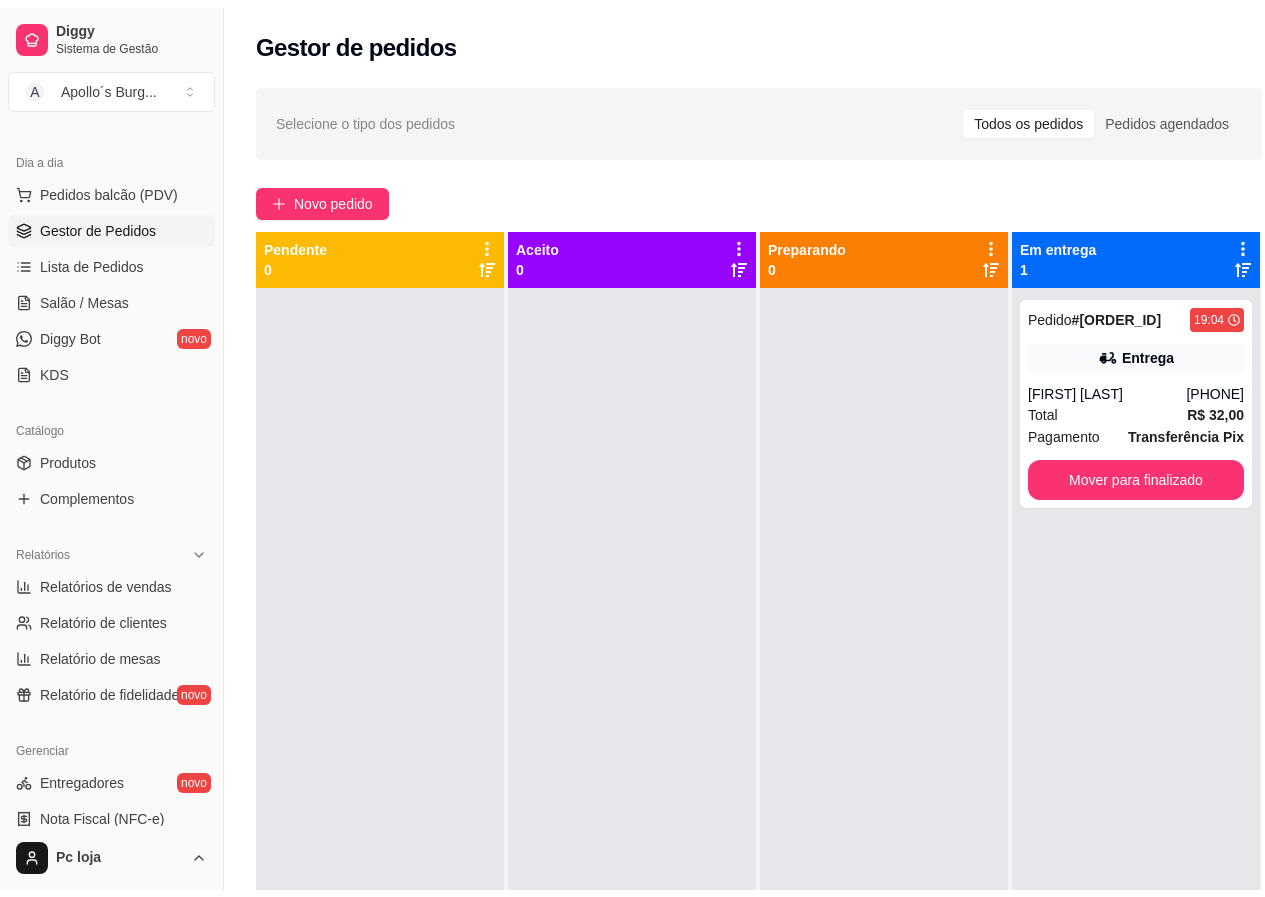 scroll, scrollTop: 300, scrollLeft: 0, axis: vertical 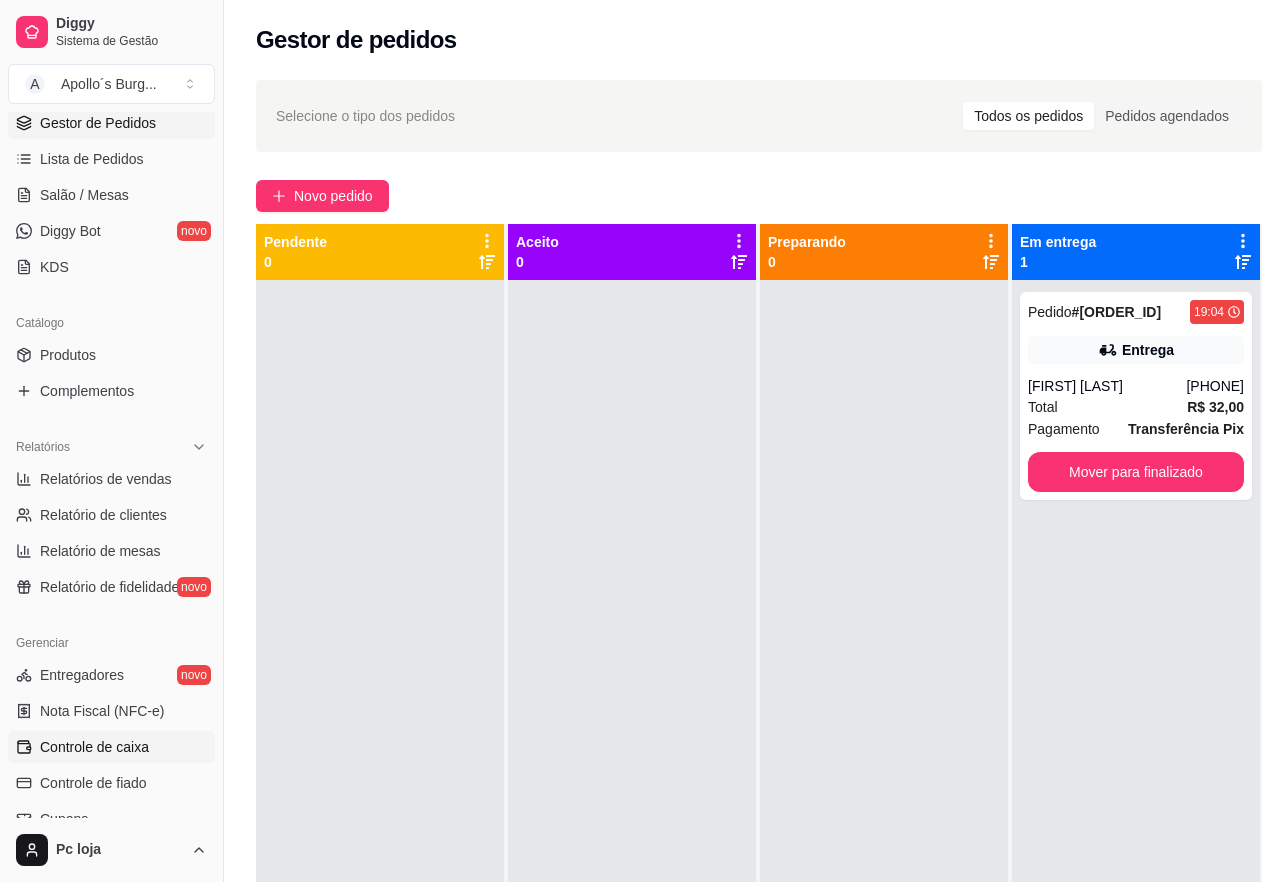 click on "Controle de caixa" at bounding box center [94, 747] 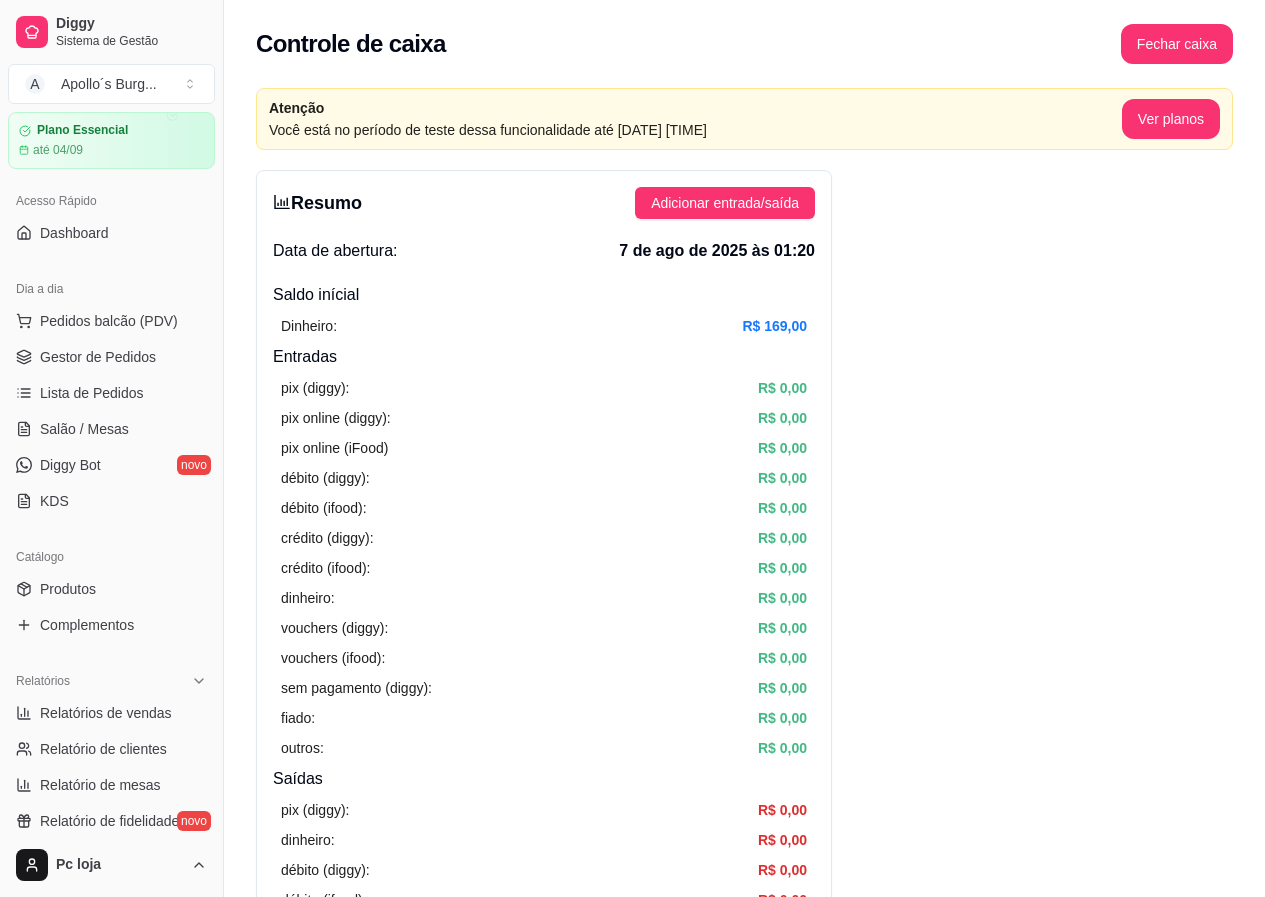 scroll, scrollTop: 0, scrollLeft: 0, axis: both 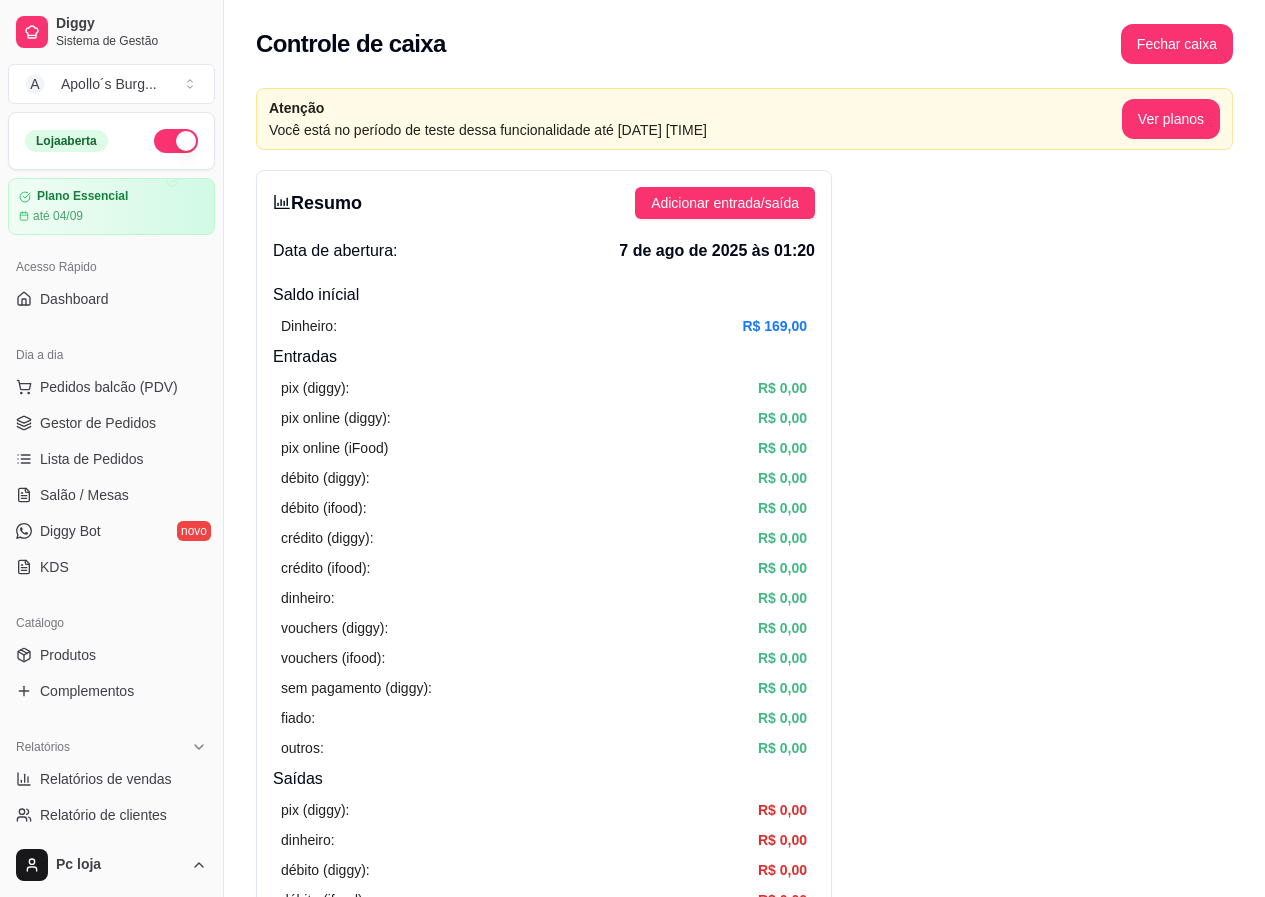 click on "Pedidos balcão (PDV) Gestor de Pedidos Lista de Pedidos Salão / Mesas Diggy Bot novo KDS" at bounding box center [111, 477] 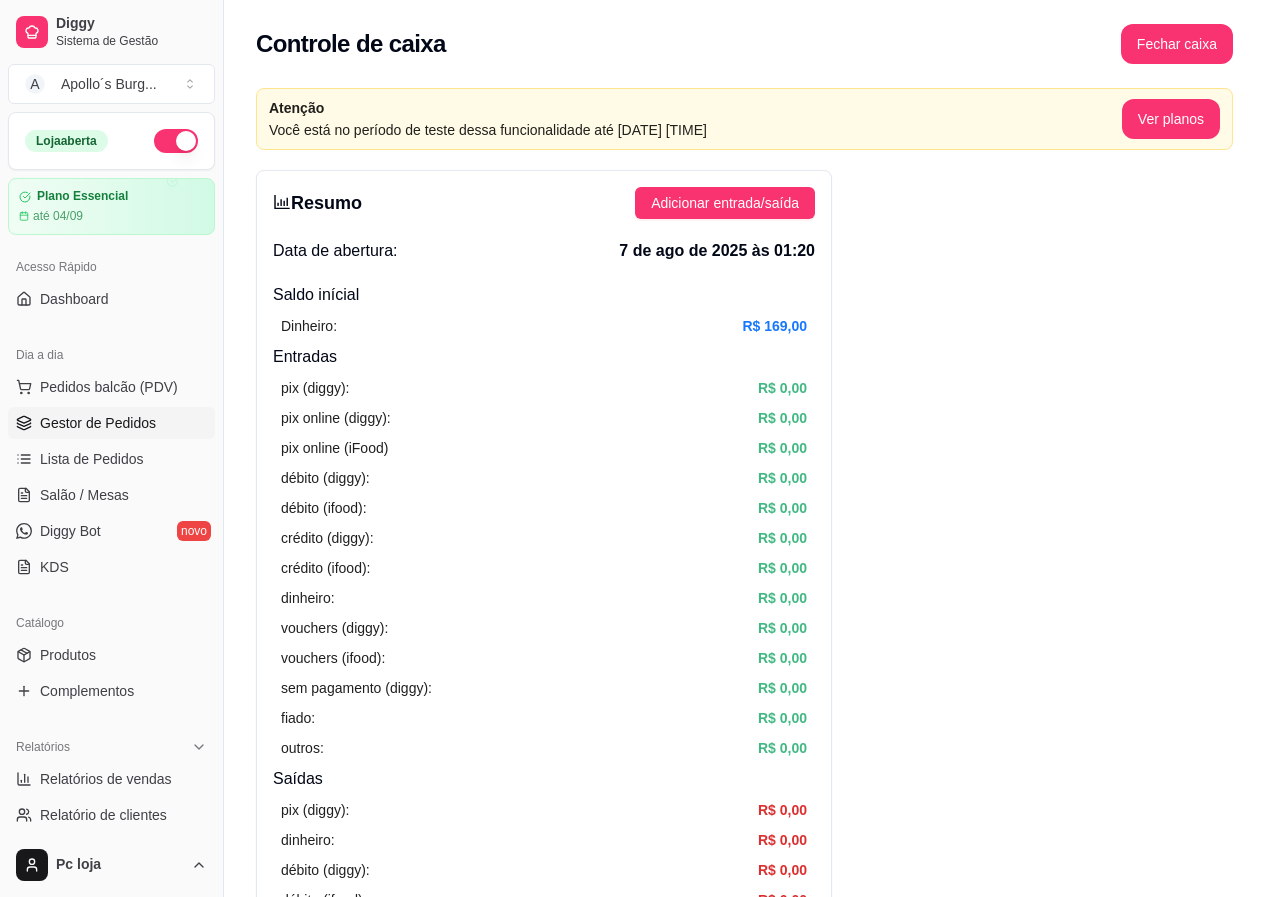 click on "Gestor de Pedidos" at bounding box center [98, 423] 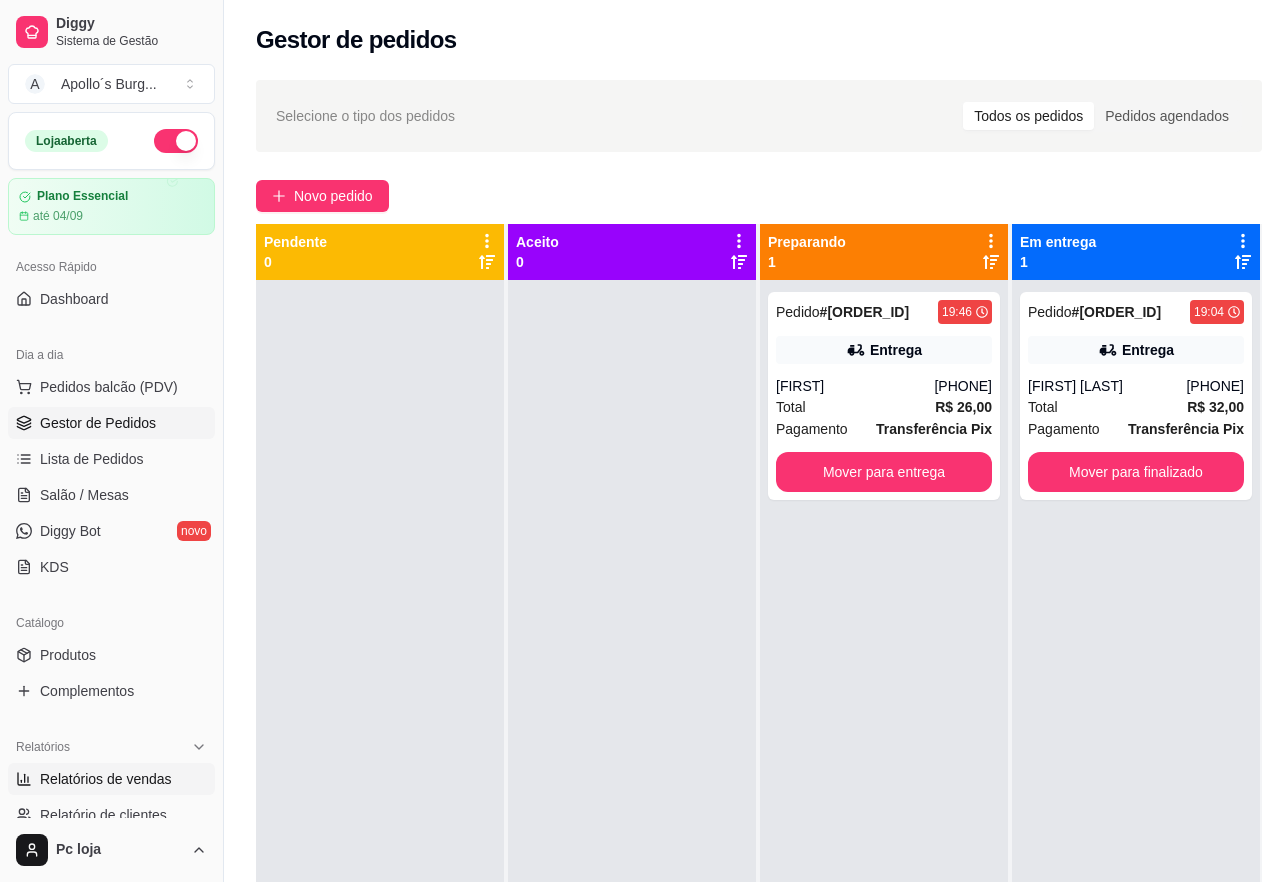 click on "Relatórios de vendas" at bounding box center (106, 779) 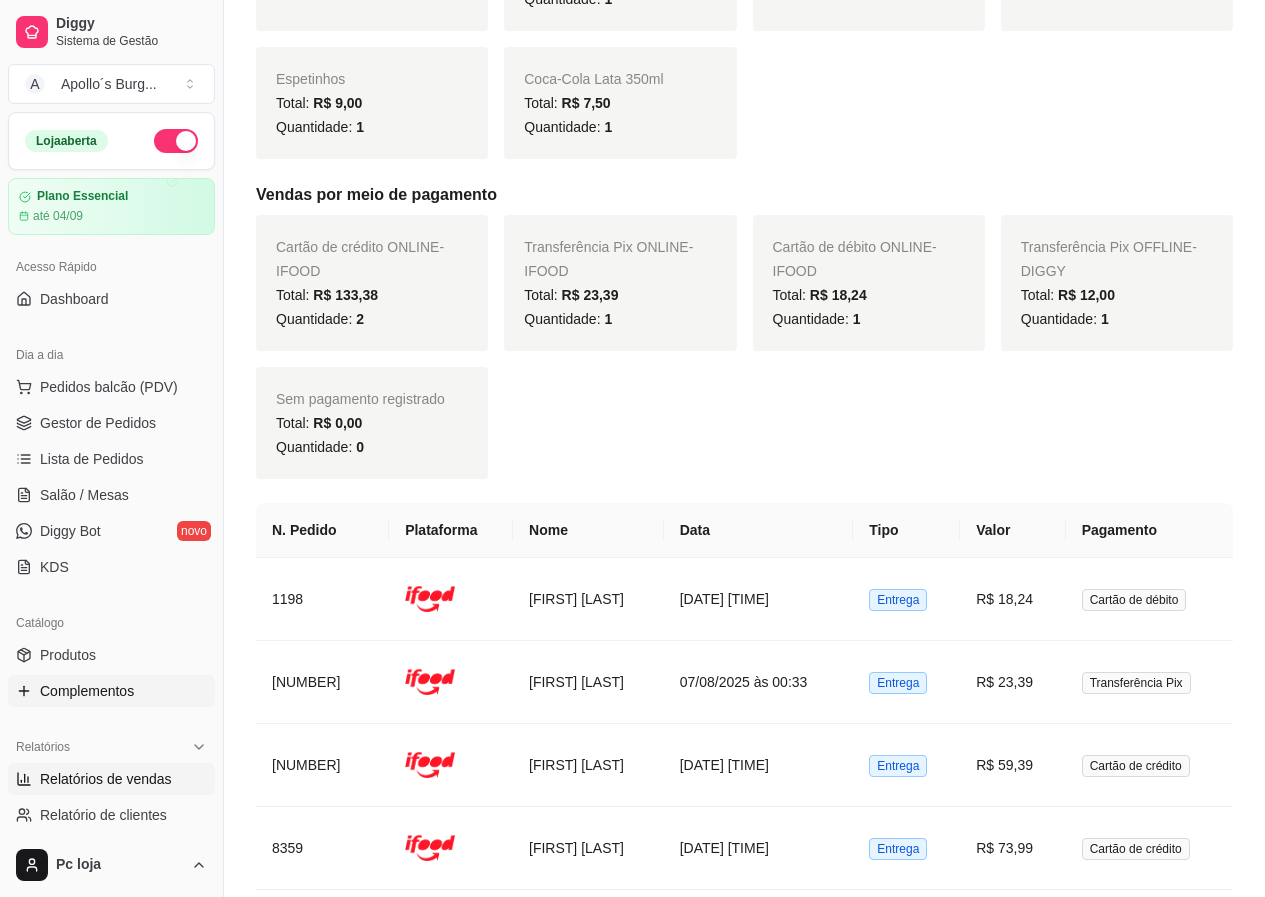 scroll, scrollTop: 700, scrollLeft: 0, axis: vertical 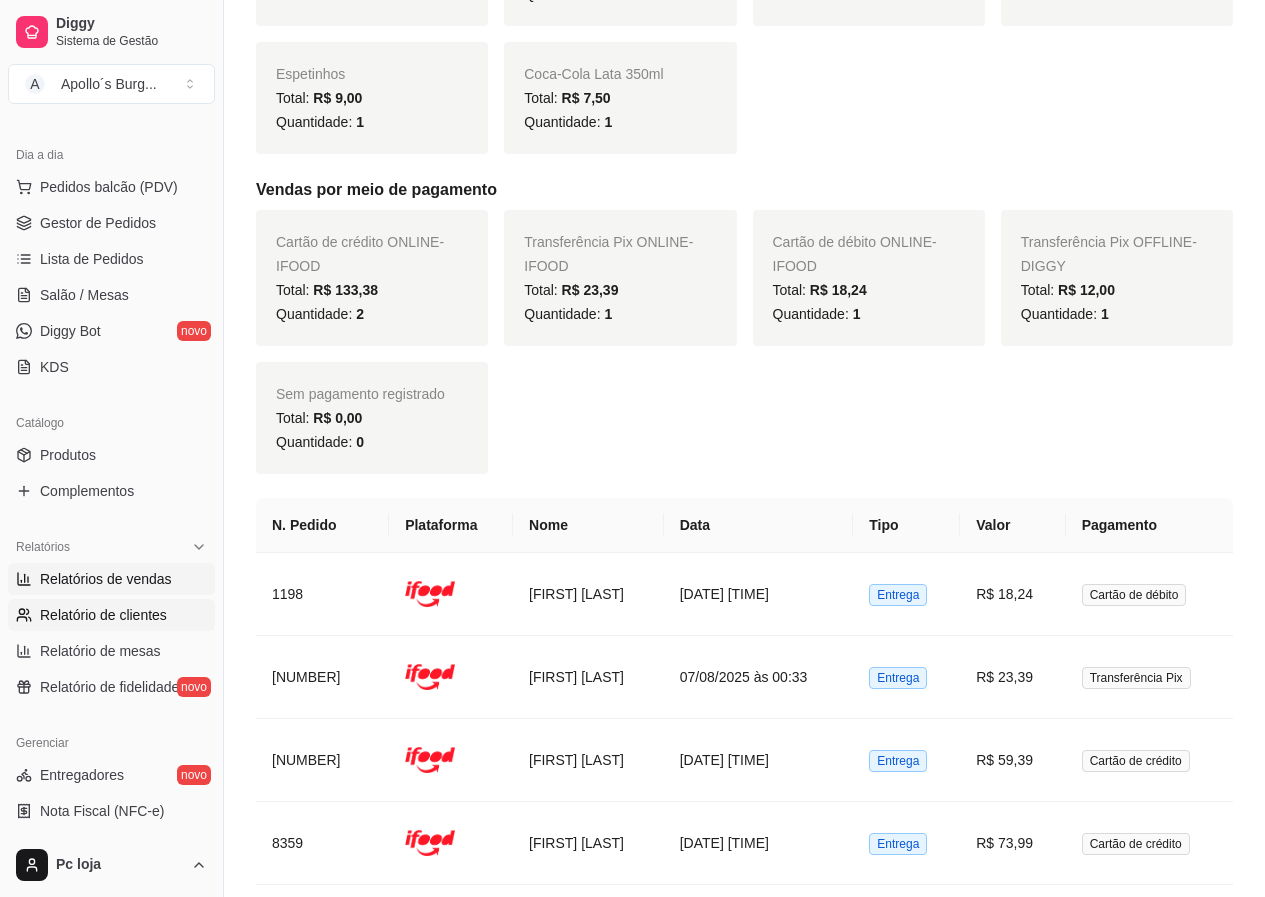 click on "Relatório de clientes" at bounding box center (103, 615) 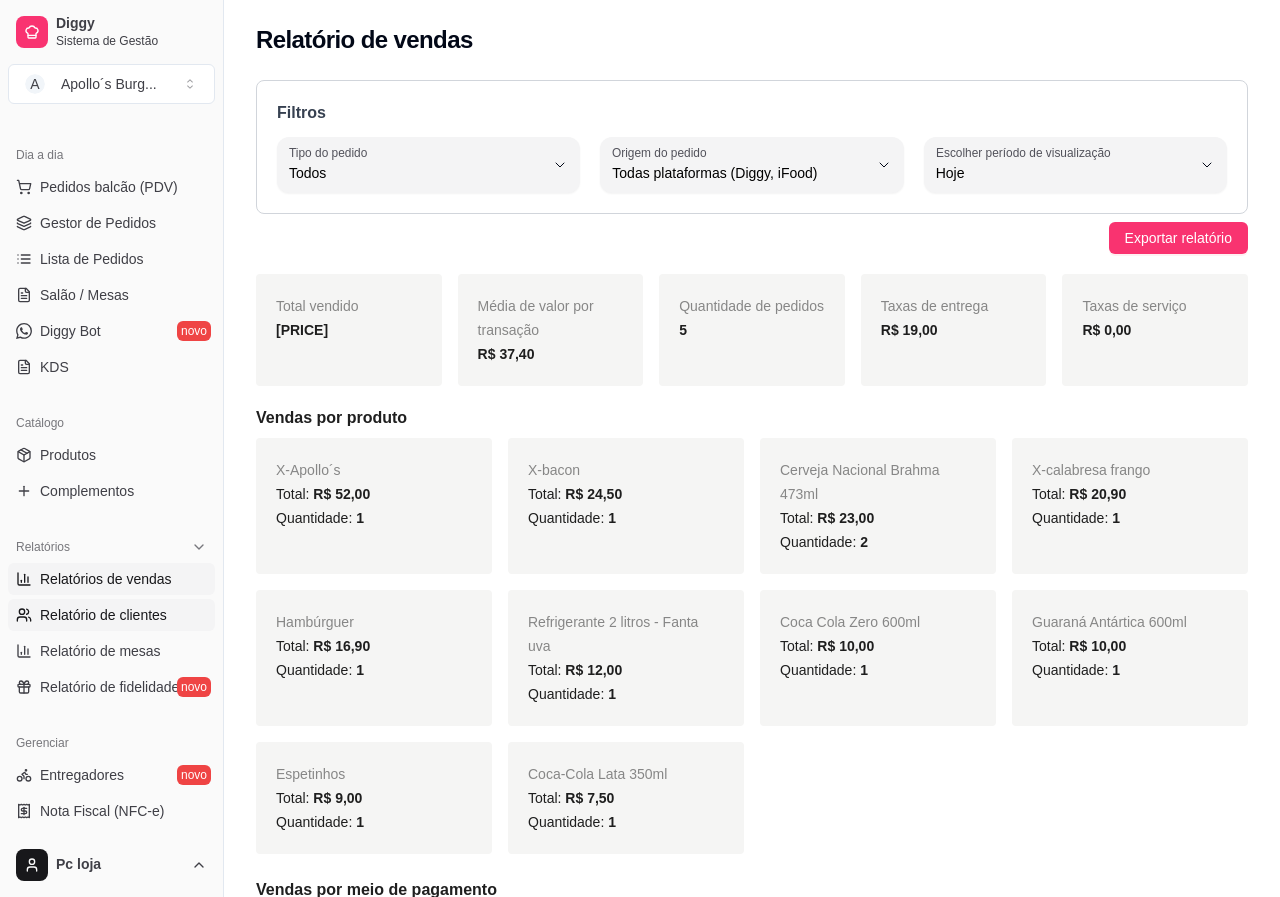 select on "30" 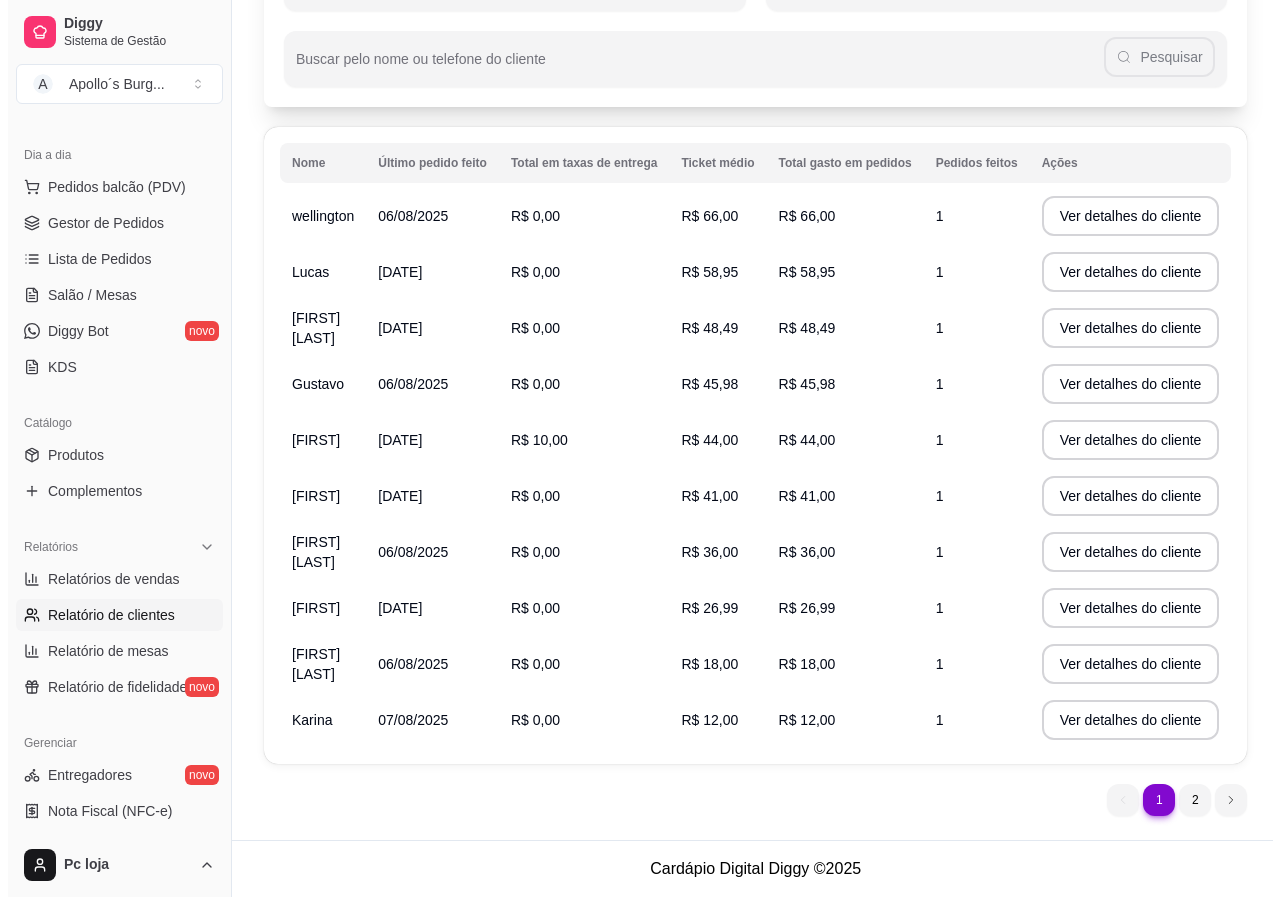 scroll, scrollTop: 221, scrollLeft: 0, axis: vertical 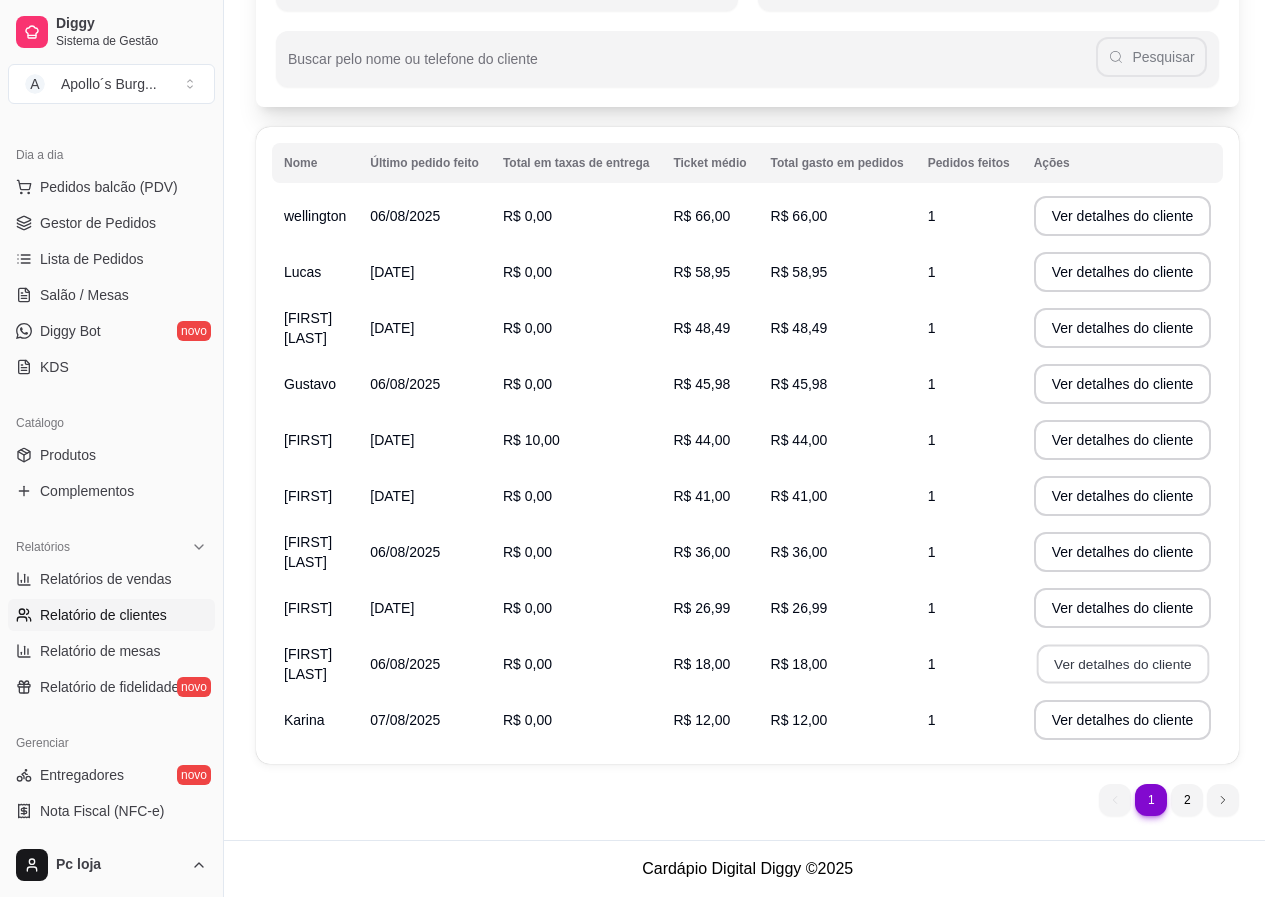 click on "Ver detalhes do cliente" at bounding box center [1122, 664] 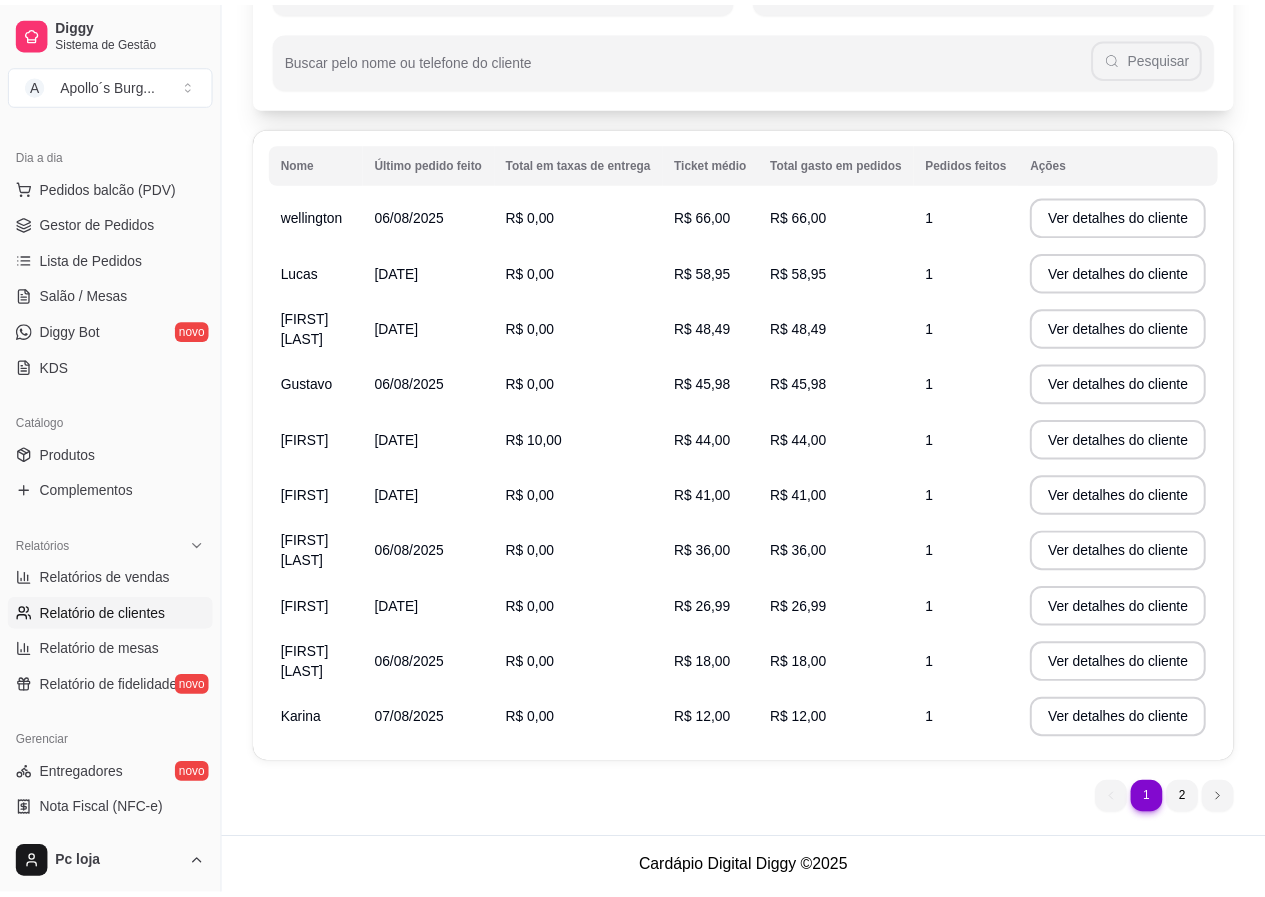 scroll, scrollTop: 201, scrollLeft: 0, axis: vertical 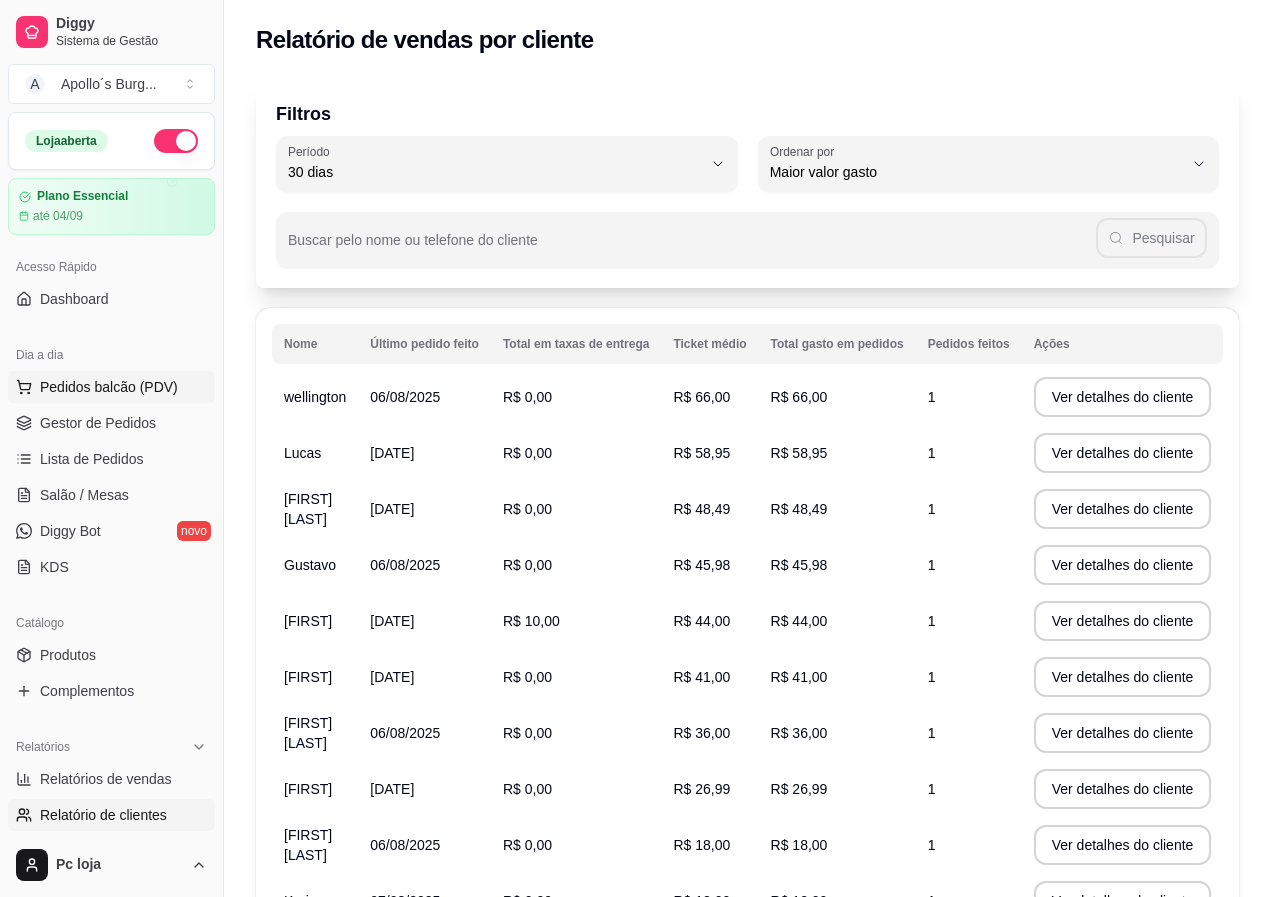 click on "Pedidos balcão (PDV)" at bounding box center [109, 387] 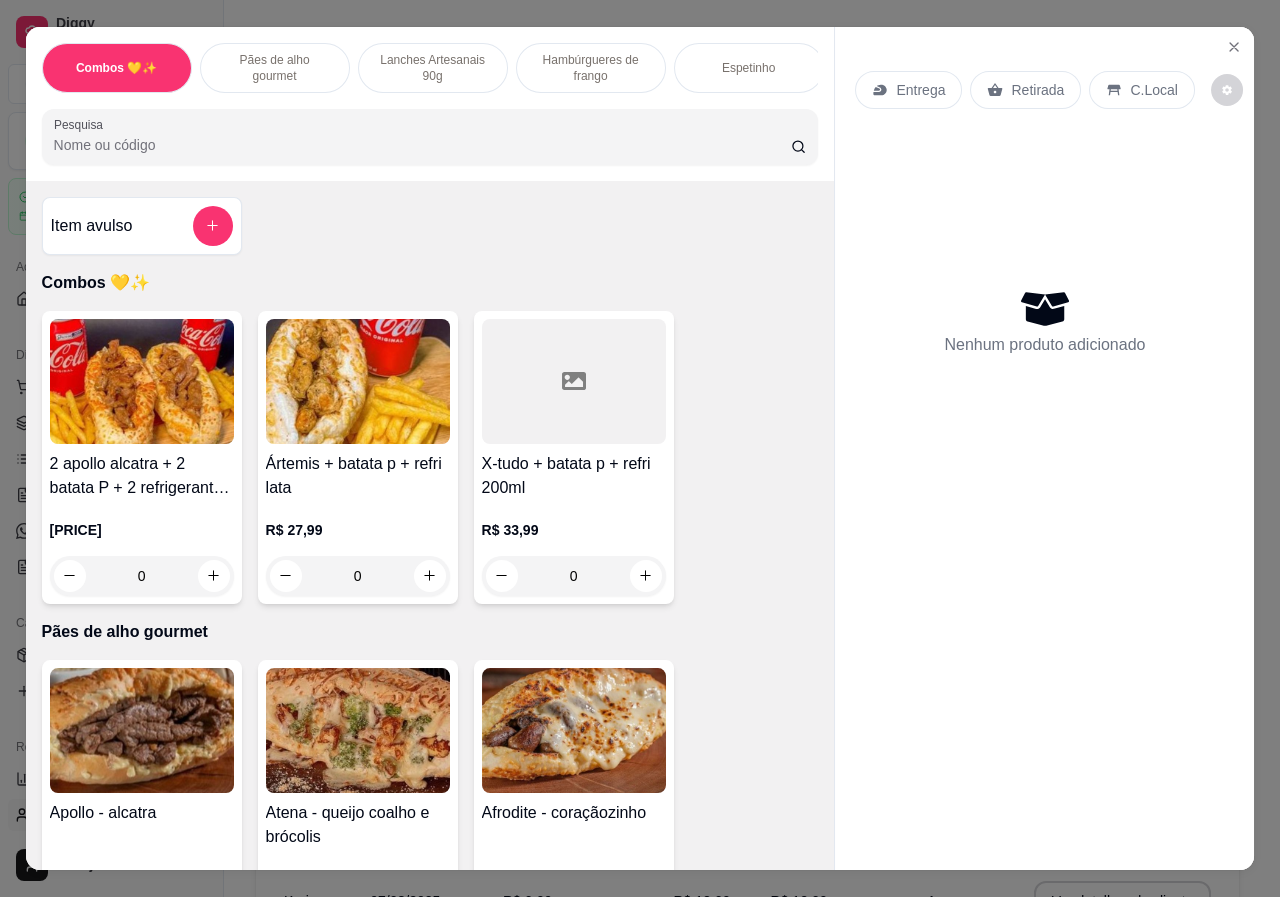 click at bounding box center (142, 381) 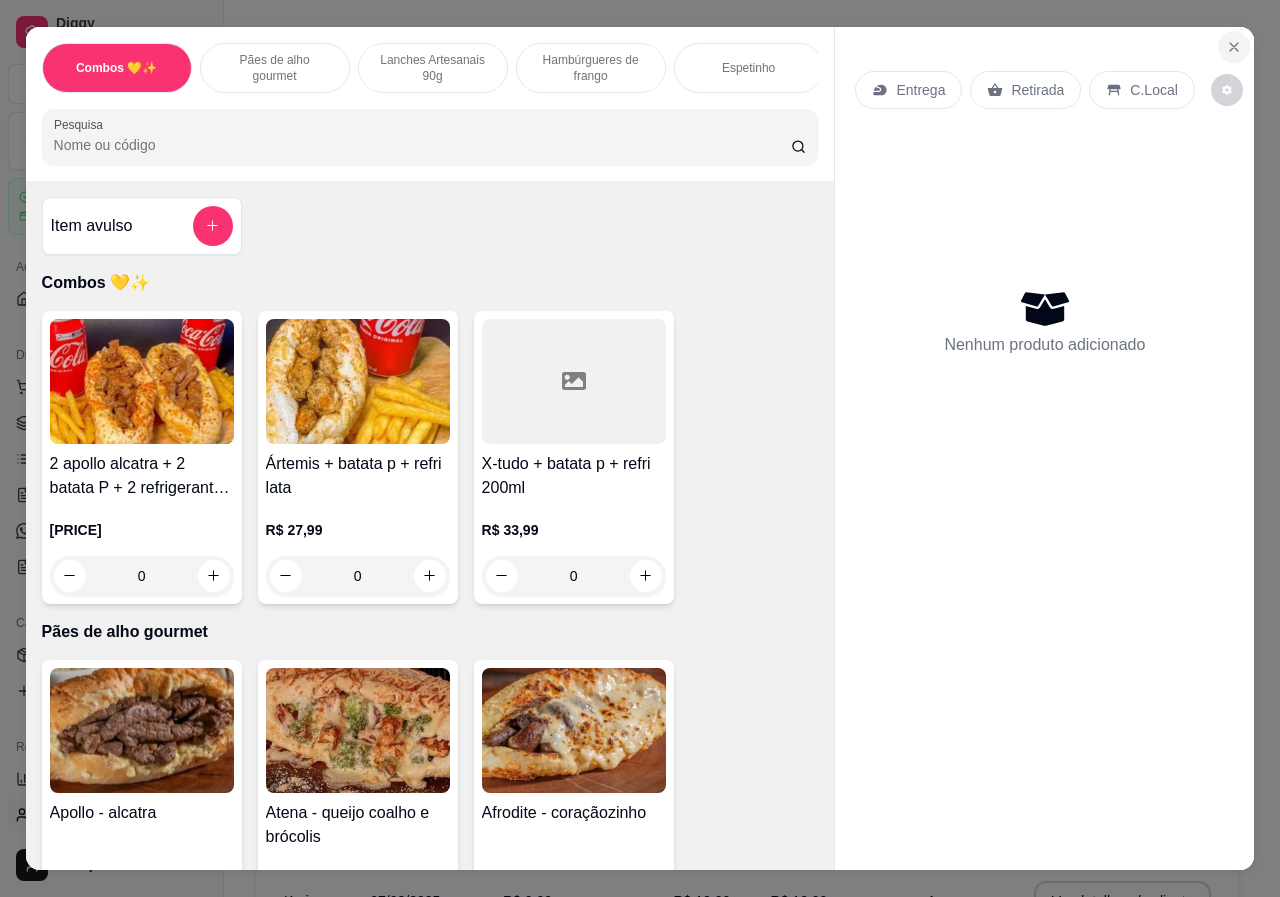 click 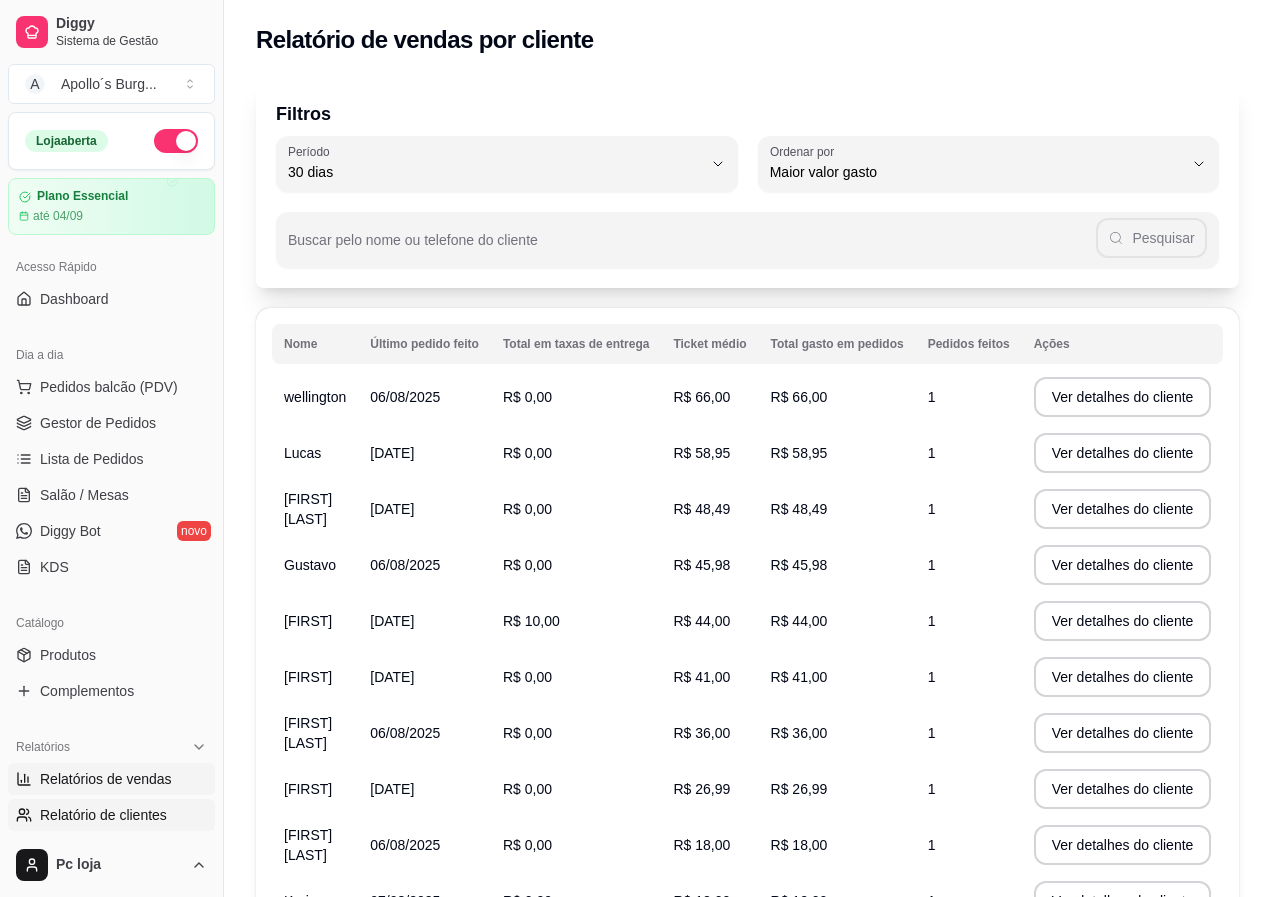 click on "Relatórios de vendas" at bounding box center (106, 779) 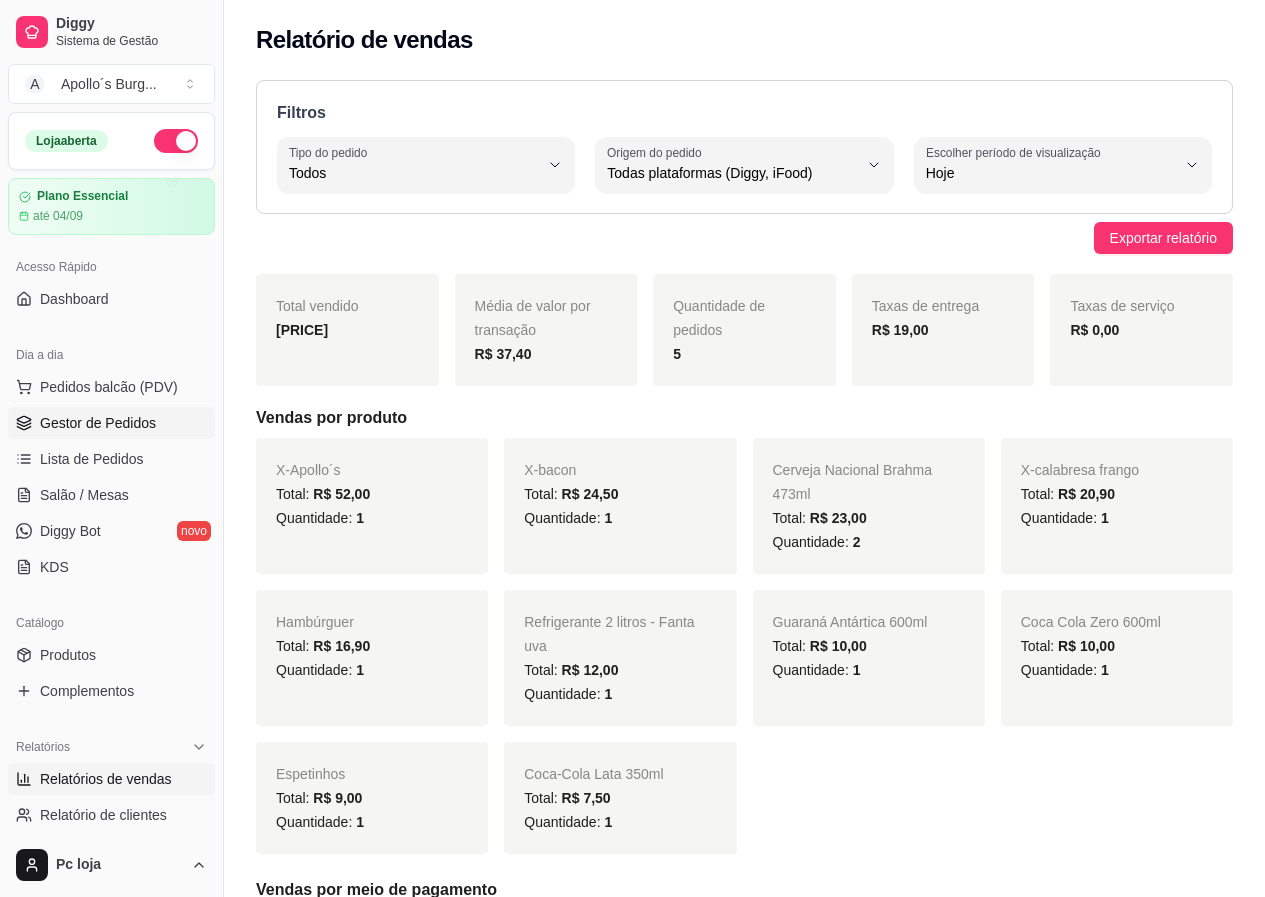 click on "Gestor de Pedidos" at bounding box center [98, 423] 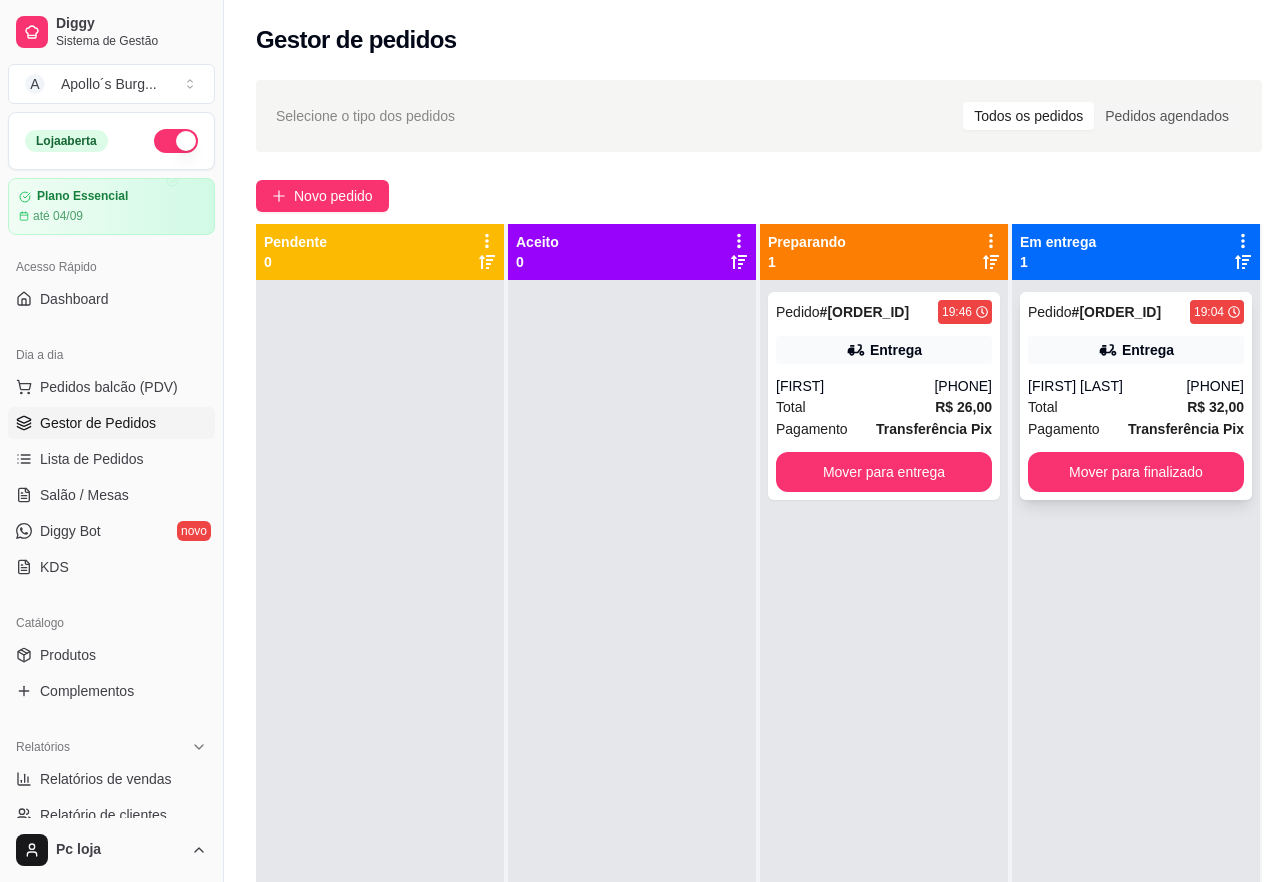 click on "Mover para finalizado" at bounding box center (1136, 472) 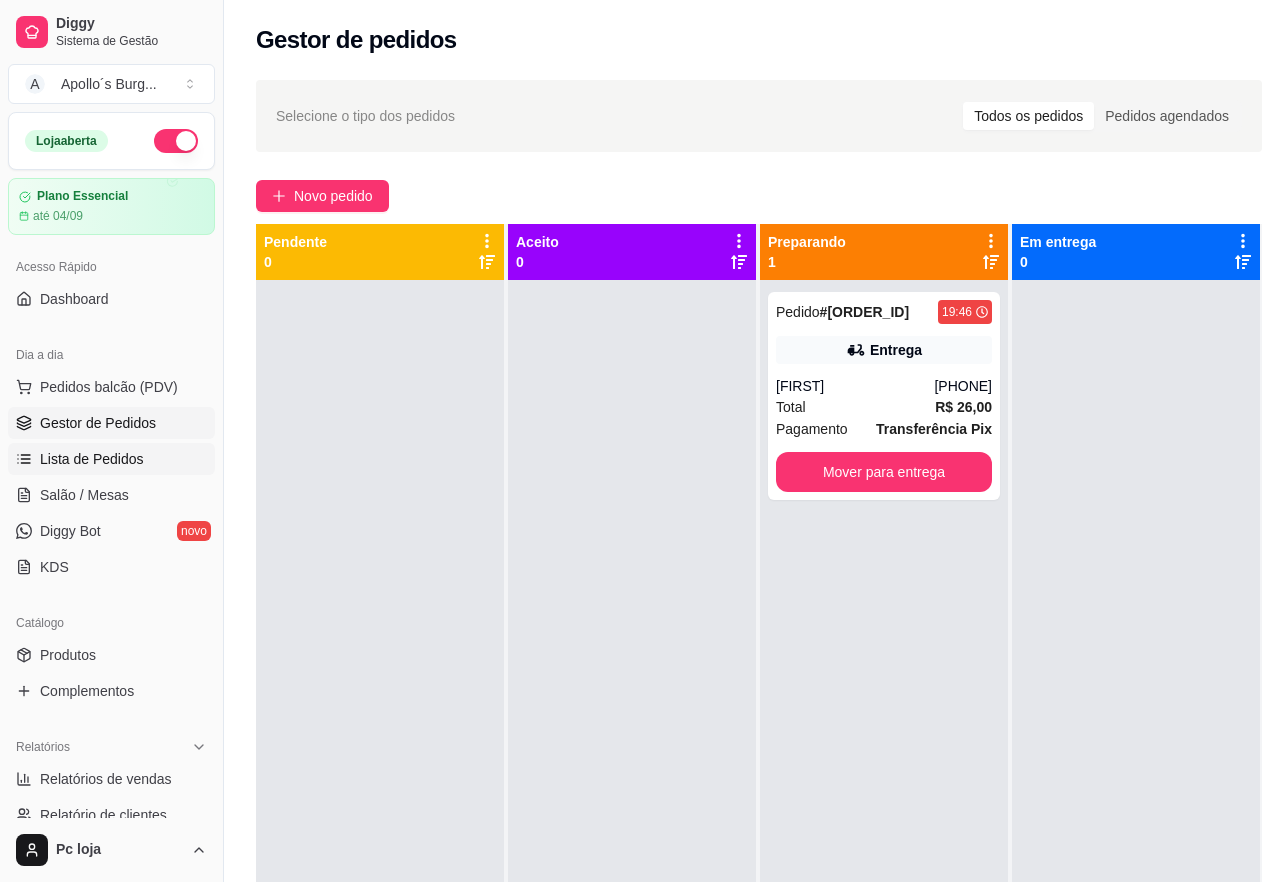 click on "Lista de Pedidos" at bounding box center (92, 459) 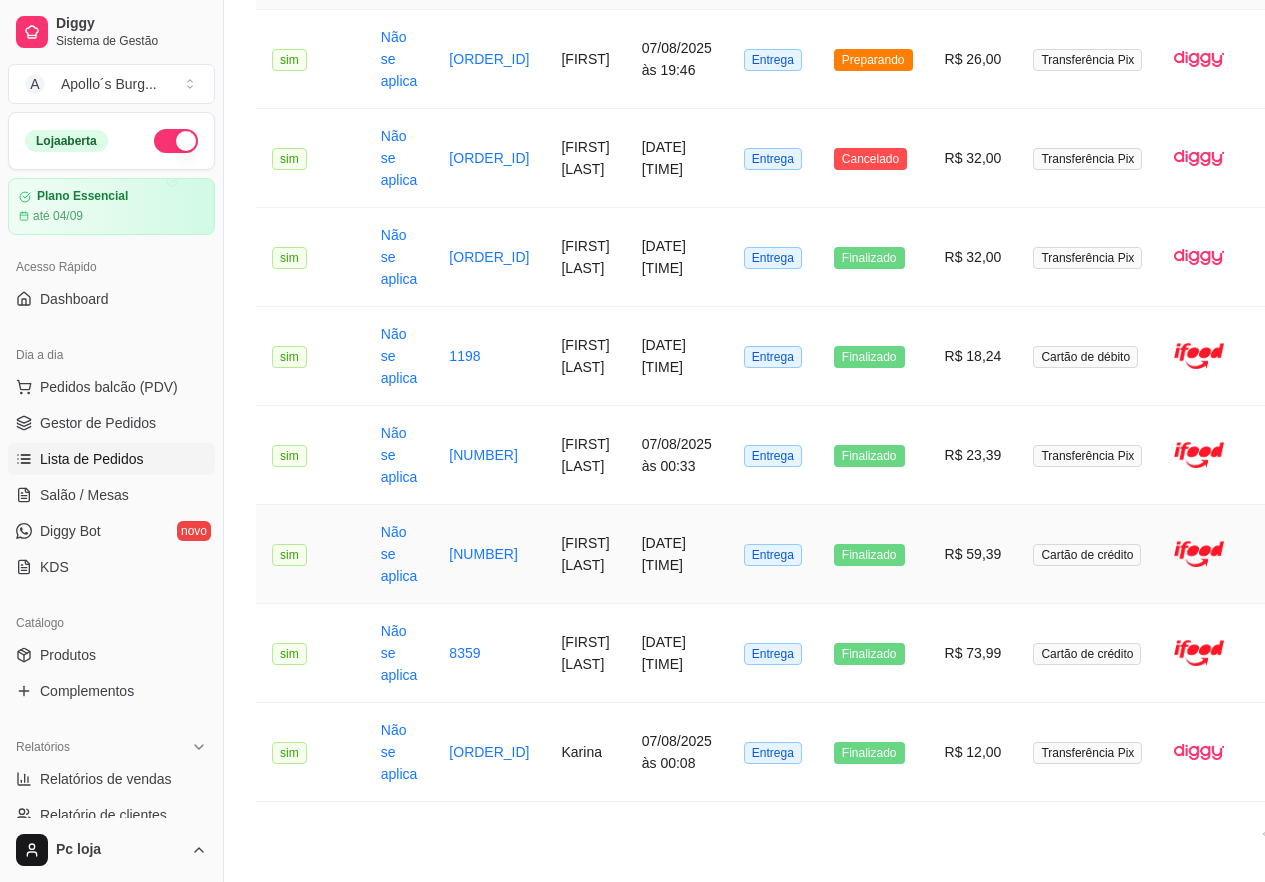 scroll, scrollTop: 0, scrollLeft: 0, axis: both 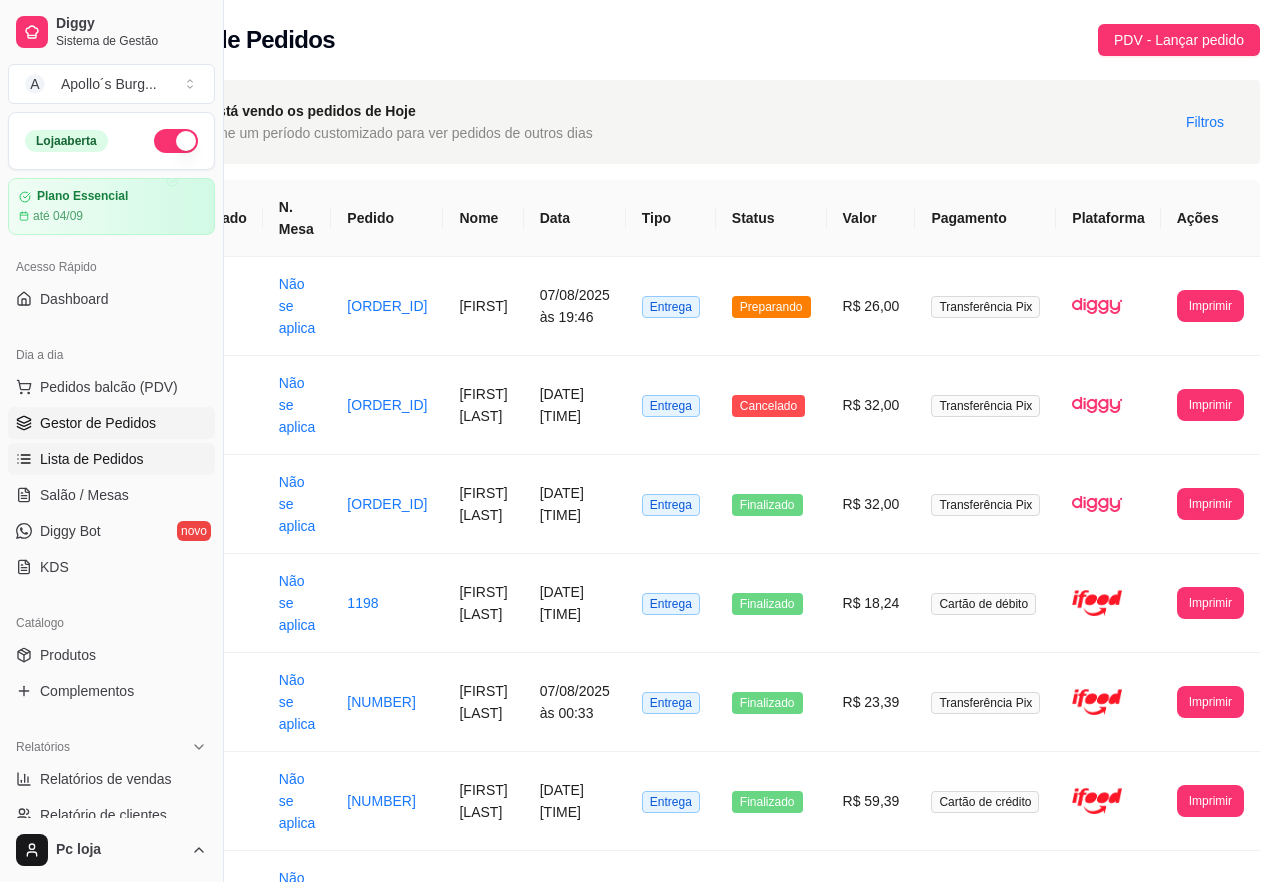 click on "Gestor de Pedidos" at bounding box center [98, 423] 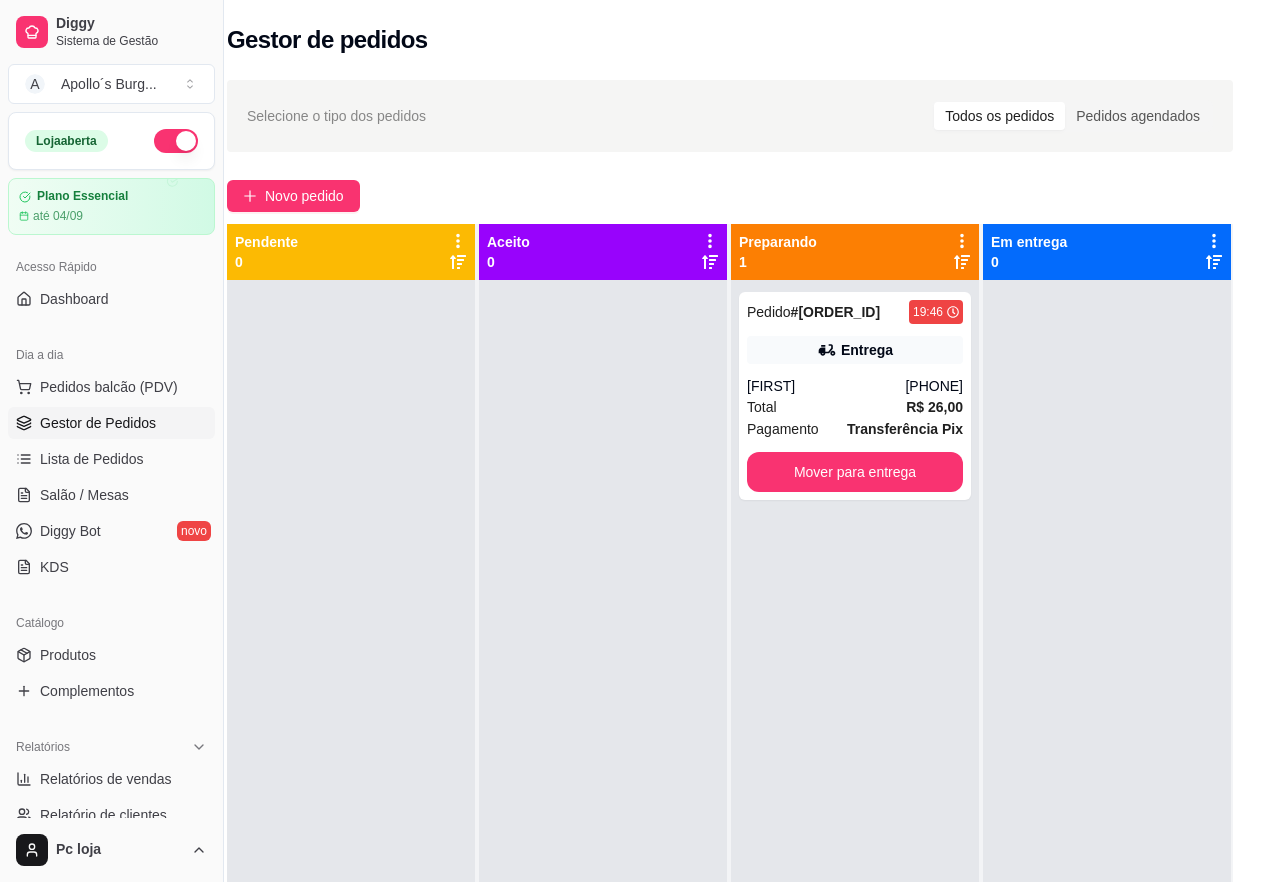 scroll, scrollTop: 0, scrollLeft: 44, axis: horizontal 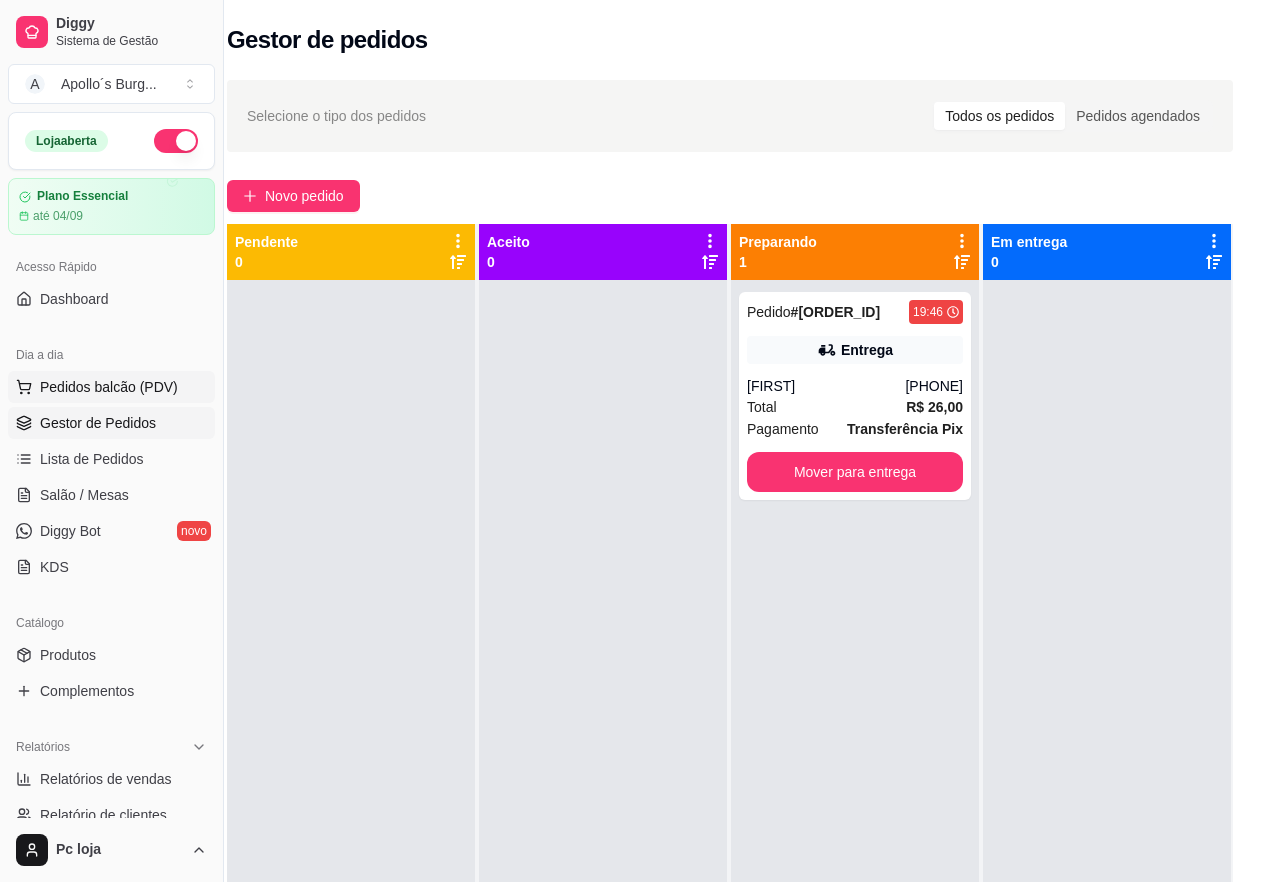 click on "Pedidos balcão (PDV)" at bounding box center [109, 387] 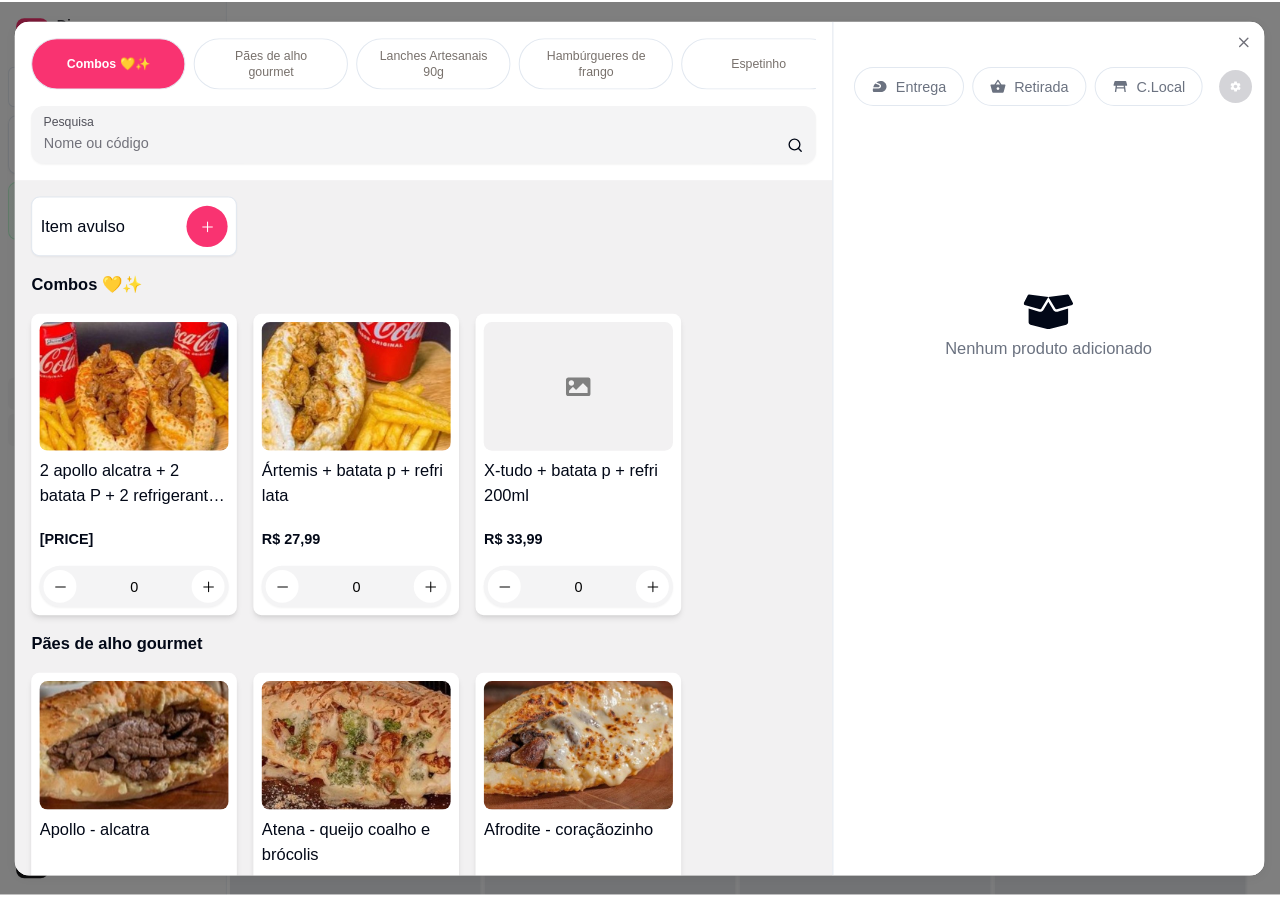 scroll, scrollTop: 0, scrollLeft: 29, axis: horizontal 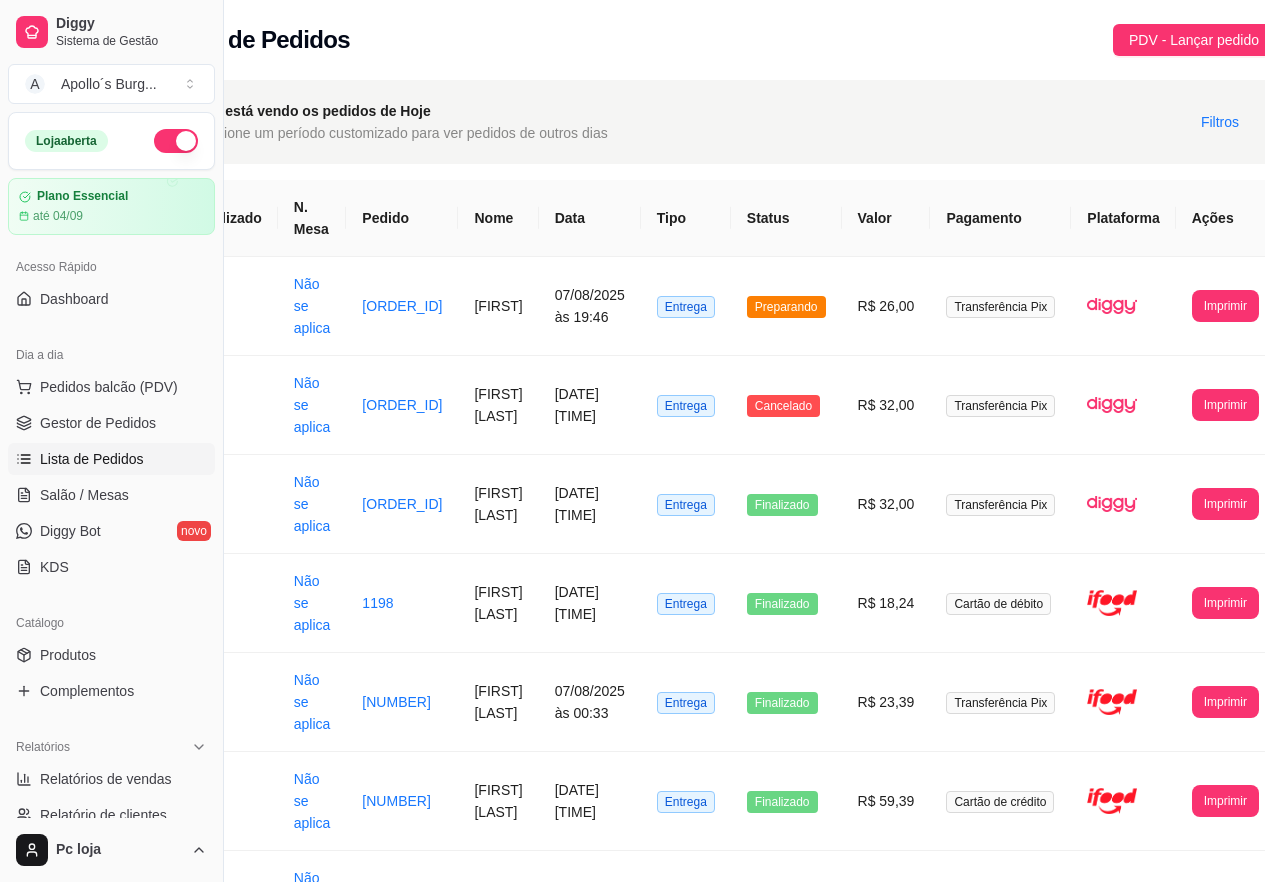 click on "Lista de Pedidos" at bounding box center [92, 459] 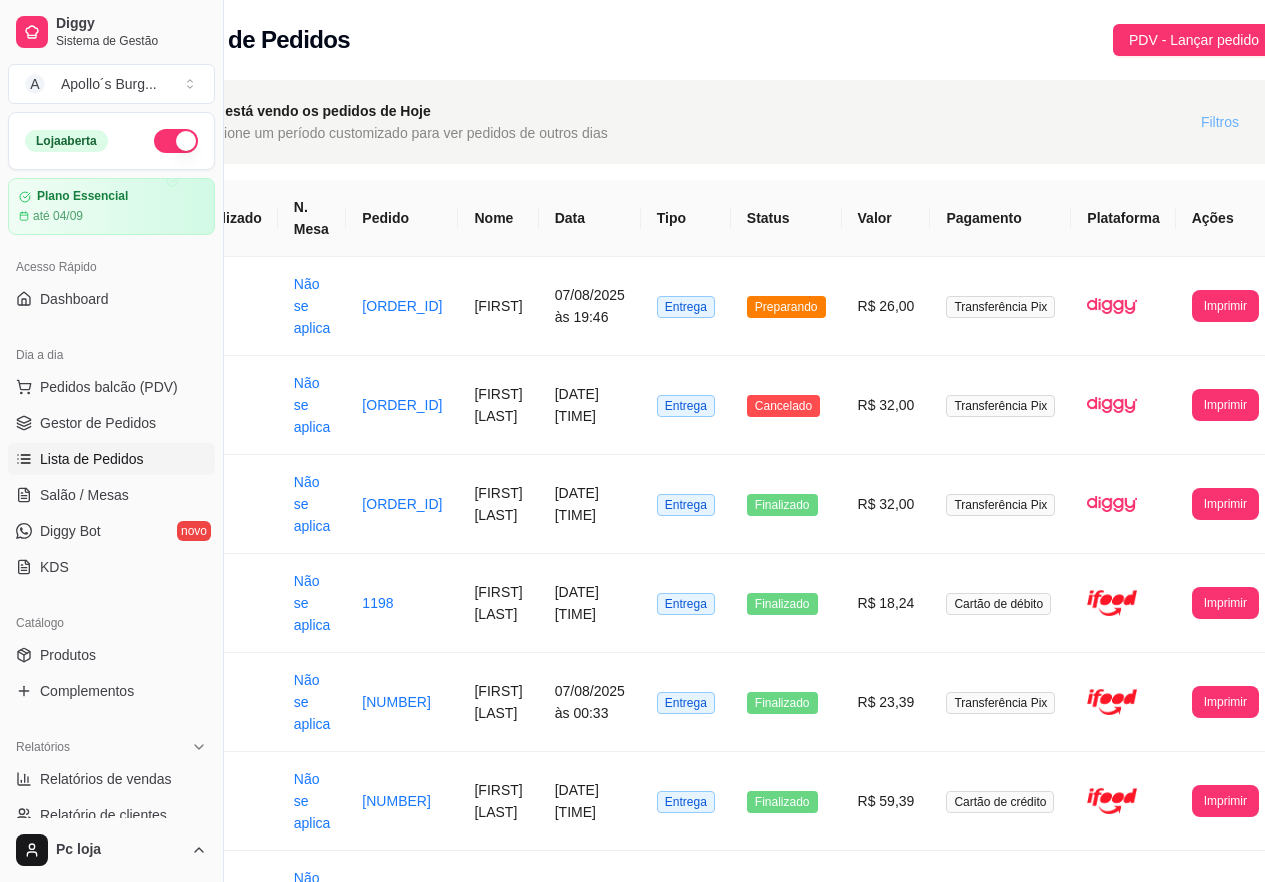 click on "Filtros" at bounding box center (1220, 122) 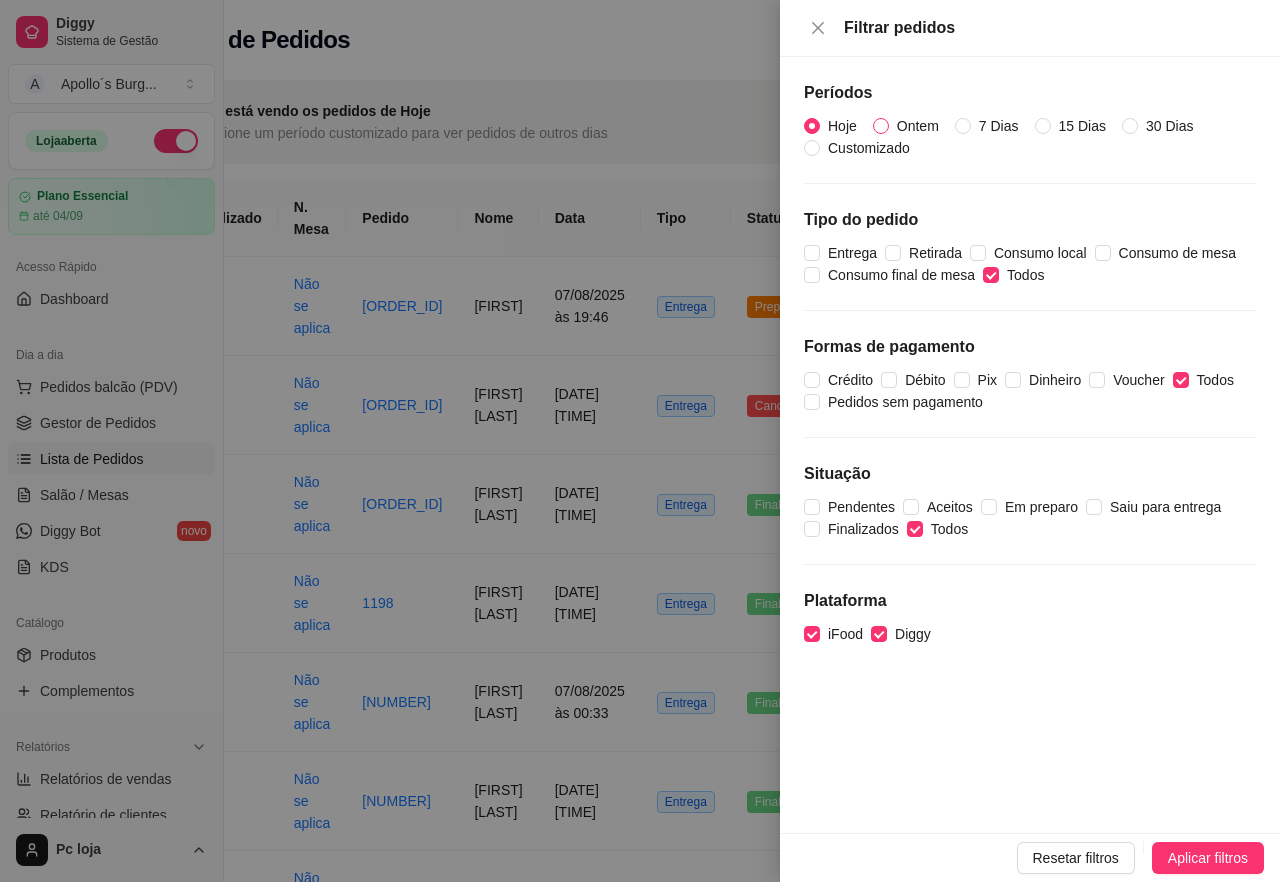 click on "Ontem" at bounding box center (881, 126) 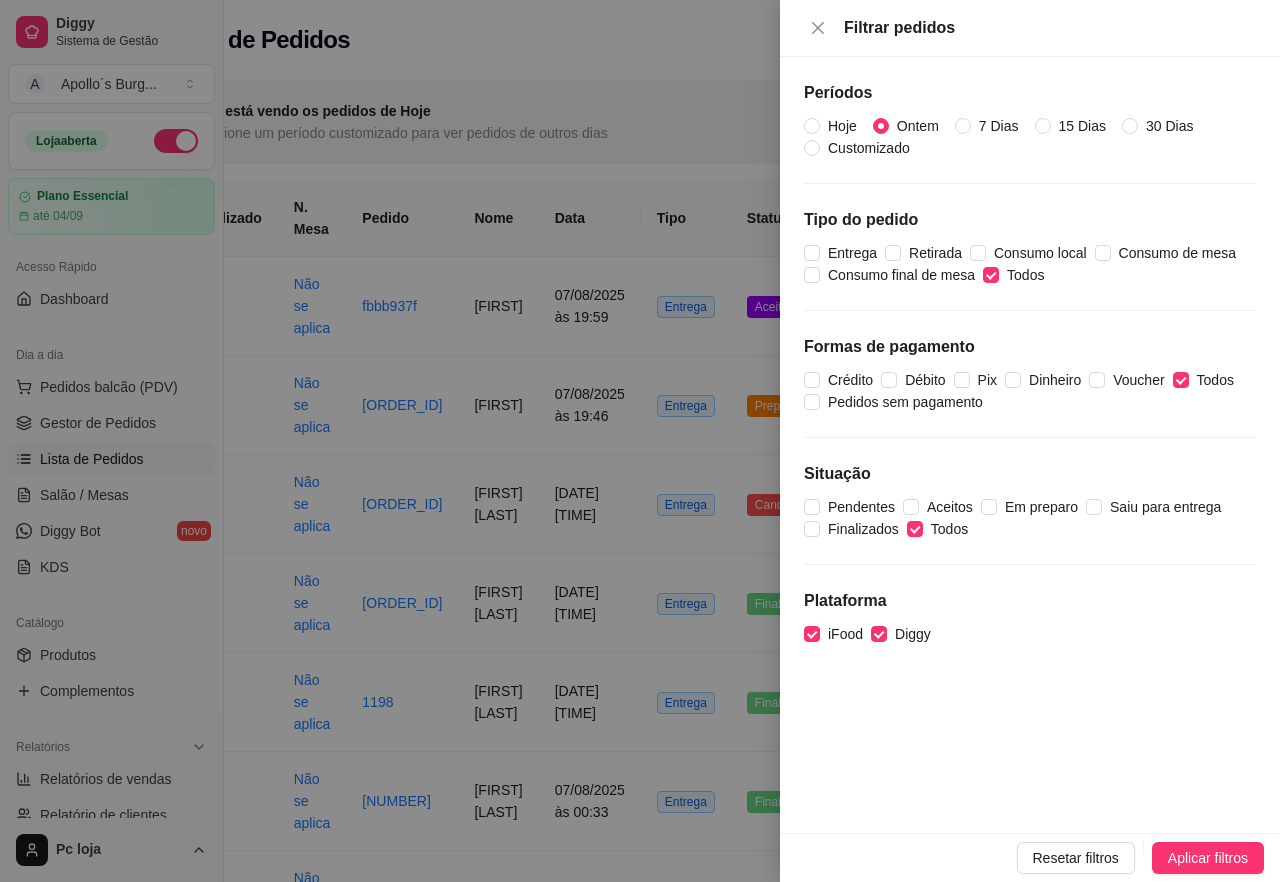 click at bounding box center (640, 441) 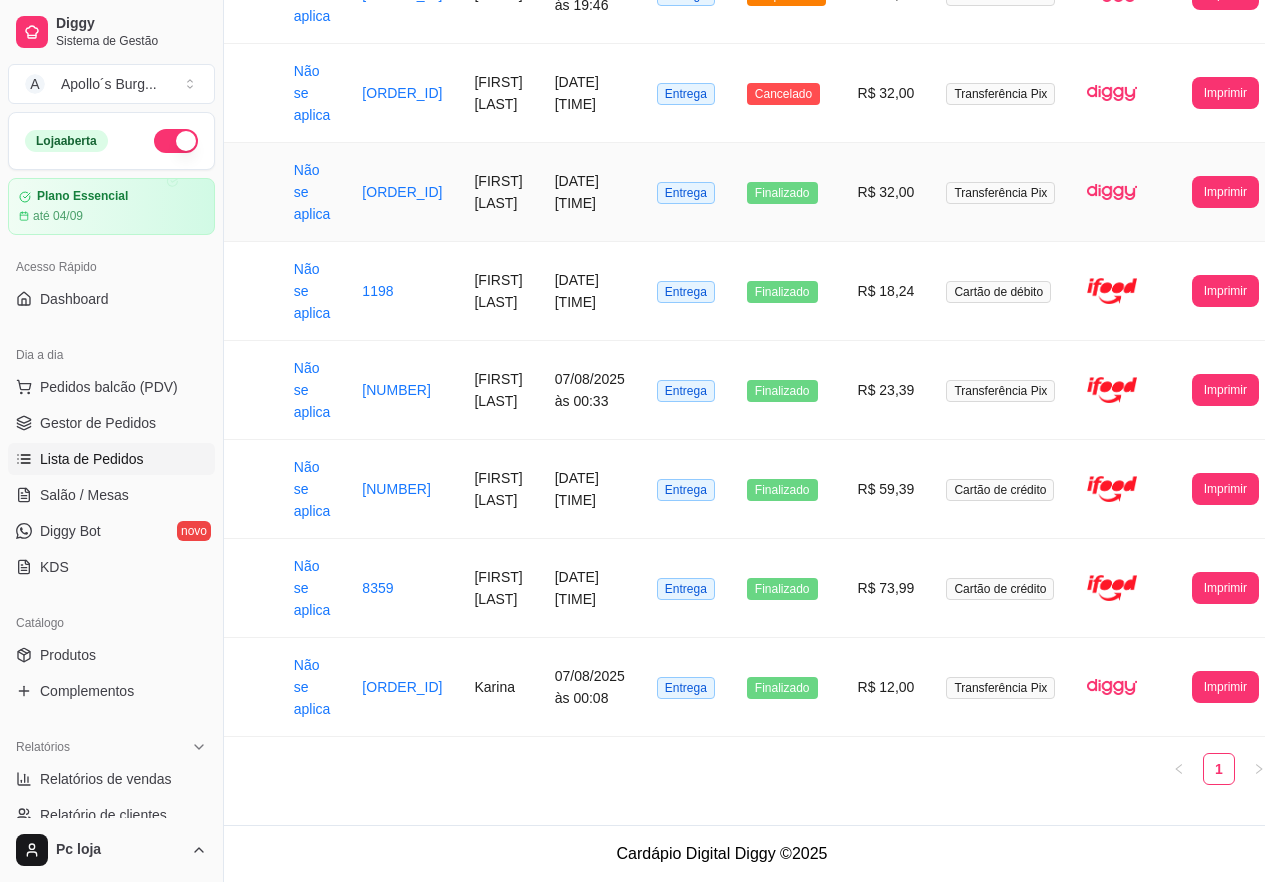 scroll, scrollTop: 0, scrollLeft: 87, axis: horizontal 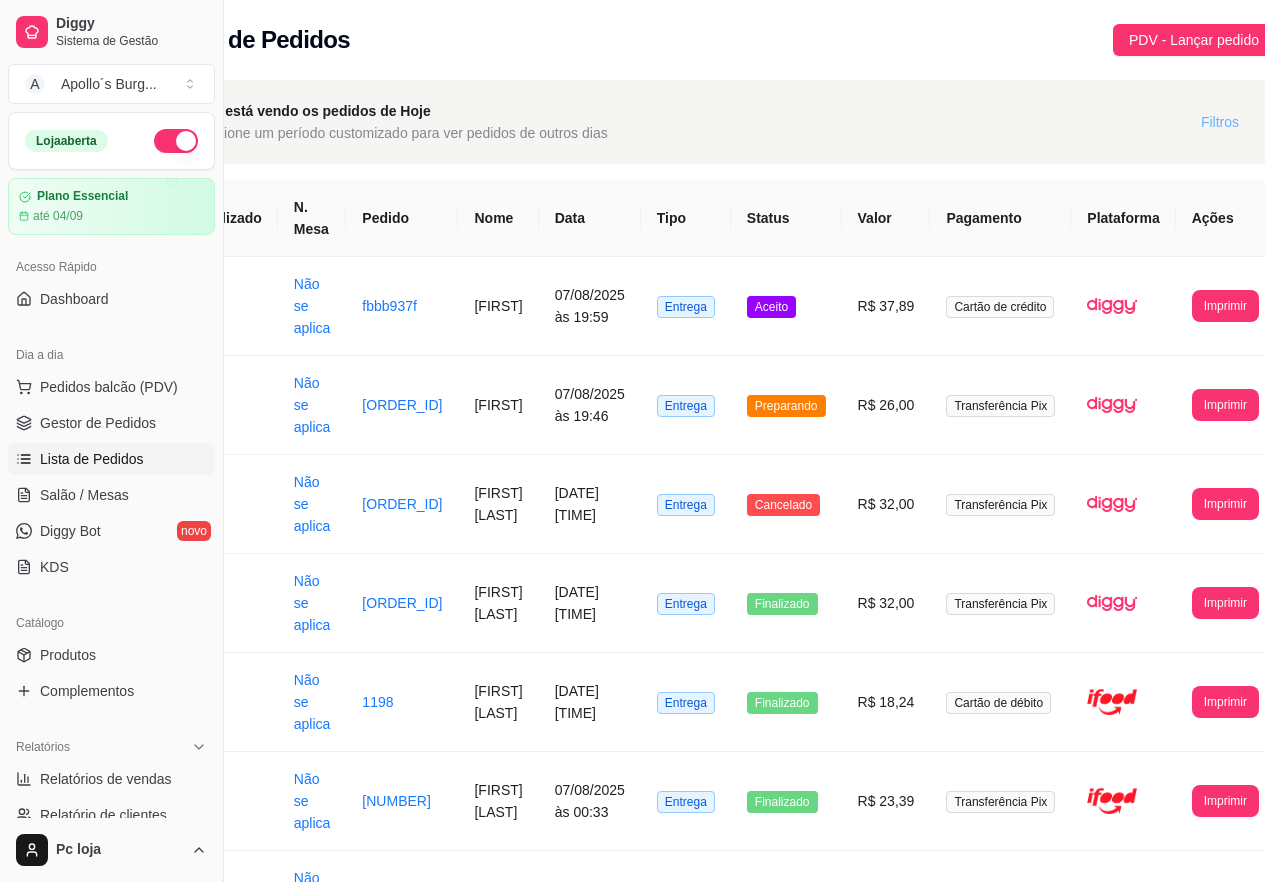 click on "Filtros" at bounding box center (1220, 122) 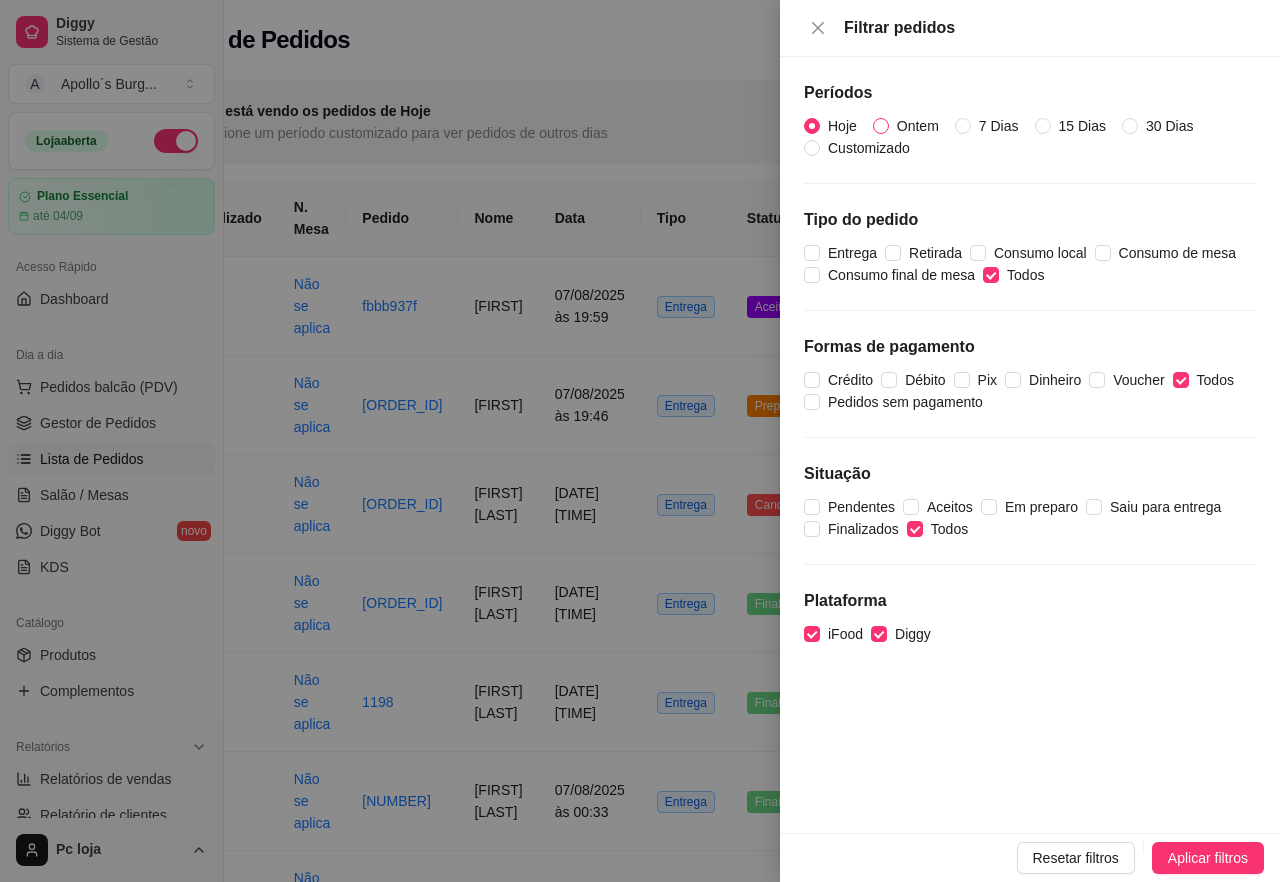 click on "Ontem" at bounding box center [881, 126] 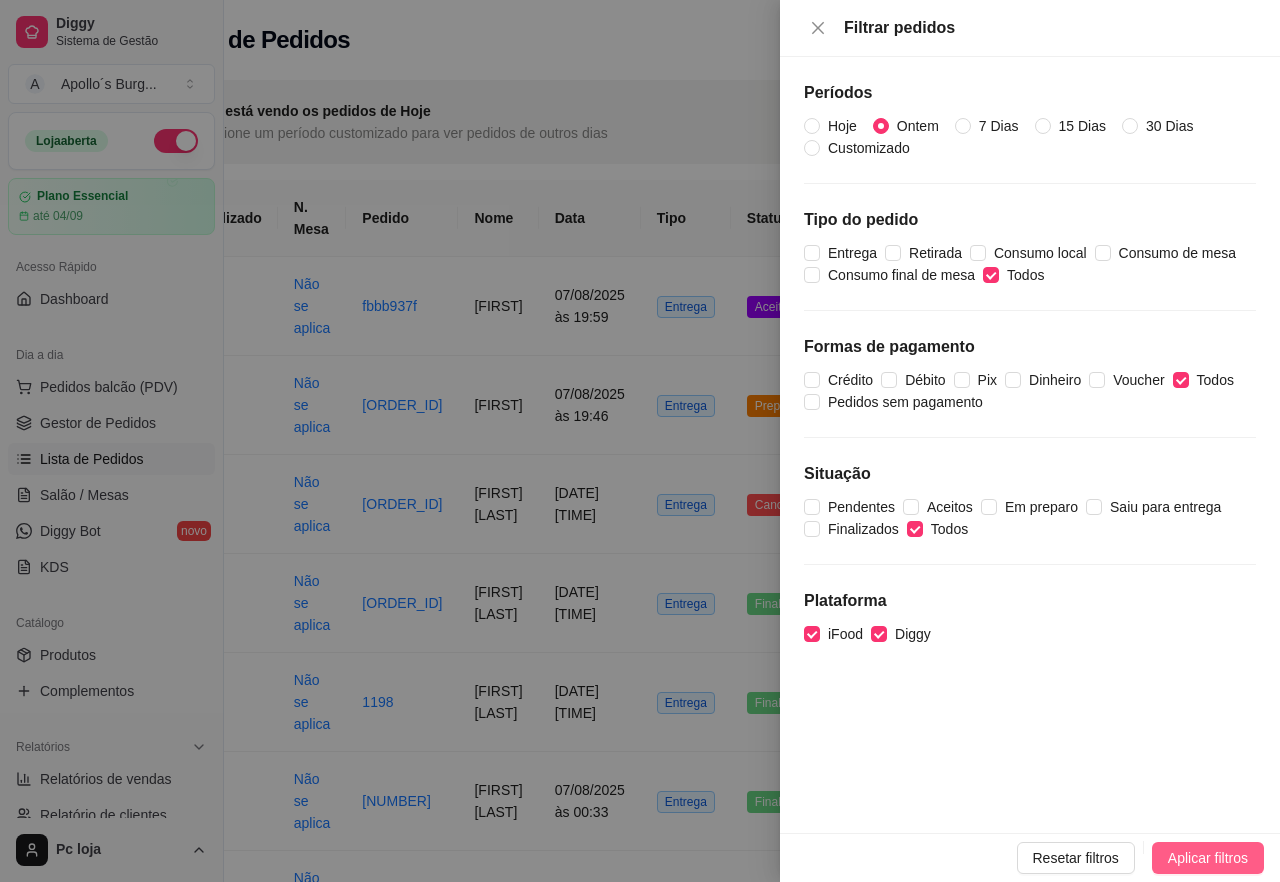 click on "Aplicar filtros" at bounding box center [1208, 858] 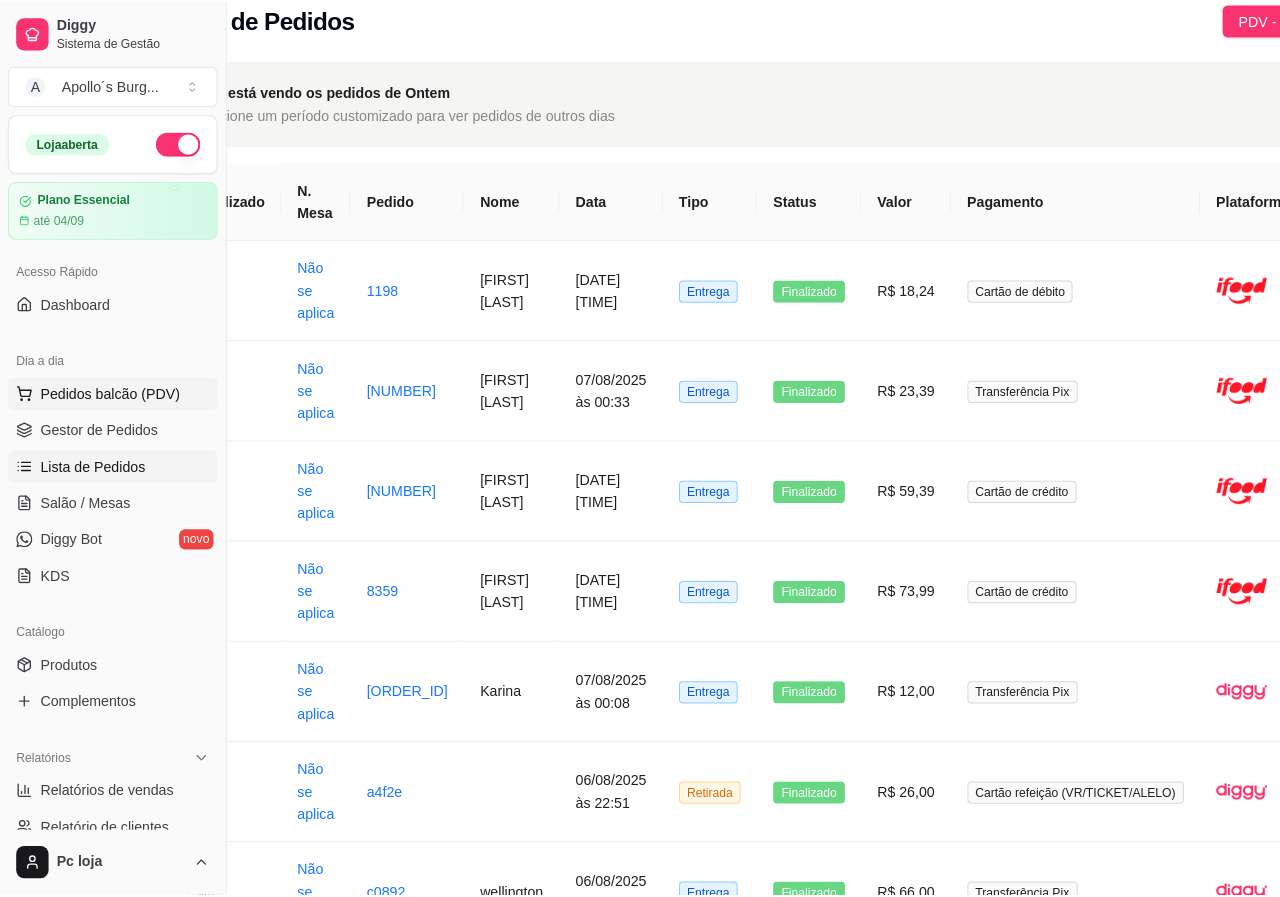 scroll, scrollTop: 0, scrollLeft: 87, axis: horizontal 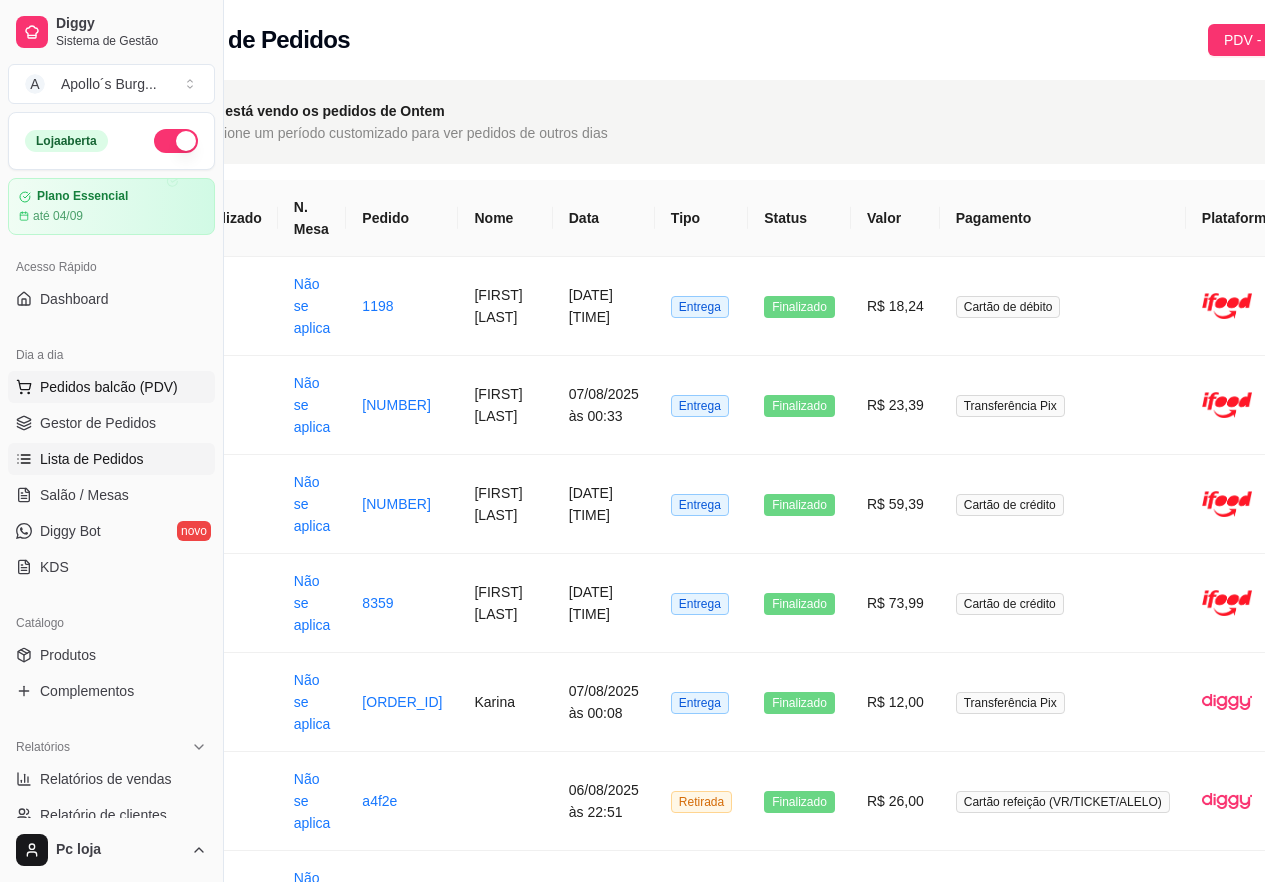 click on "Pedidos balcão (PDV)" at bounding box center [109, 387] 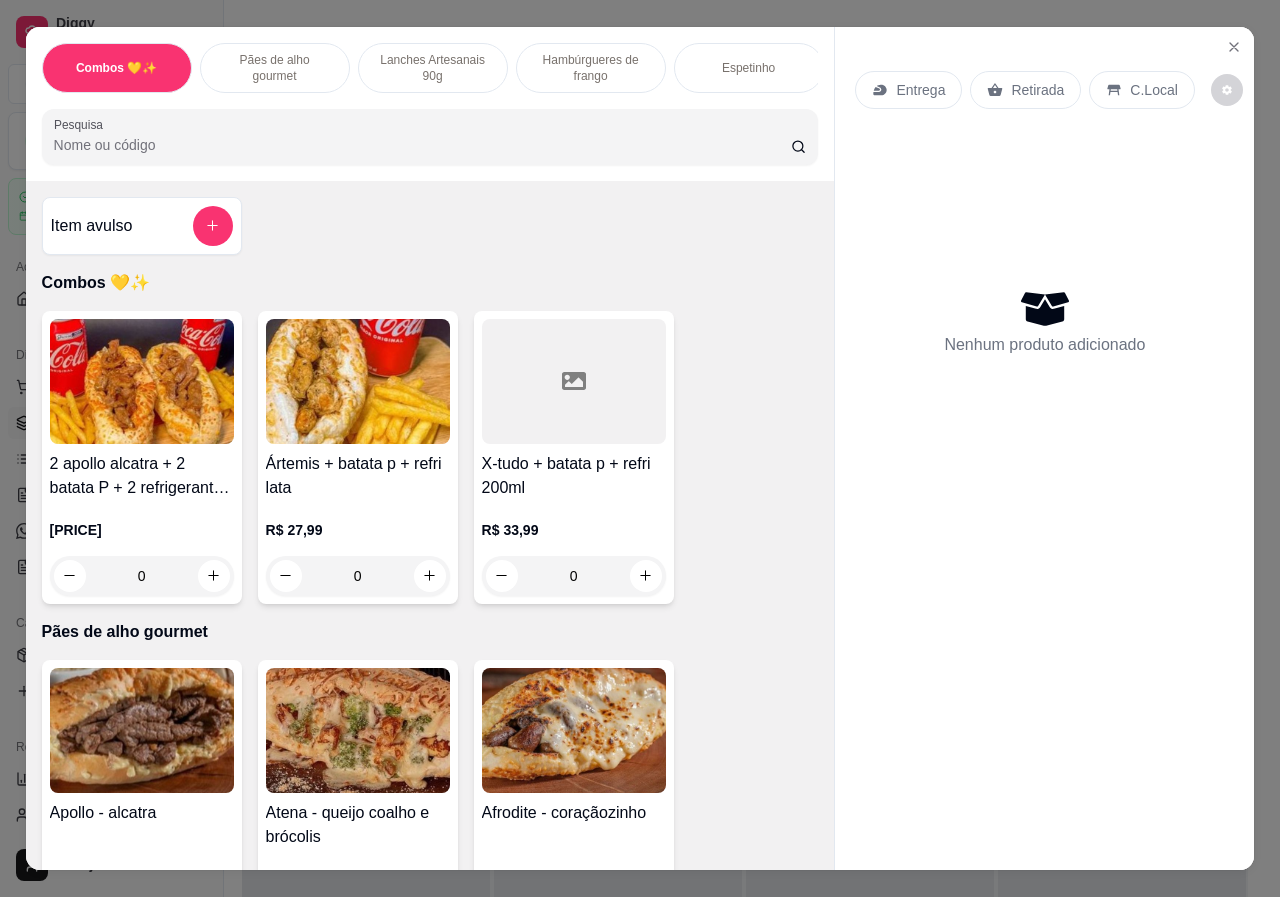 scroll, scrollTop: 0, scrollLeft: 0, axis: both 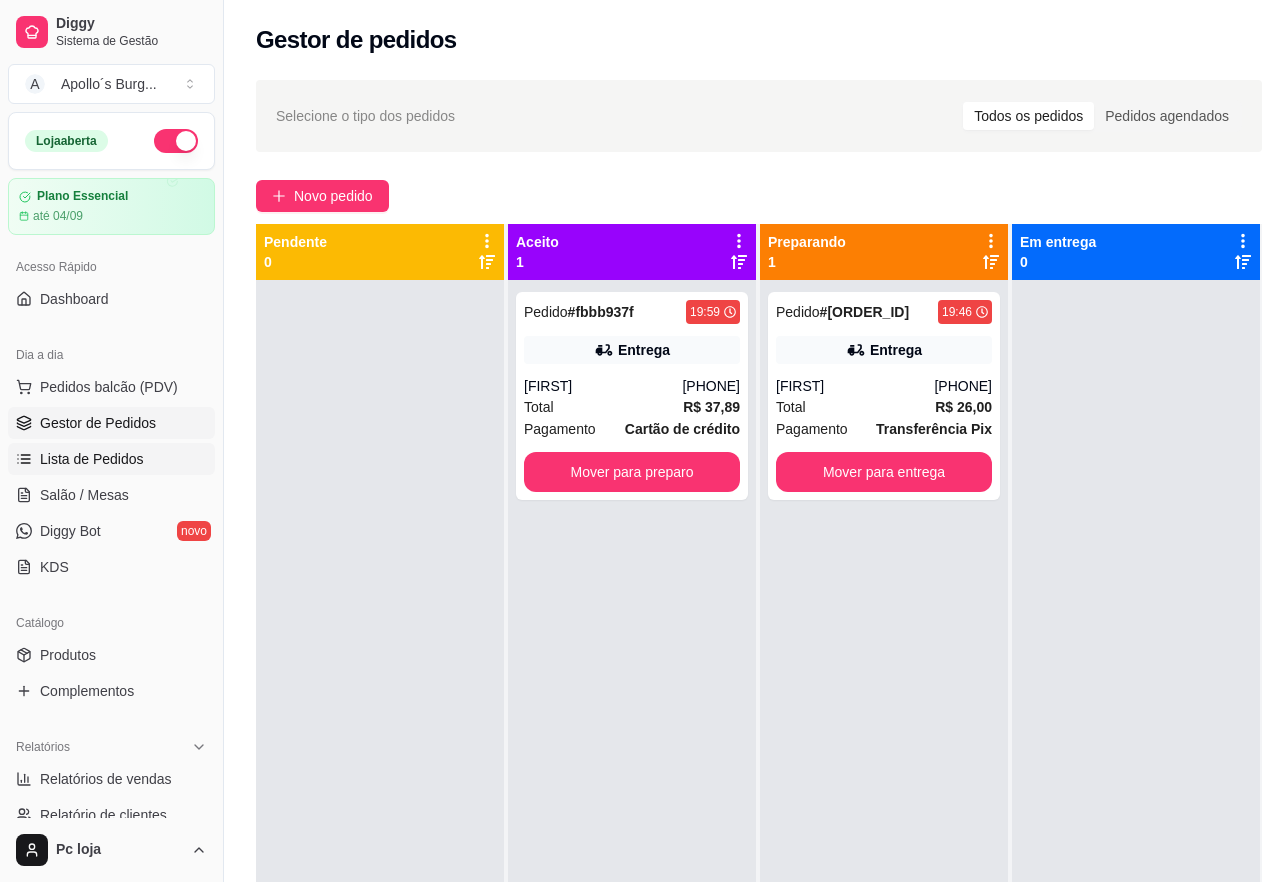 click on "Lista de Pedidos" at bounding box center [92, 459] 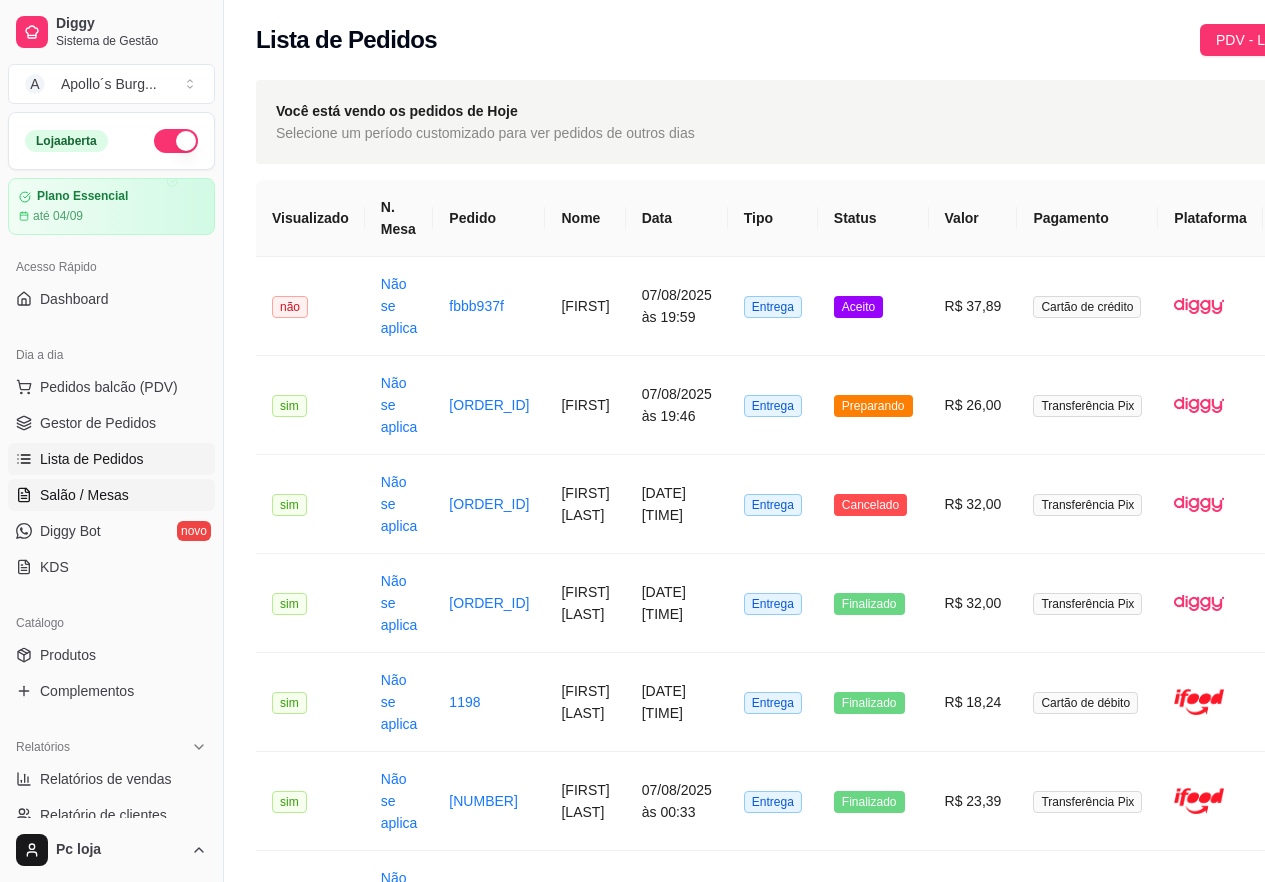 click on "Salão / Mesas" at bounding box center [84, 495] 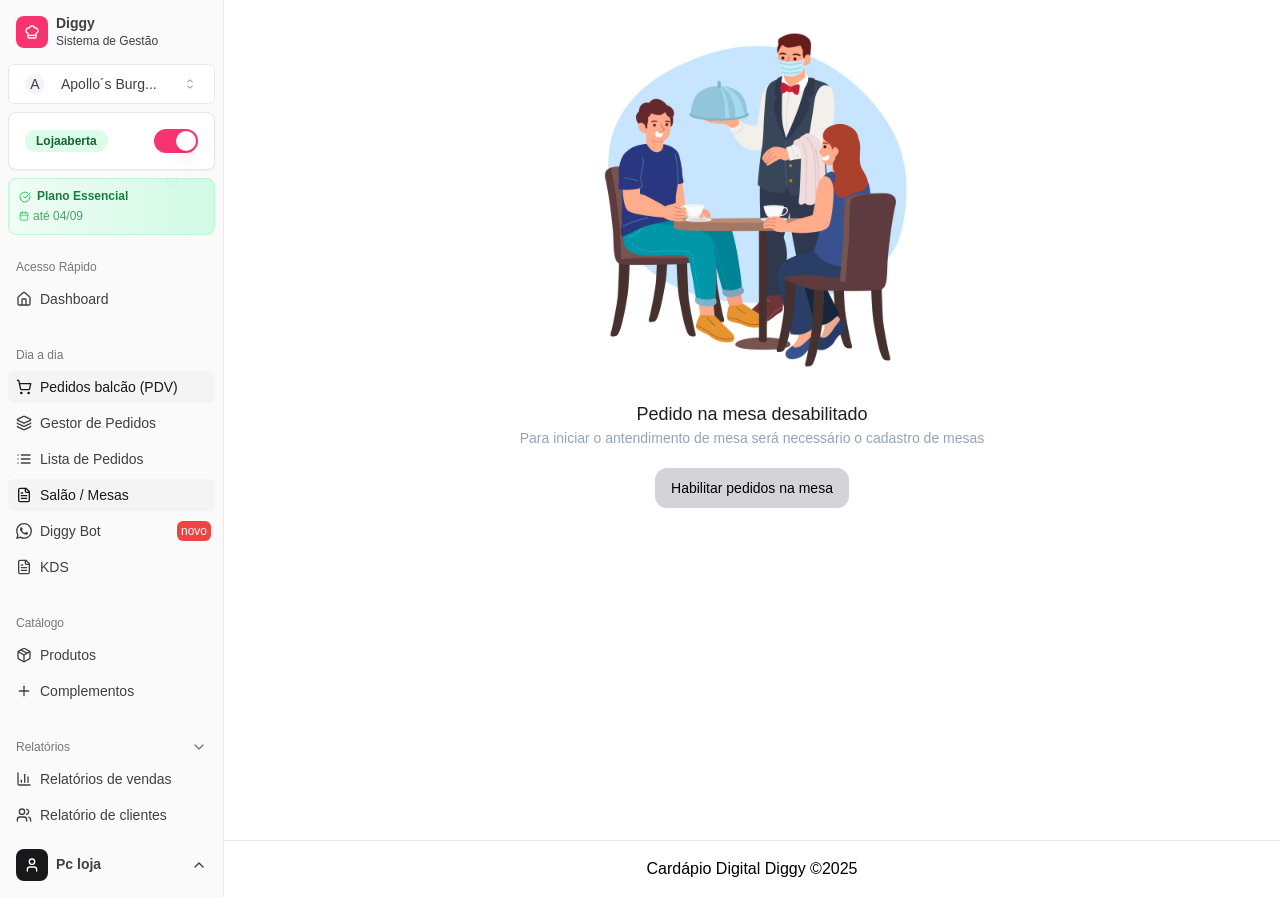 click on "Pedidos balcão (PDV)" at bounding box center (109, 387) 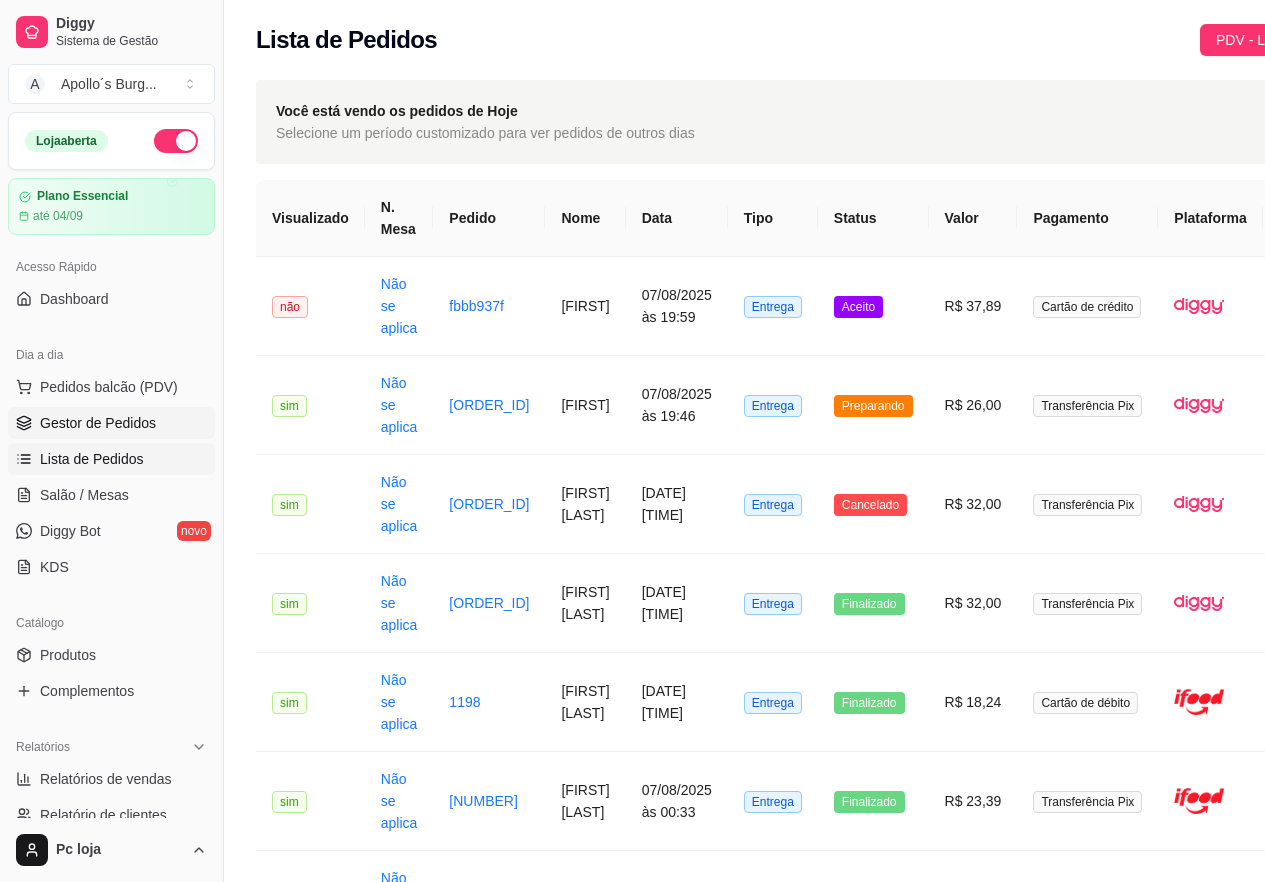 click on "Gestor de Pedidos" at bounding box center (111, 423) 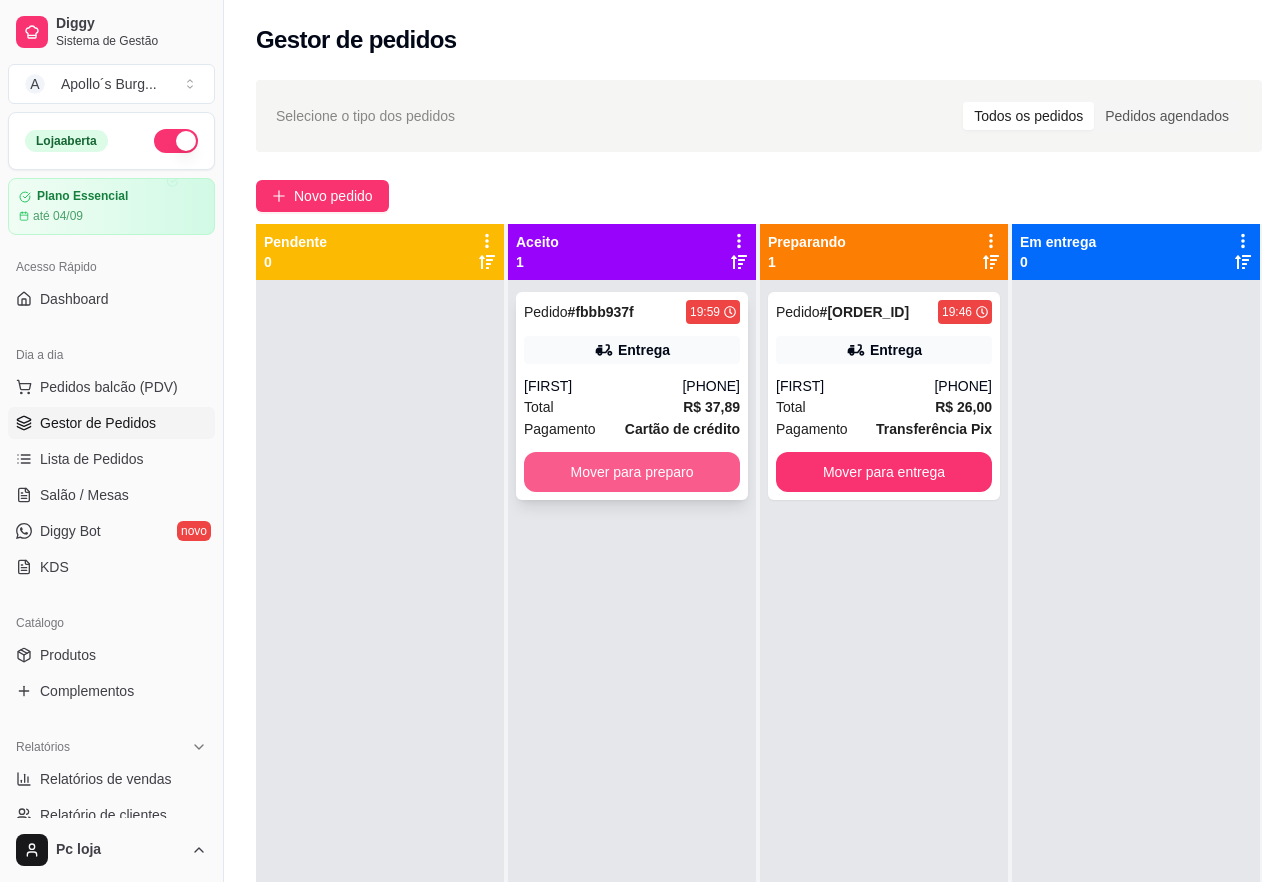 click on "Mover para preparo" at bounding box center (632, 472) 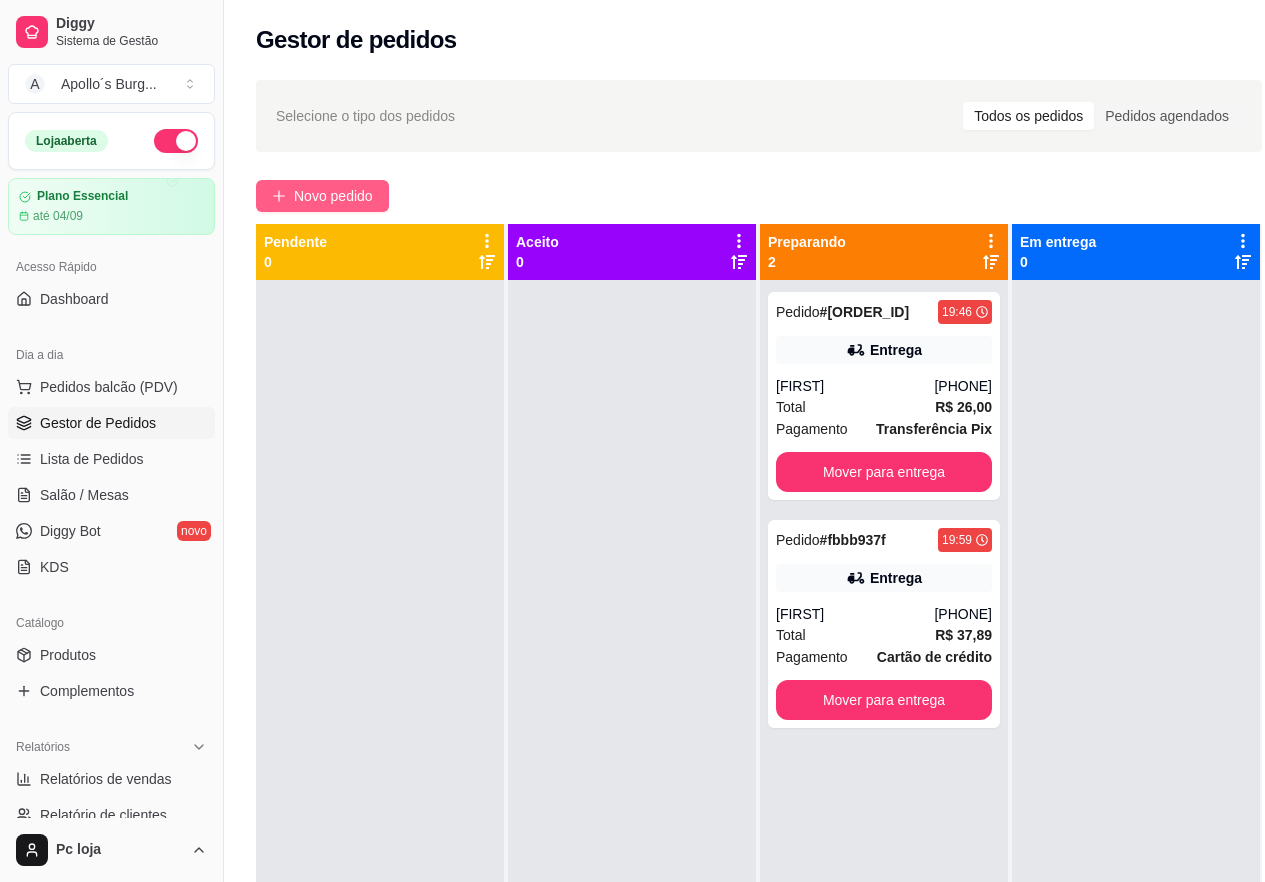 click on "Novo pedido" at bounding box center (322, 196) 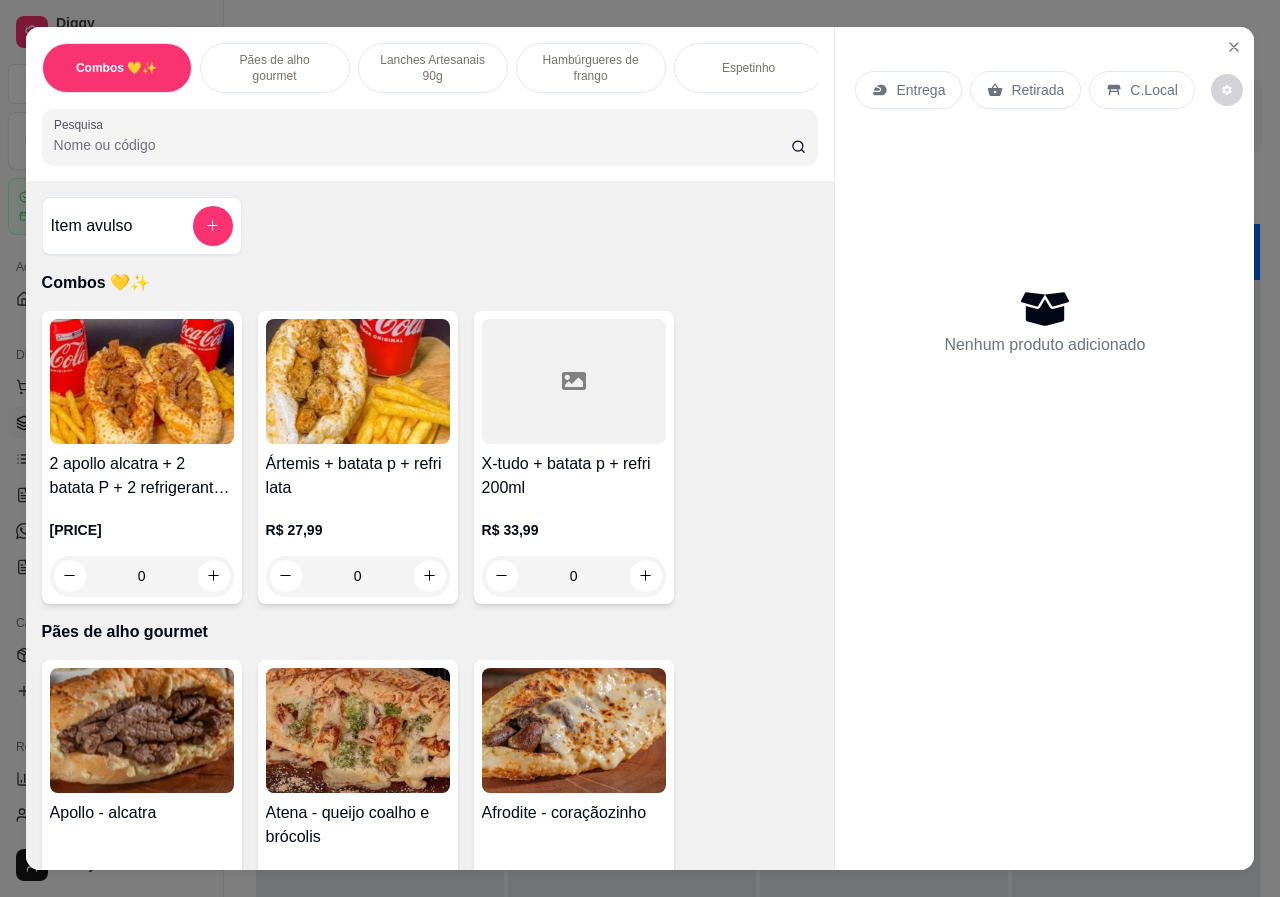 click on "Lanches Artesanais 90g" at bounding box center (433, 68) 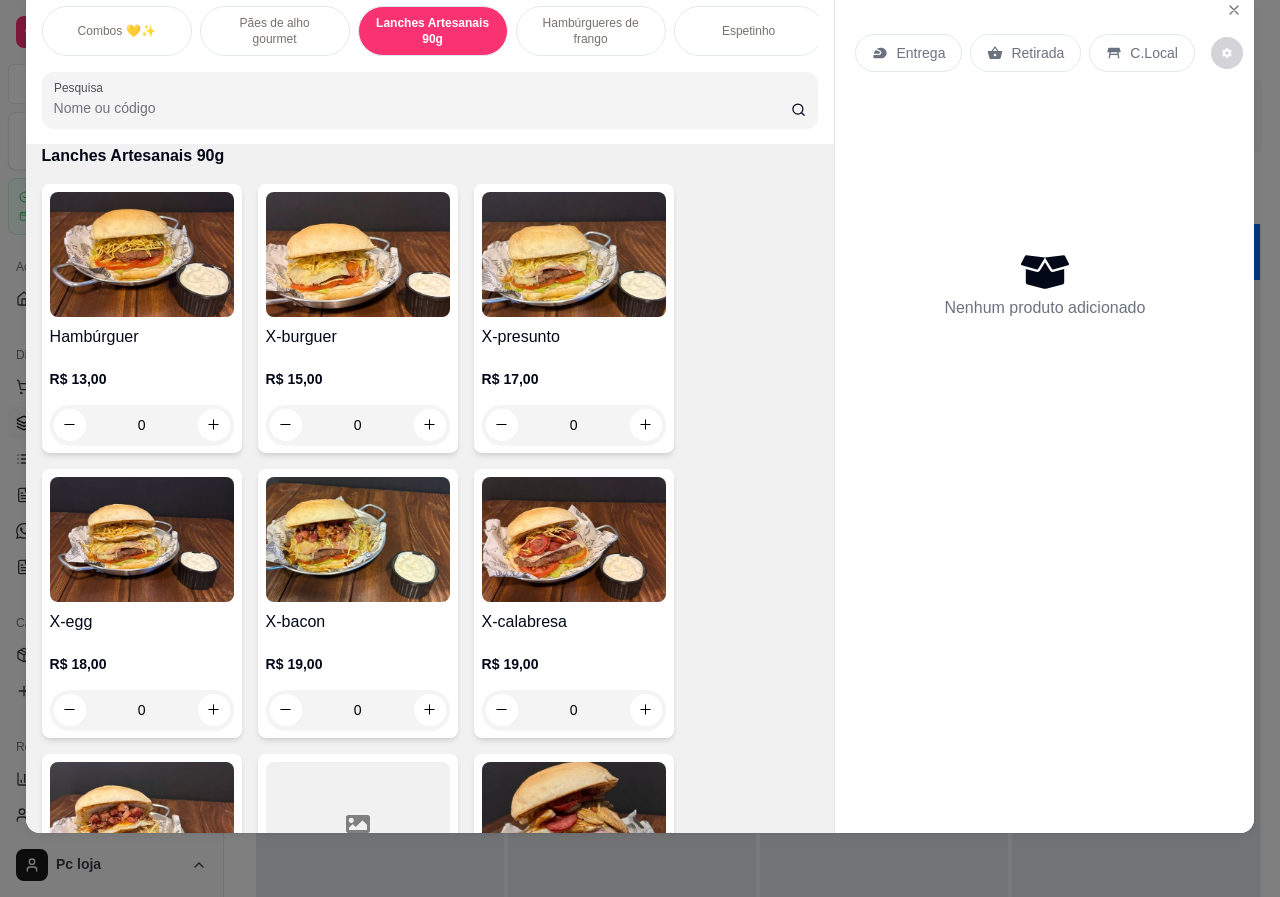 click on "Hambúrgueres de frango" at bounding box center (591, 31) 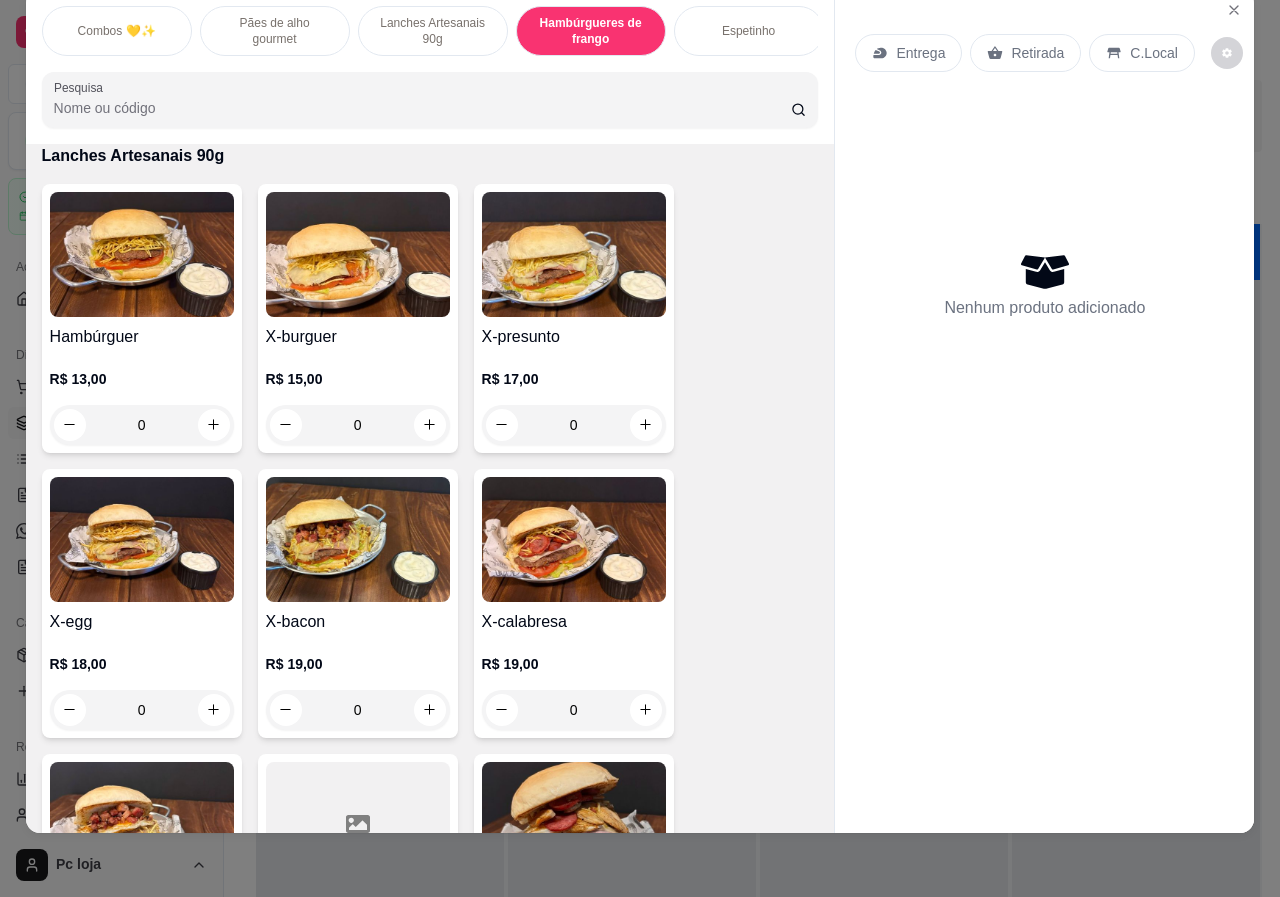 scroll, scrollTop: 1968, scrollLeft: 0, axis: vertical 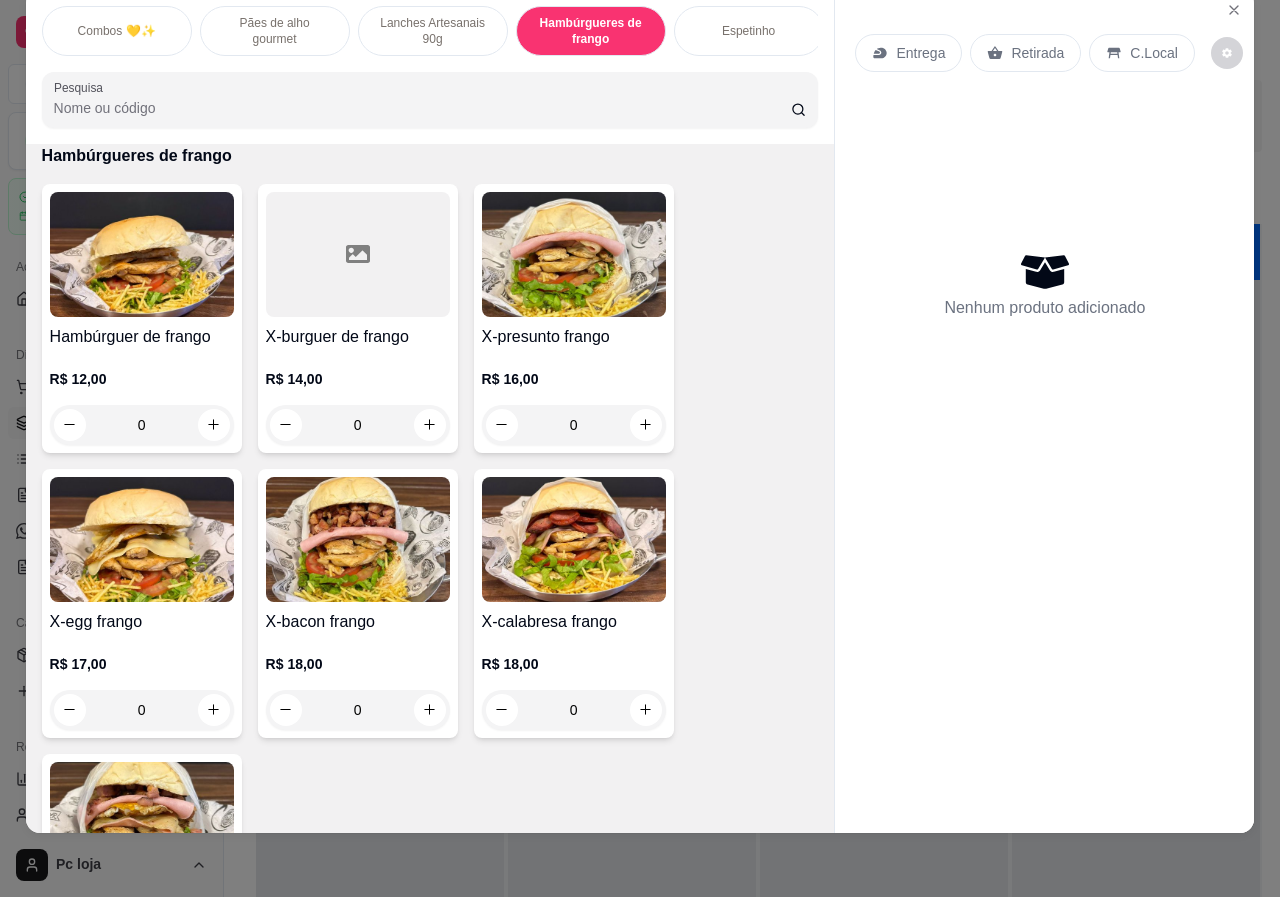 click on "0" at bounding box center [358, 710] 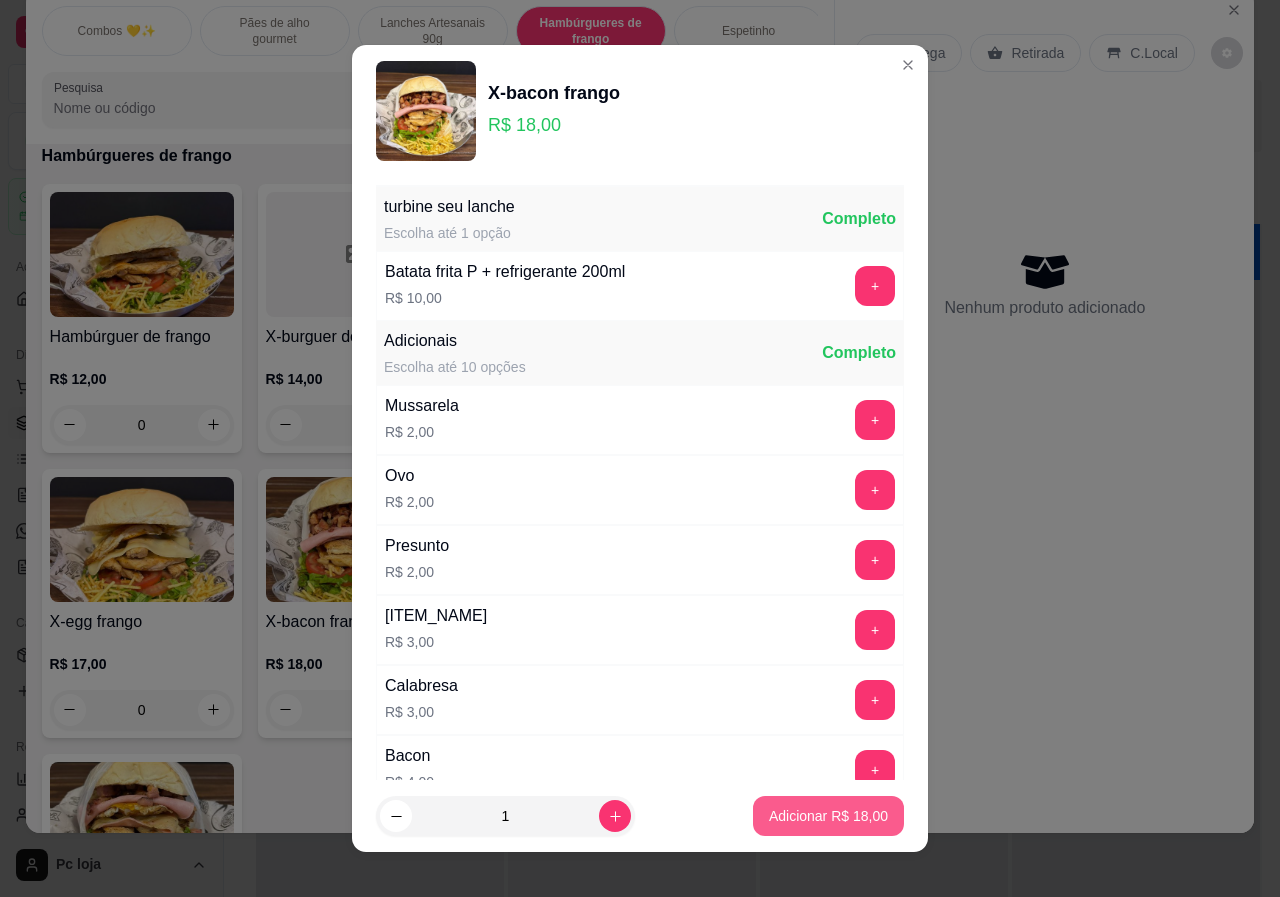 click on "Adicionar   R$ 18,00" at bounding box center (828, 816) 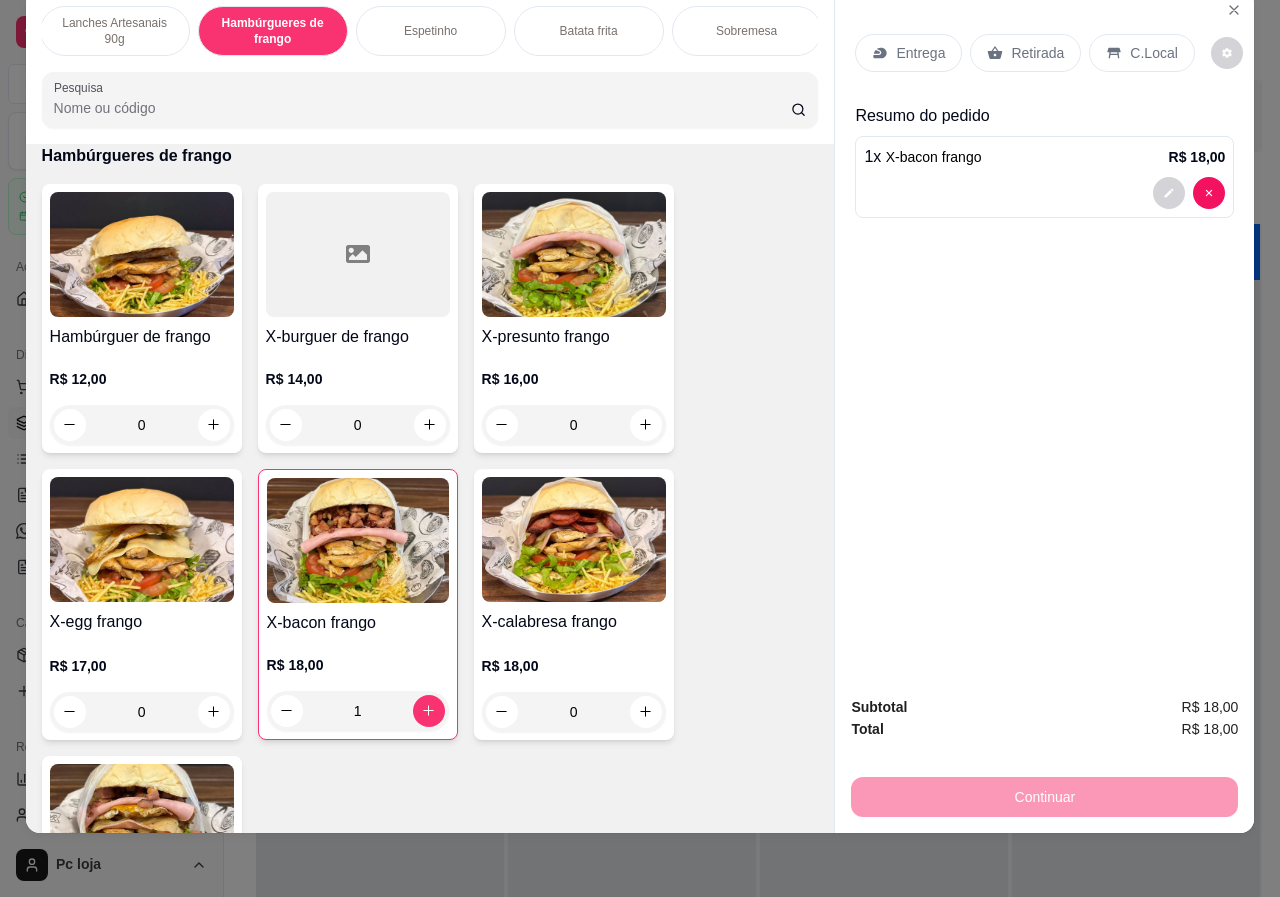 scroll, scrollTop: 0, scrollLeft: 335, axis: horizontal 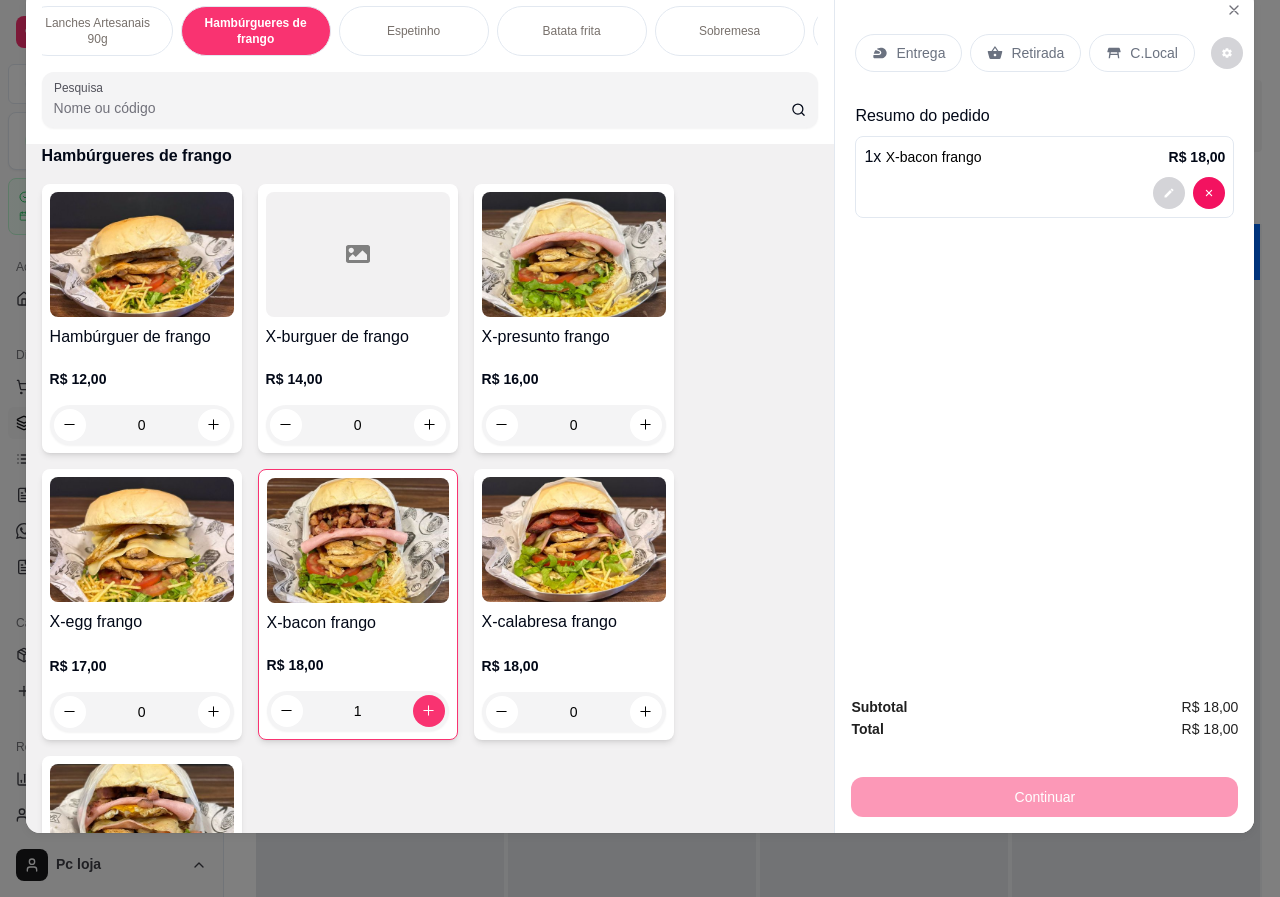 click on "Batata frita" at bounding box center (572, 31) 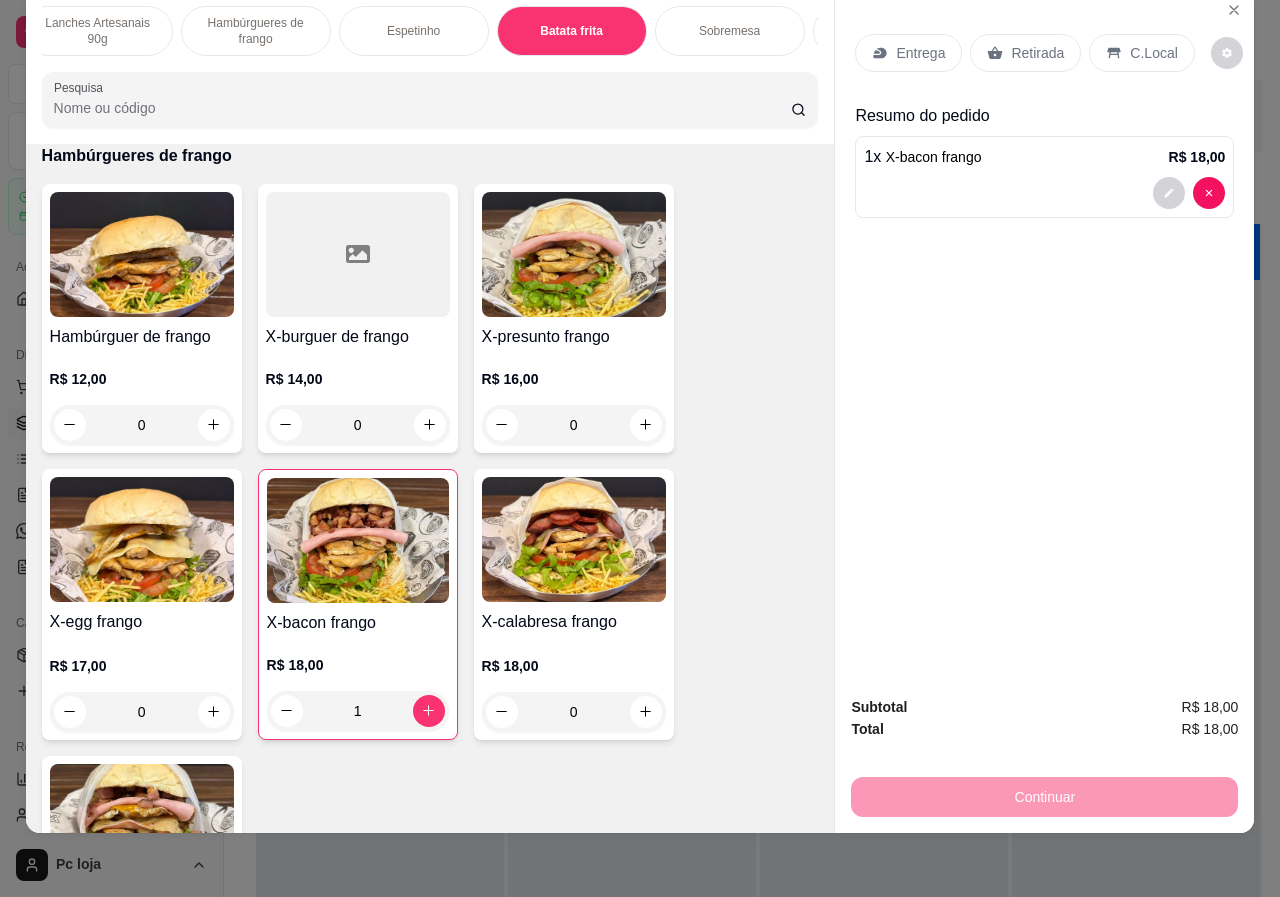 scroll, scrollTop: 3190, scrollLeft: 0, axis: vertical 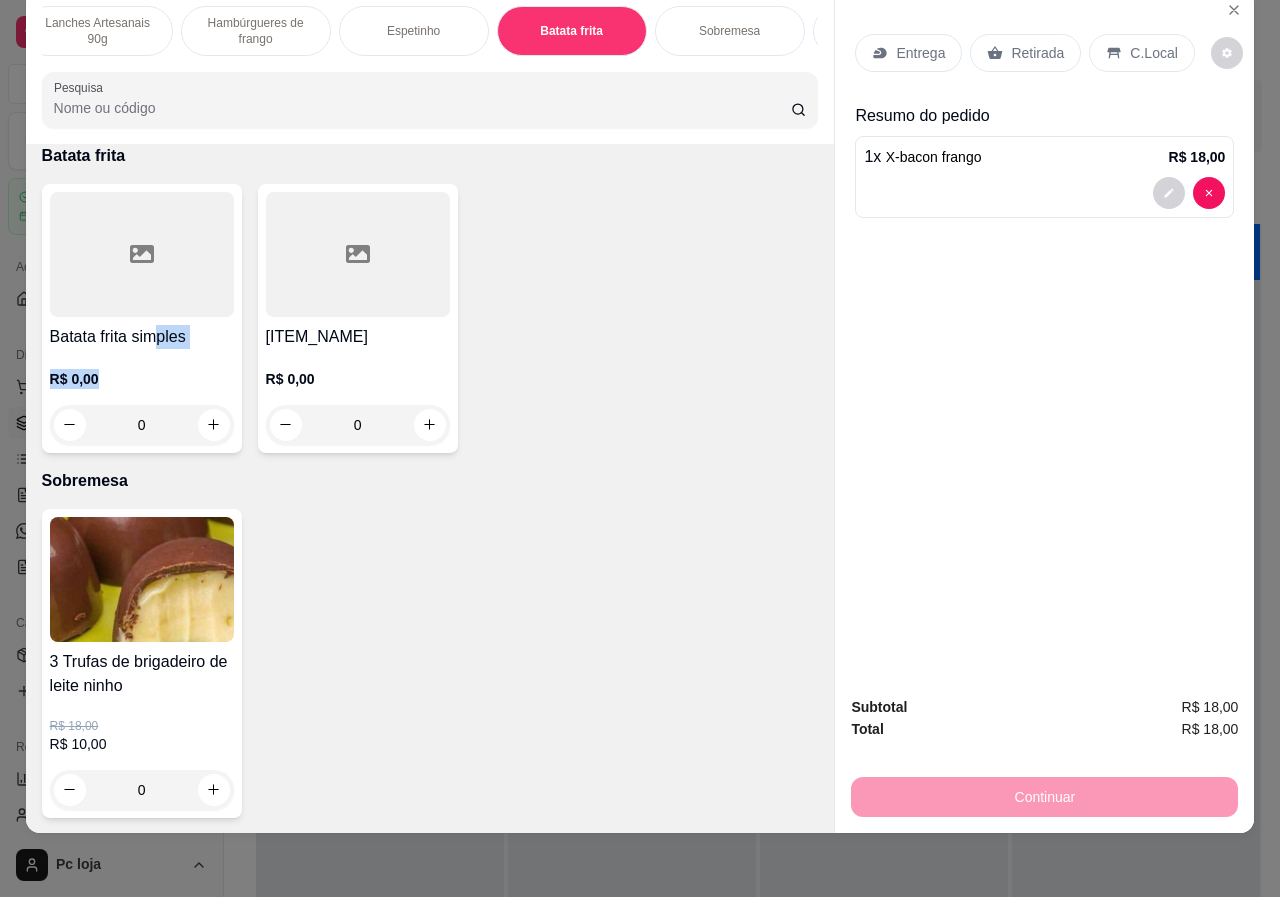 click on "[ITEM_NAME]    R$ 0,00 0" at bounding box center [142, 318] 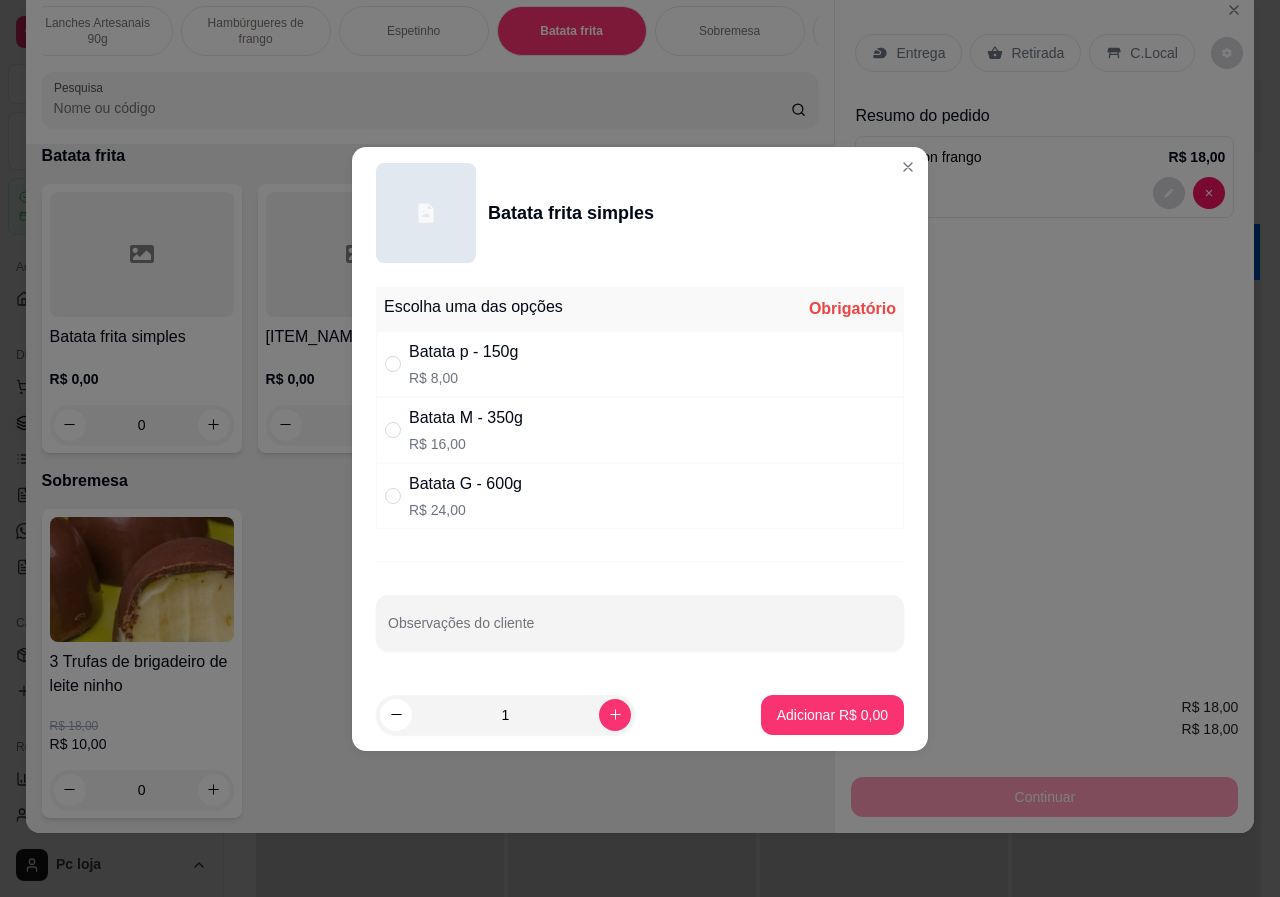 click on "Batata p - 150g R$ 8,00" at bounding box center (640, 364) 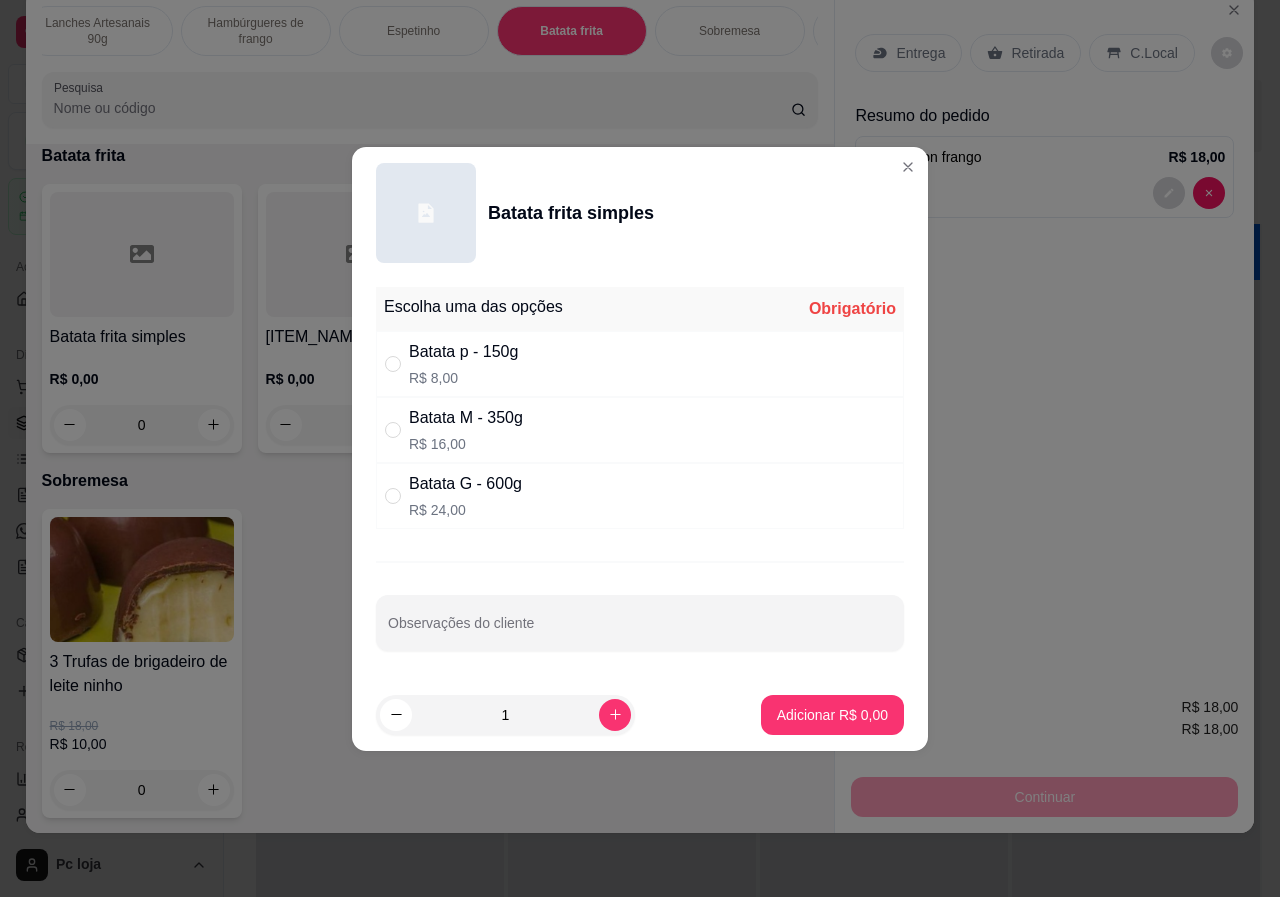 radio on "true" 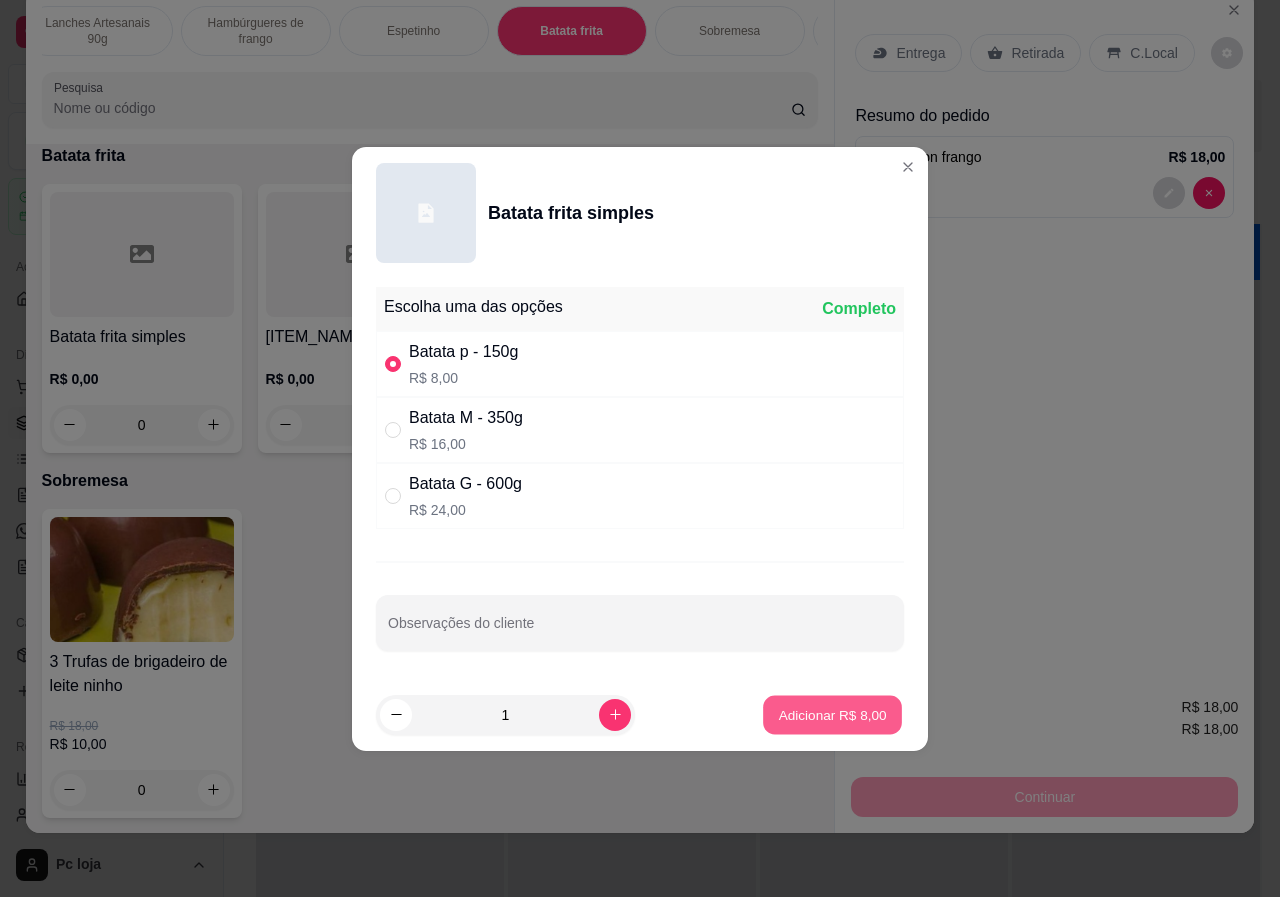 click on "Adicionar   R$ 8,00" at bounding box center [832, 714] 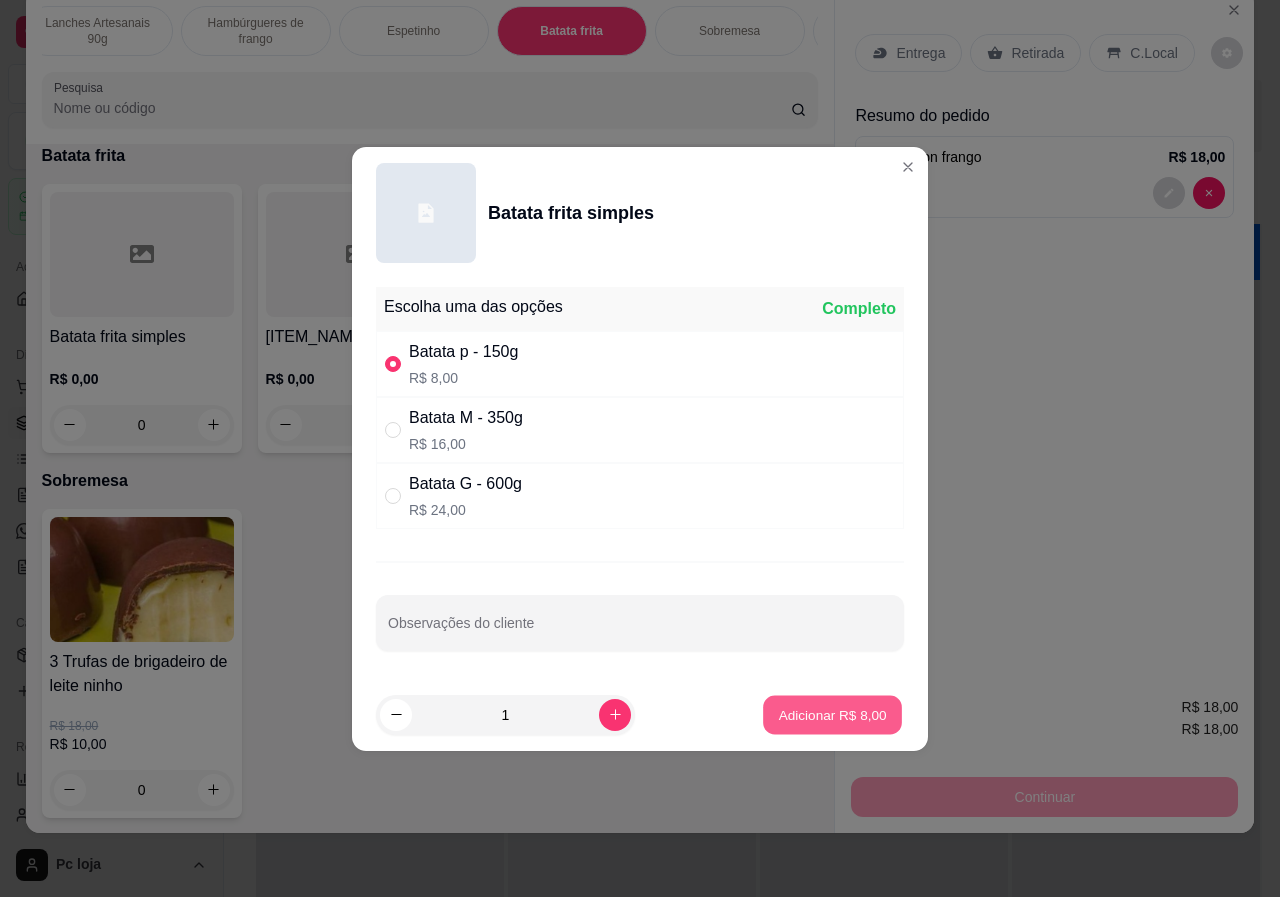 type on "1" 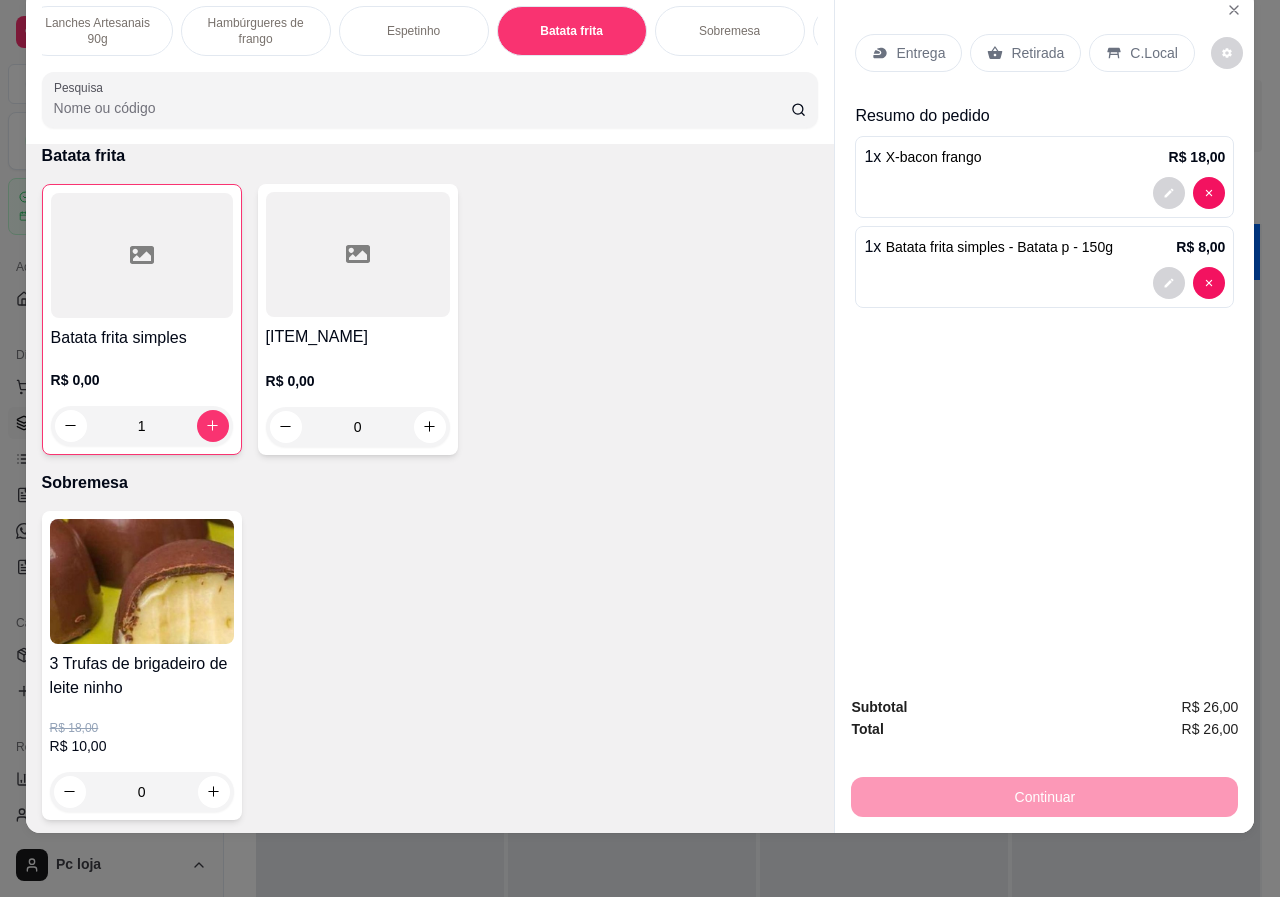 scroll, scrollTop: 0, scrollLeft: 479, axis: horizontal 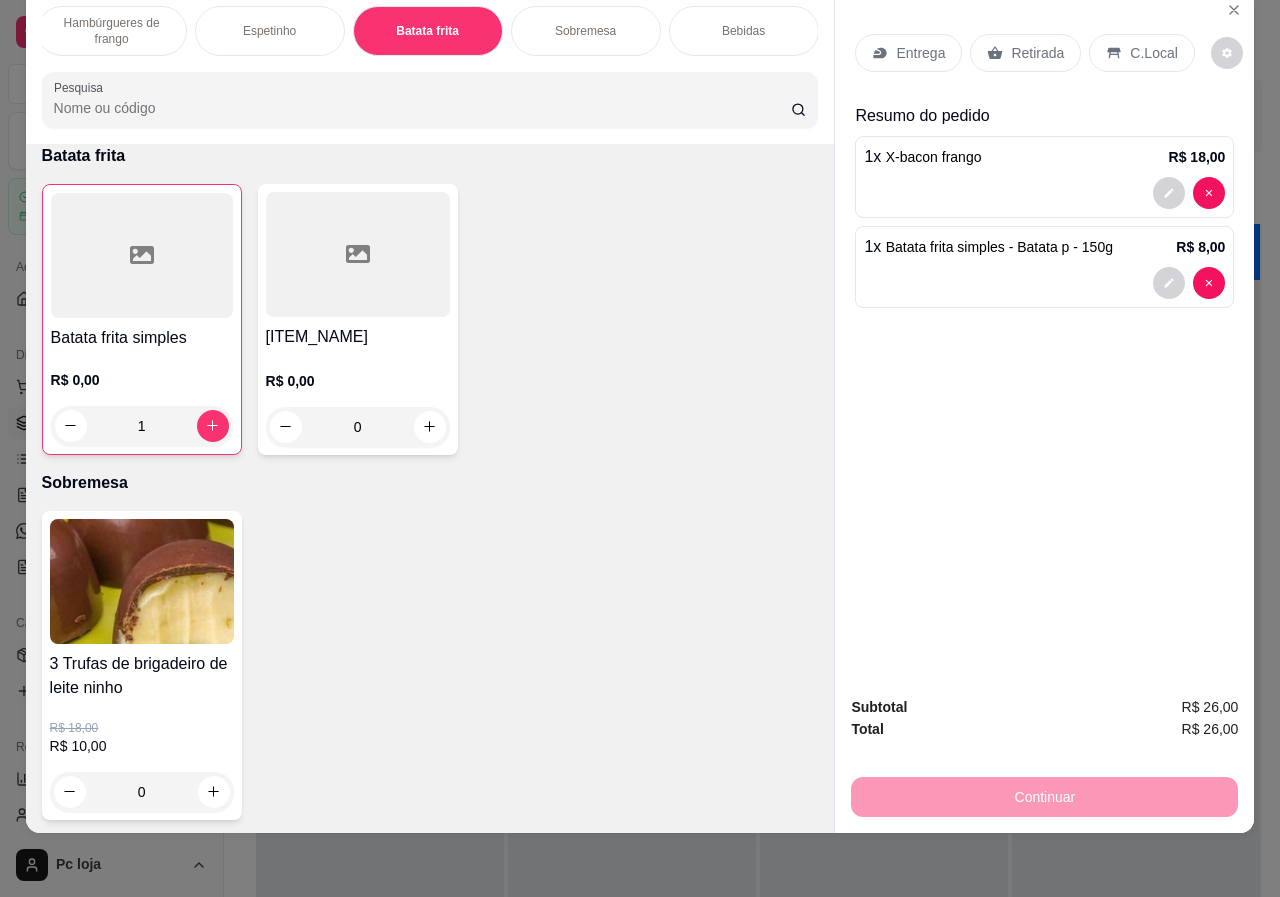 click on "Bebidas" at bounding box center (744, 31) 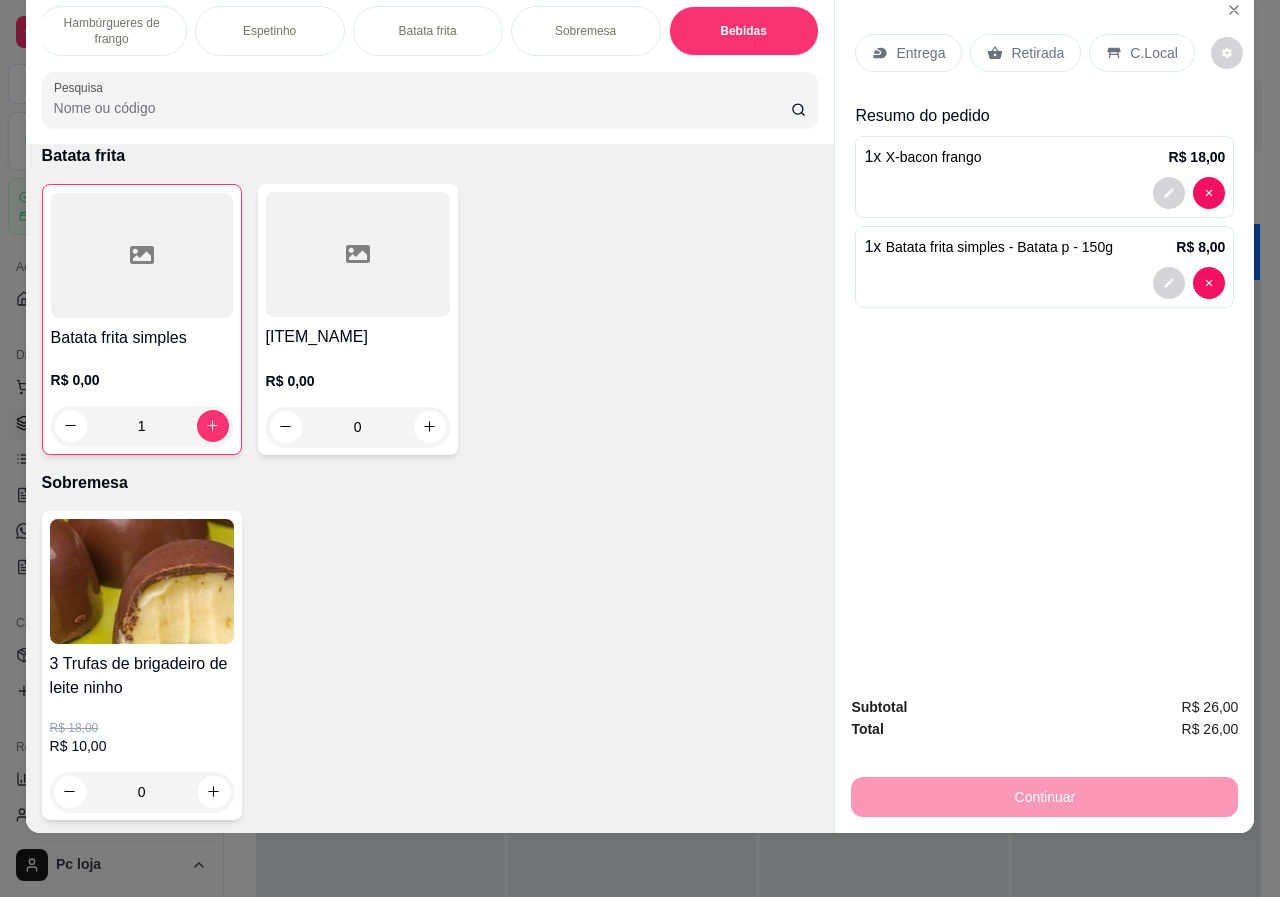 scroll, scrollTop: 3904, scrollLeft: 0, axis: vertical 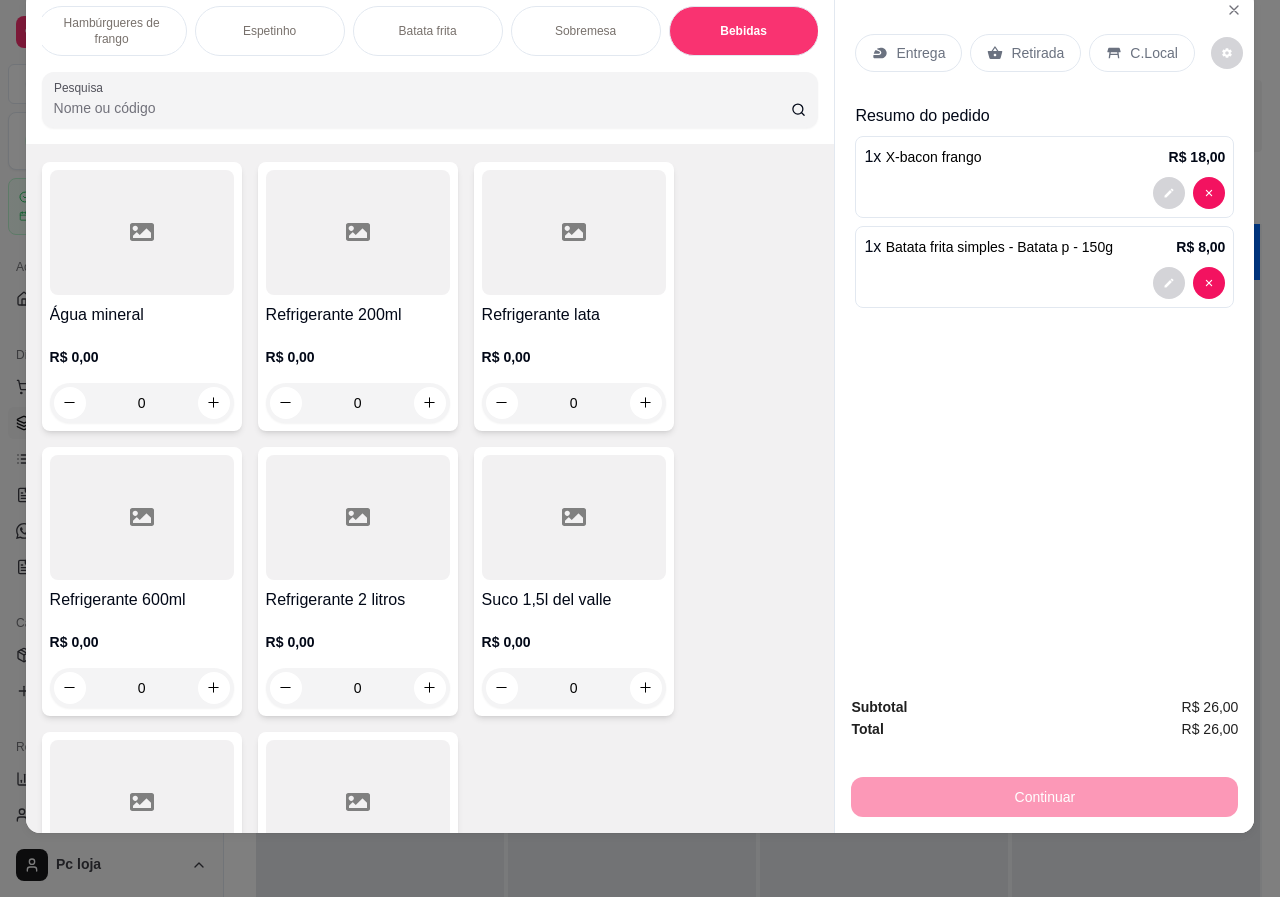click on "R$ 0,00" at bounding box center (358, 642) 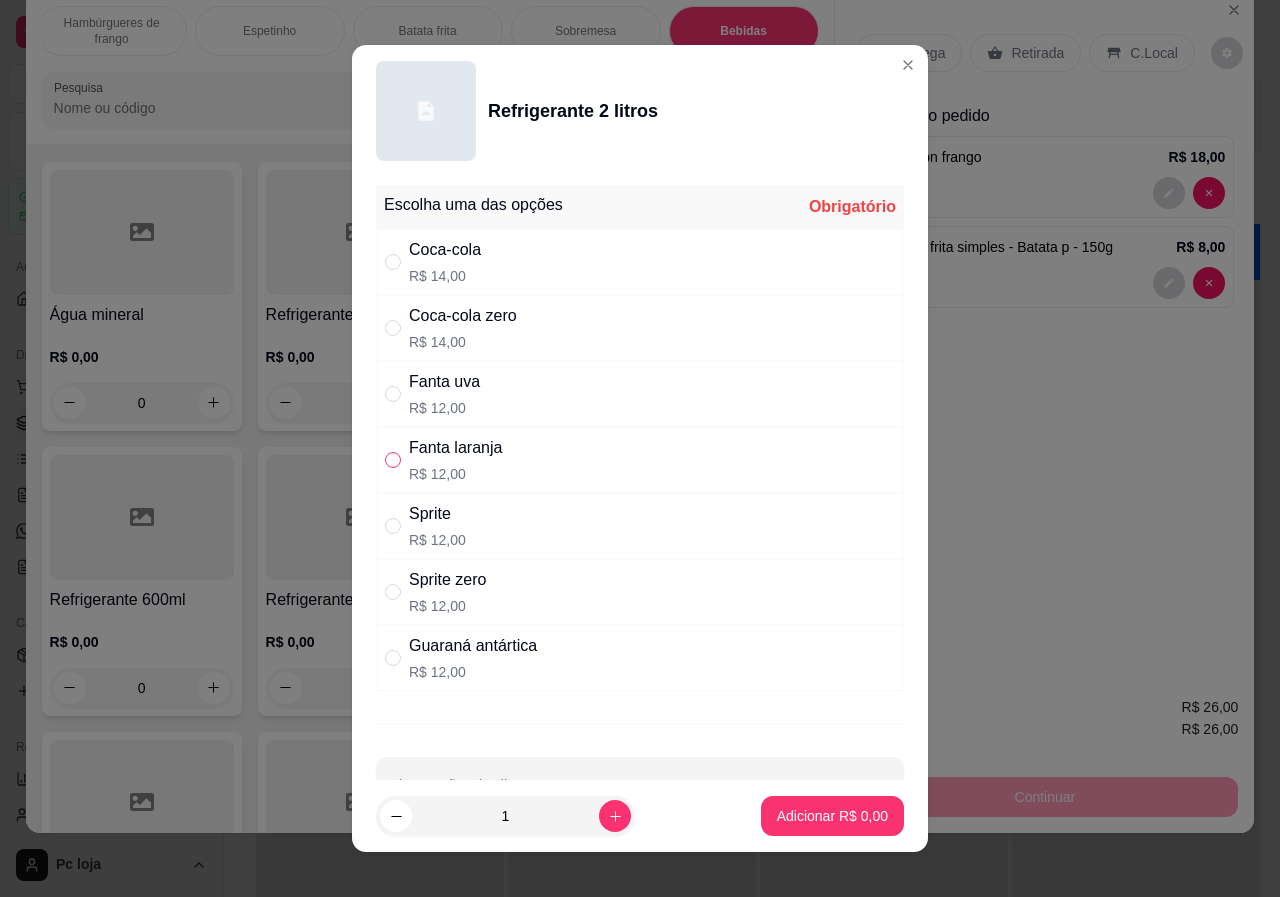 click at bounding box center [393, 460] 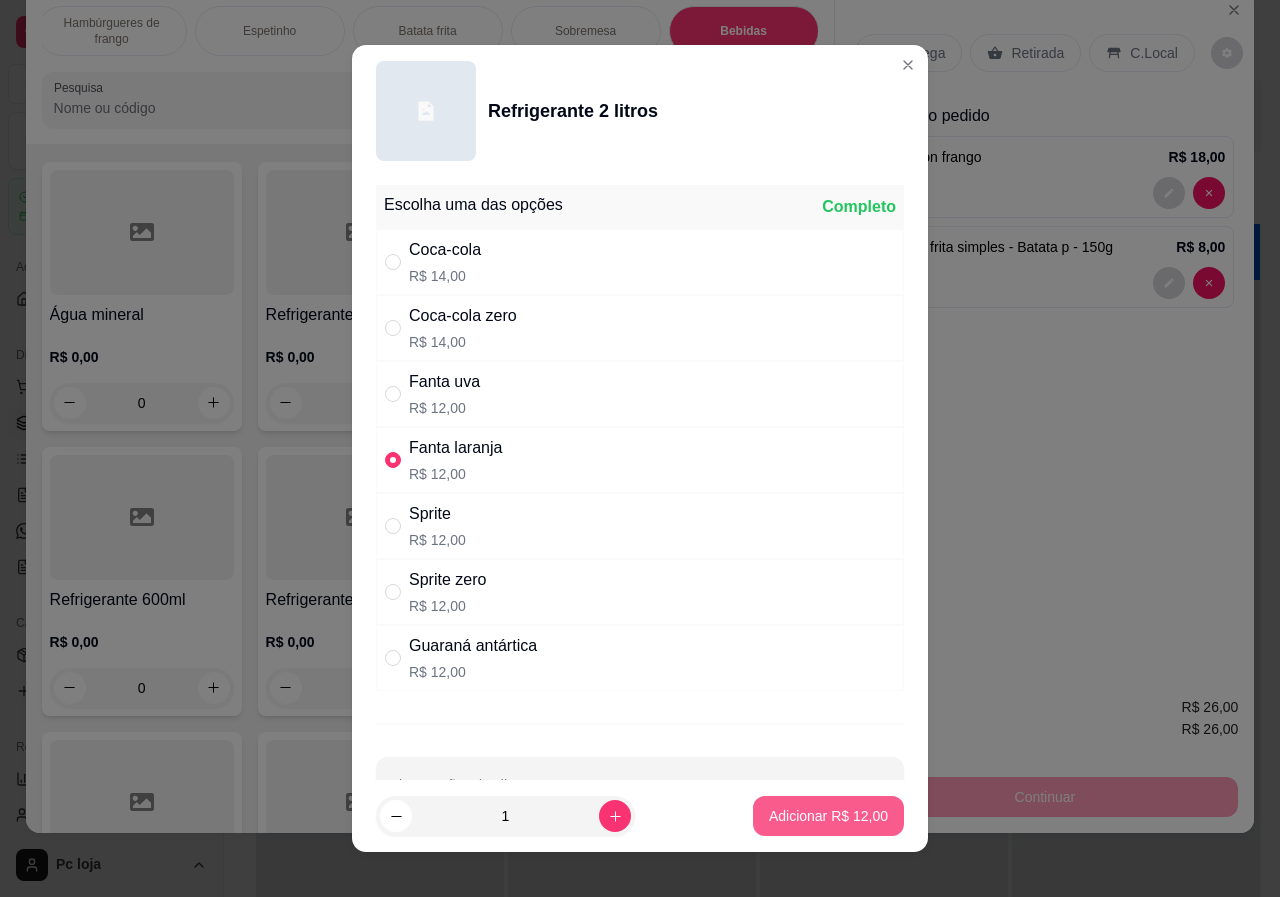 click on "Adicionar   R$ 12,00" at bounding box center [828, 816] 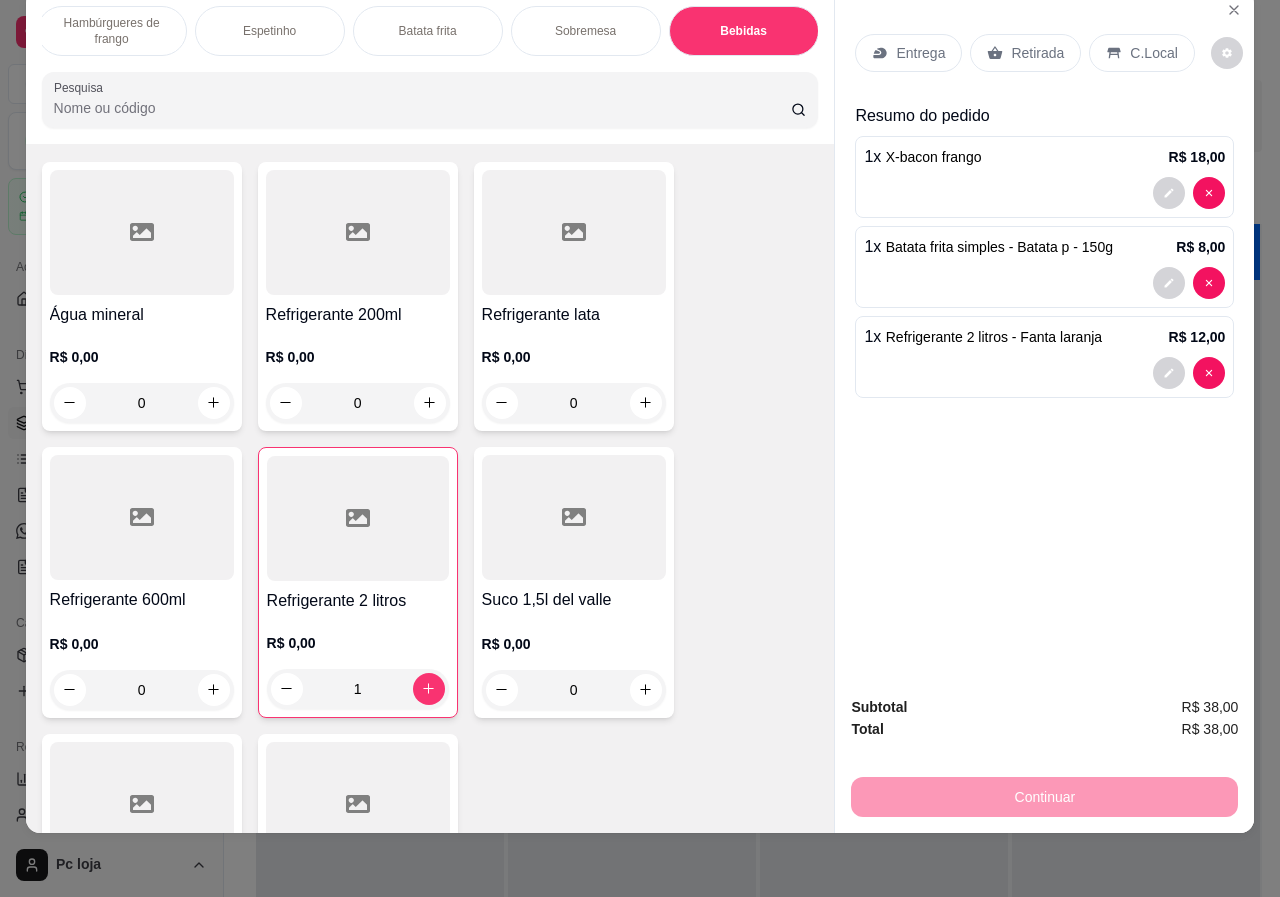 type on "1" 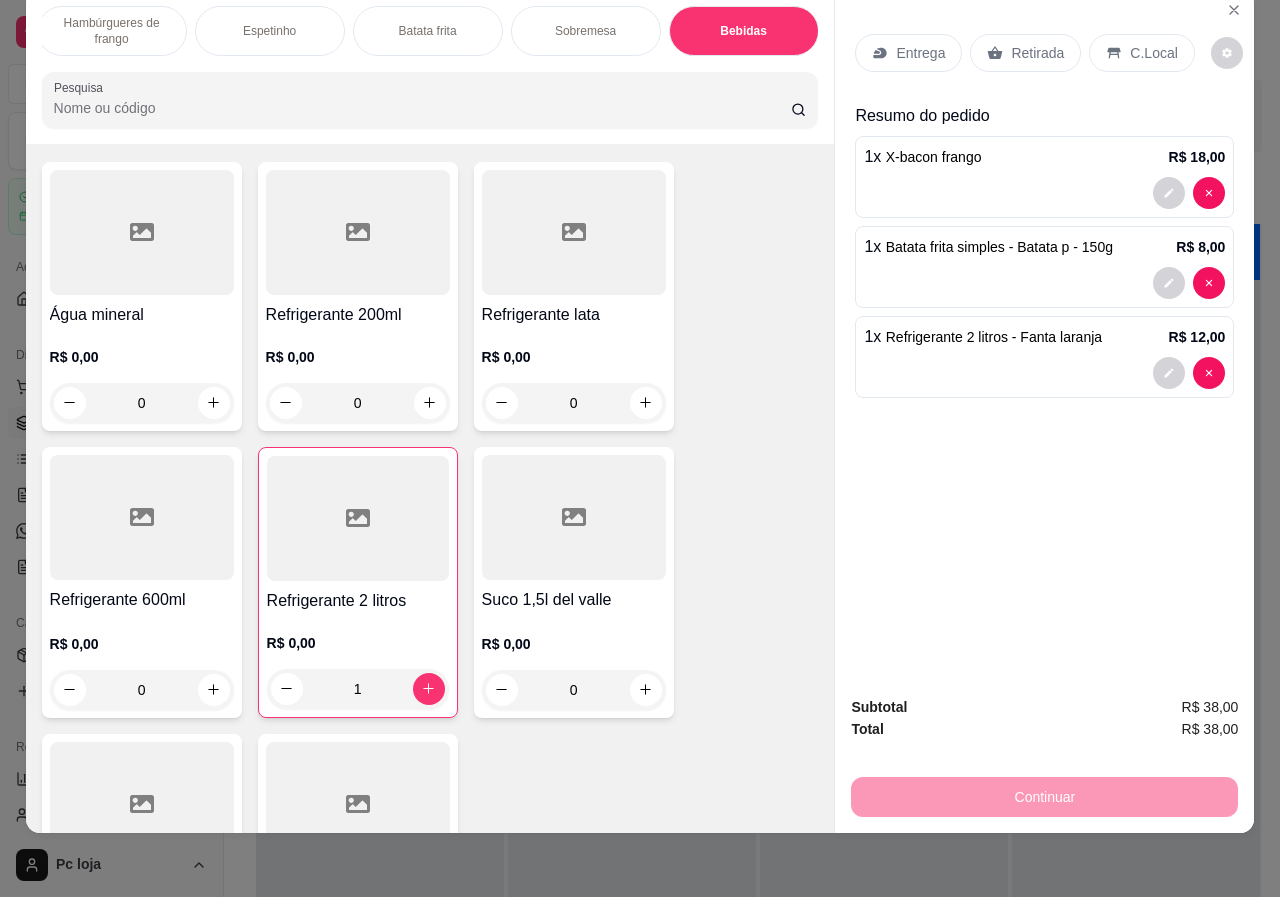 drag, startPoint x: 1014, startPoint y: 27, endPoint x: 1025, endPoint y: 26, distance: 11.045361 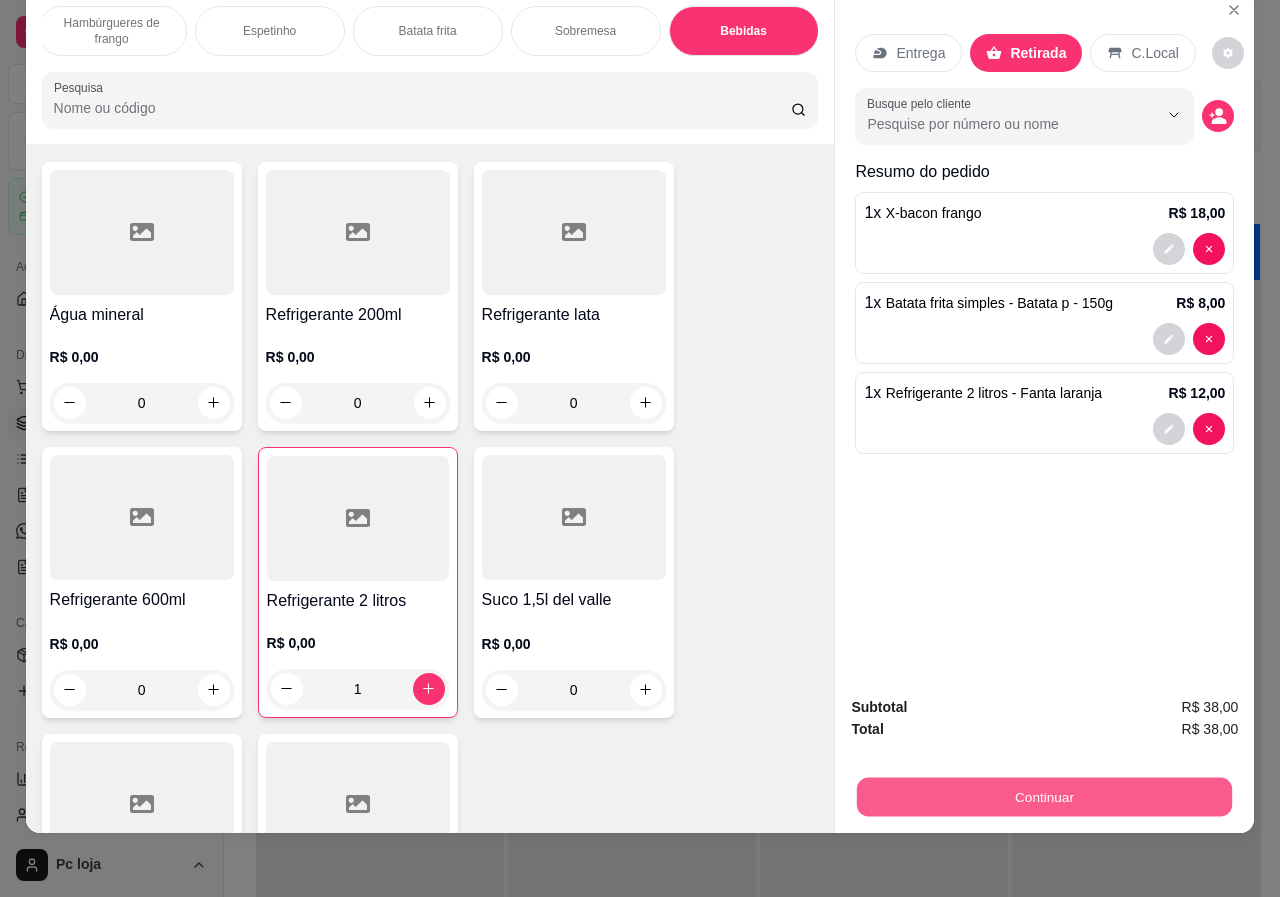 click on "Continuar" at bounding box center (1044, 797) 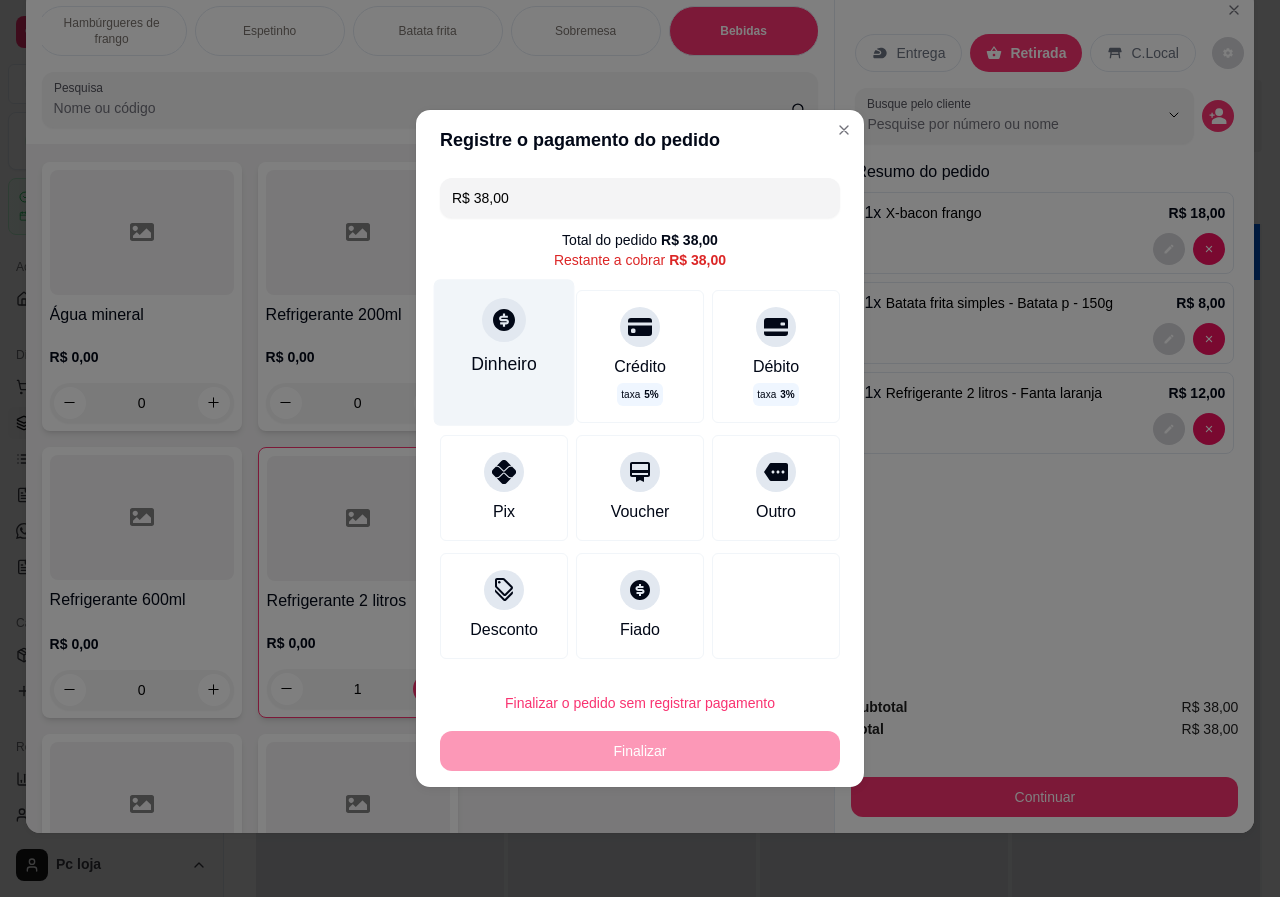 click on "Dinheiro" at bounding box center (504, 352) 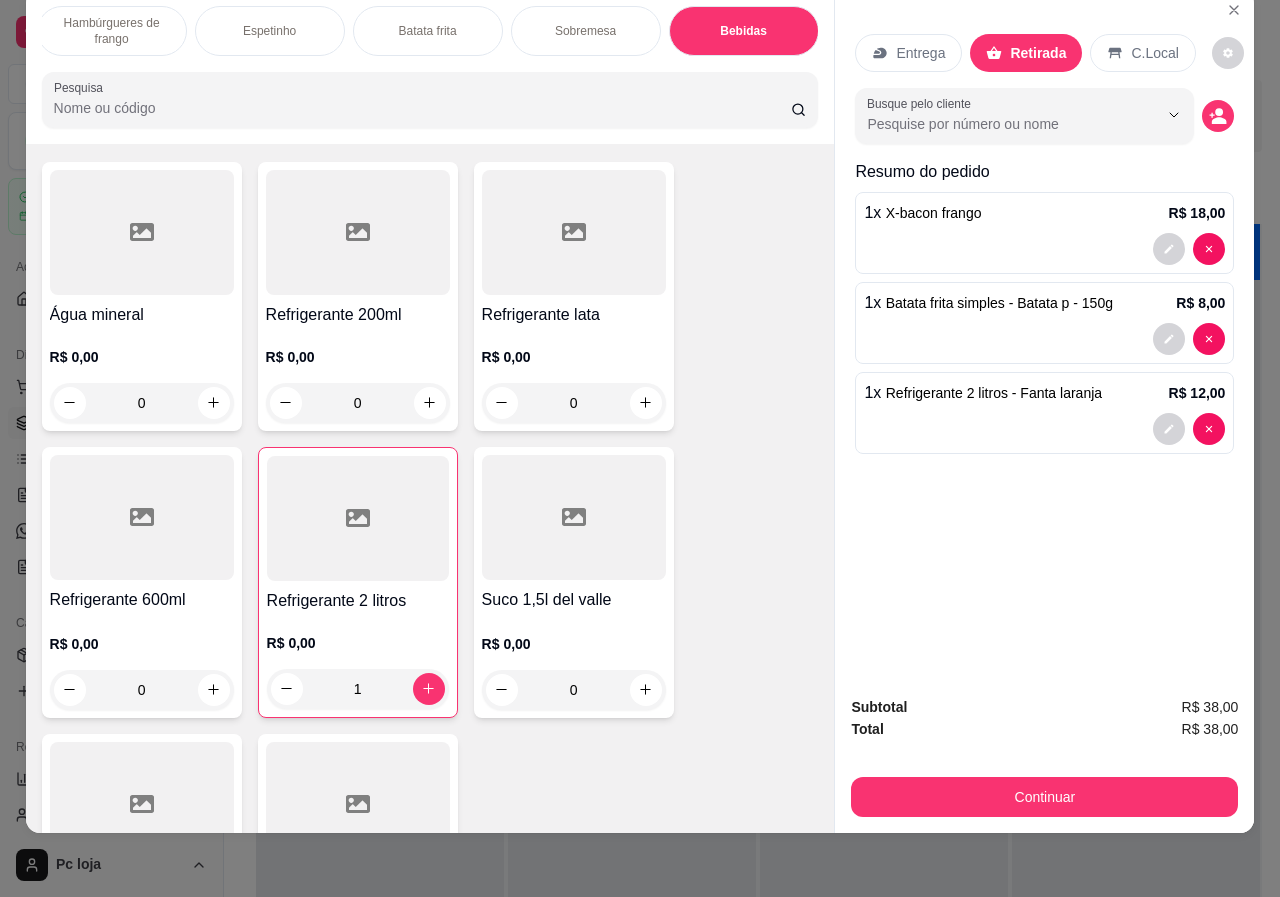 click on "Entrega" at bounding box center [920, 53] 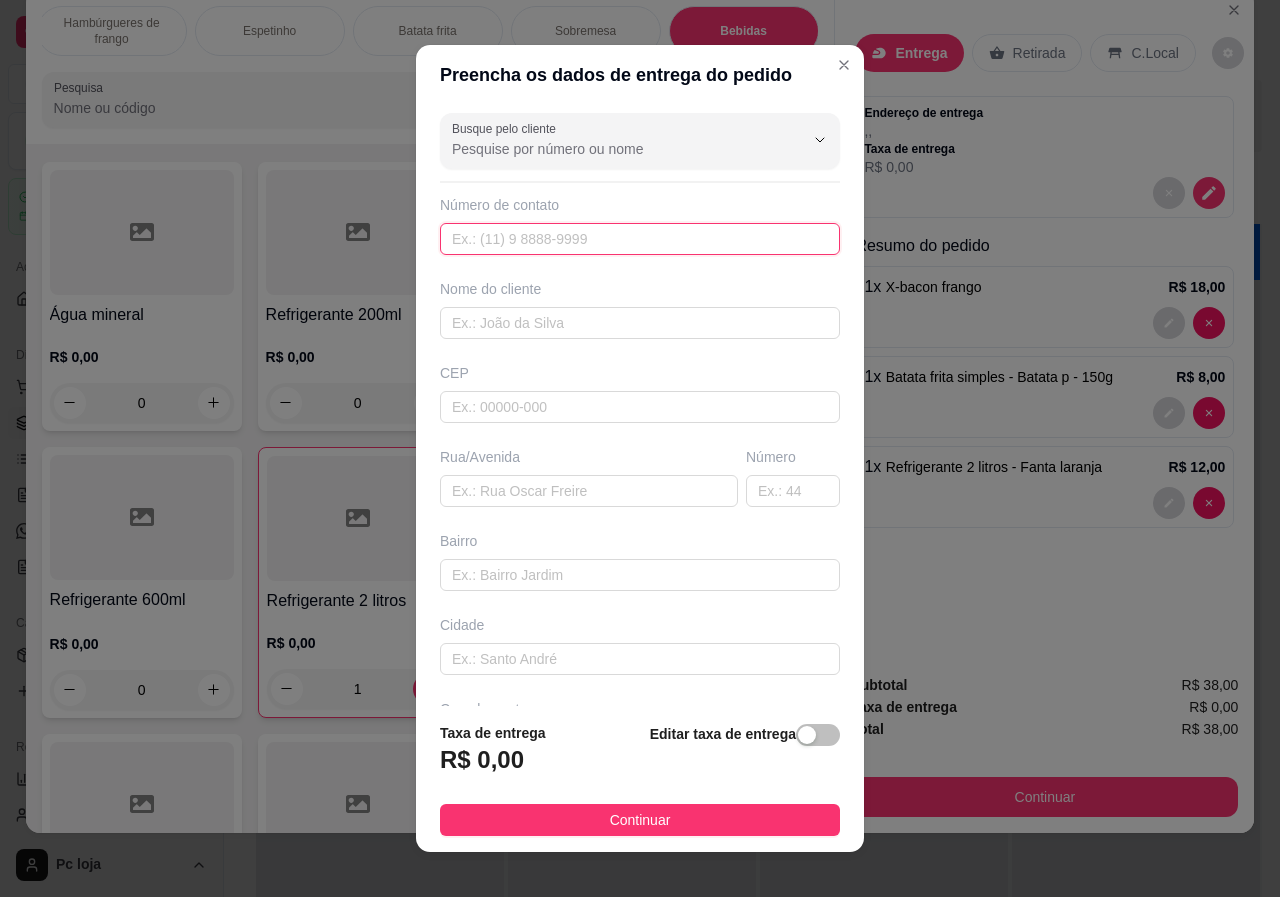 click at bounding box center (640, 239) 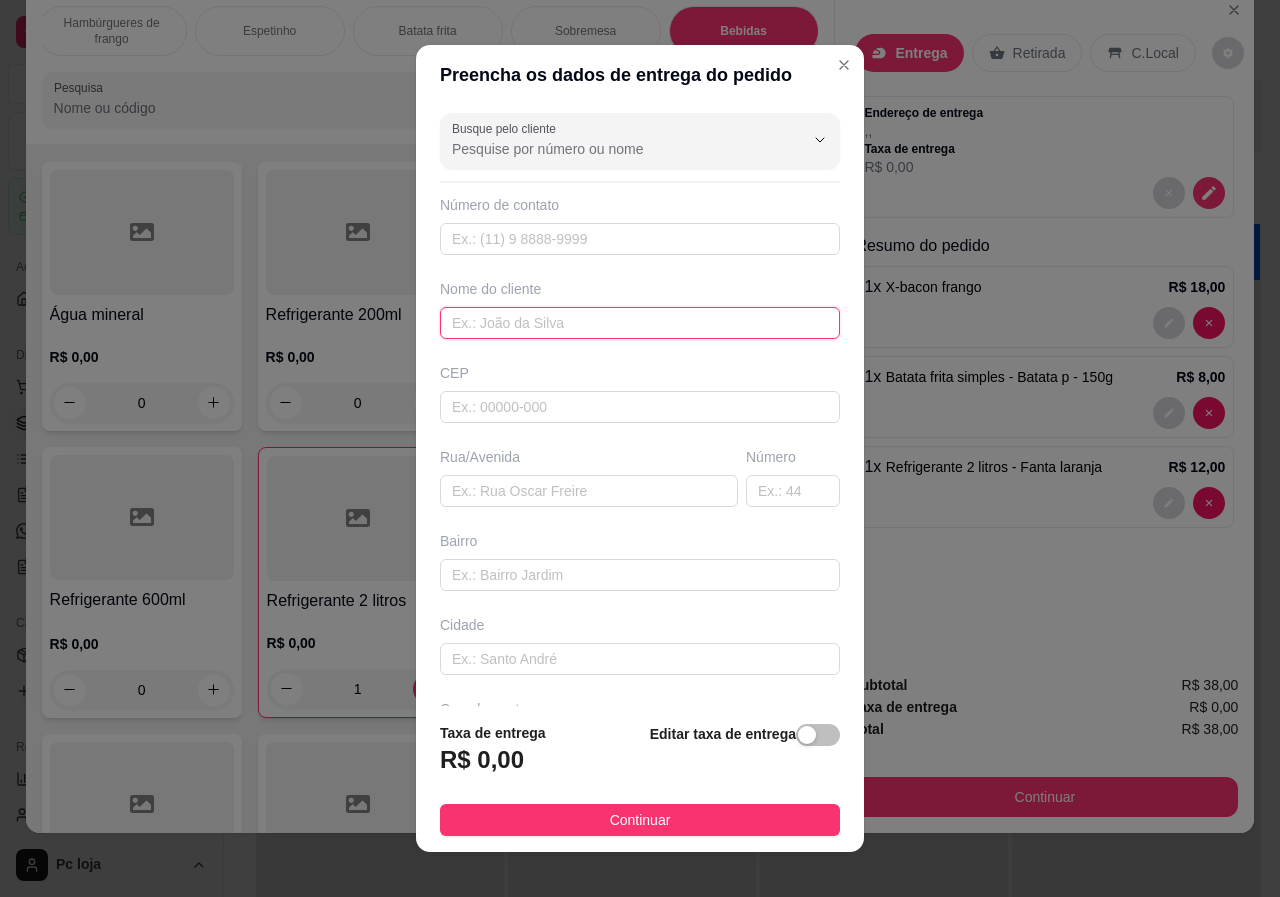 click at bounding box center [640, 323] 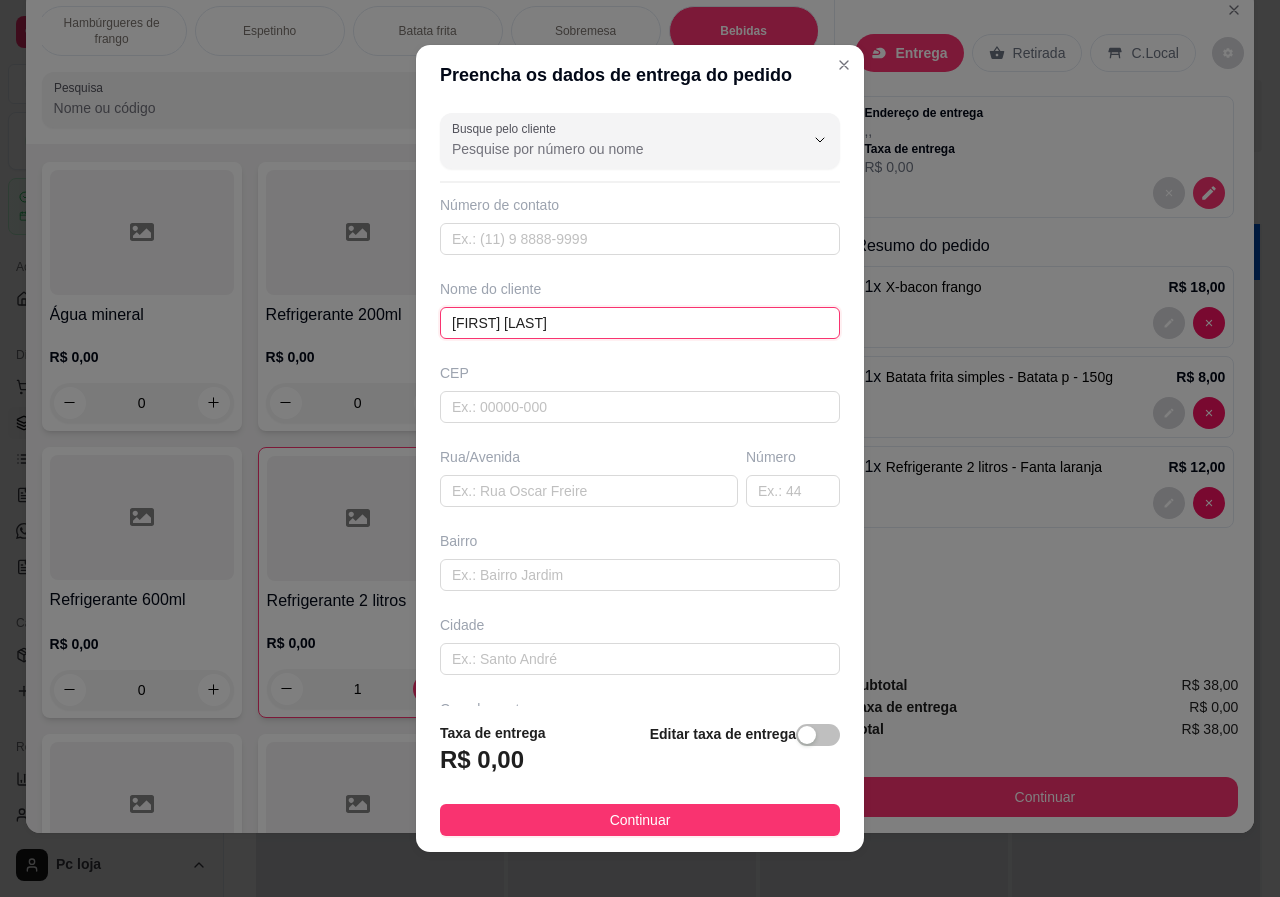 scroll, scrollTop: 73, scrollLeft: 0, axis: vertical 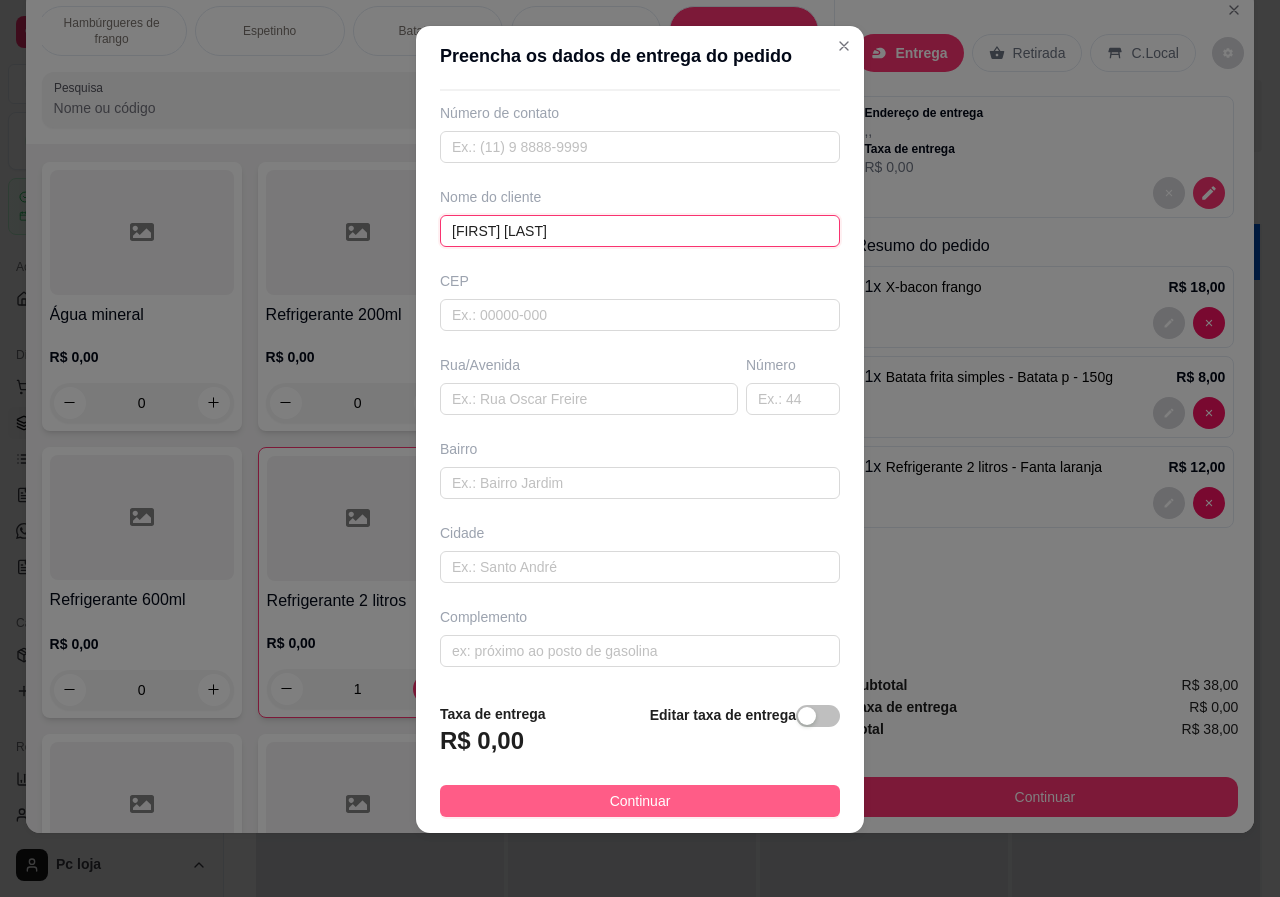 type on "[FIRST] [LAST]" 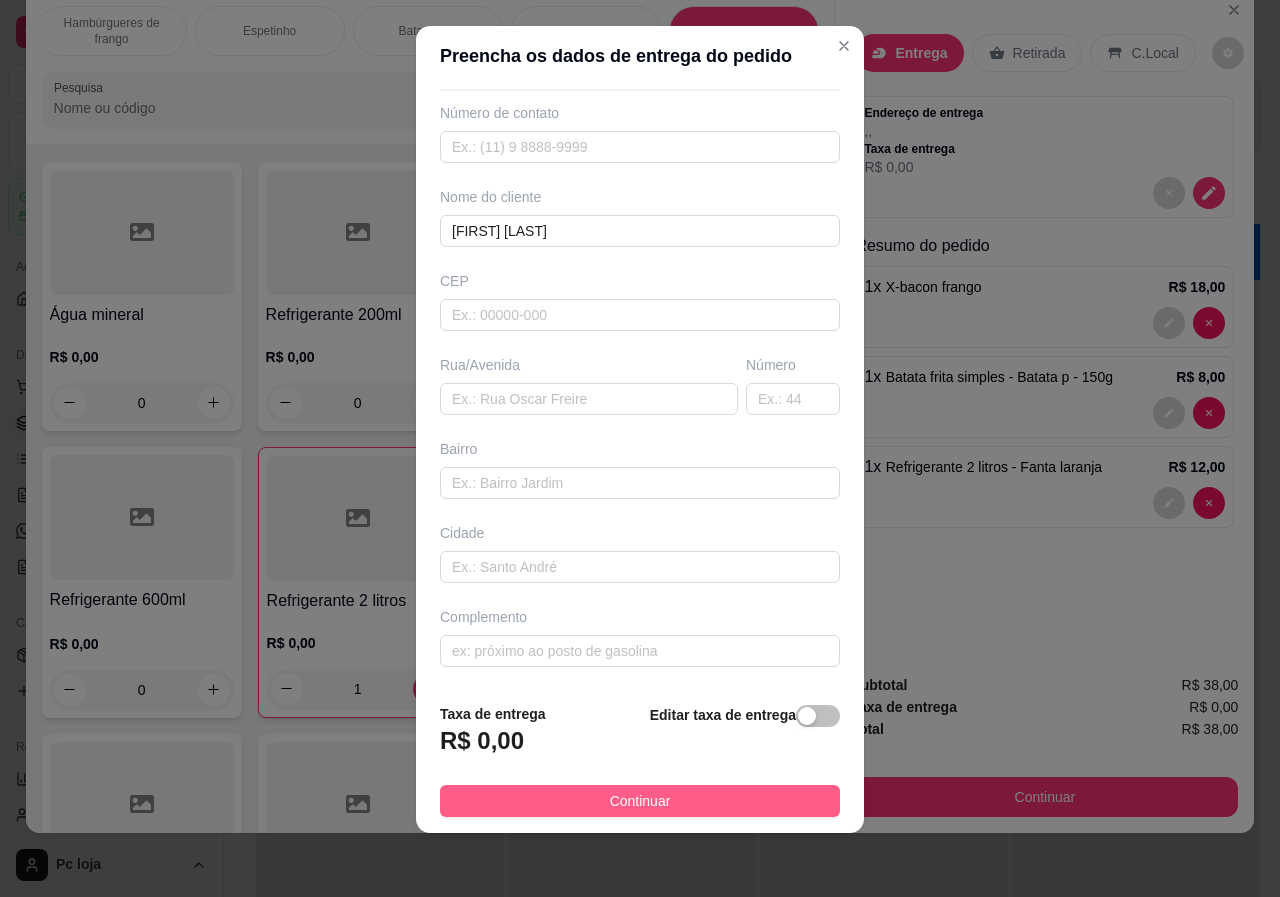 click on "Continuar" at bounding box center (640, 801) 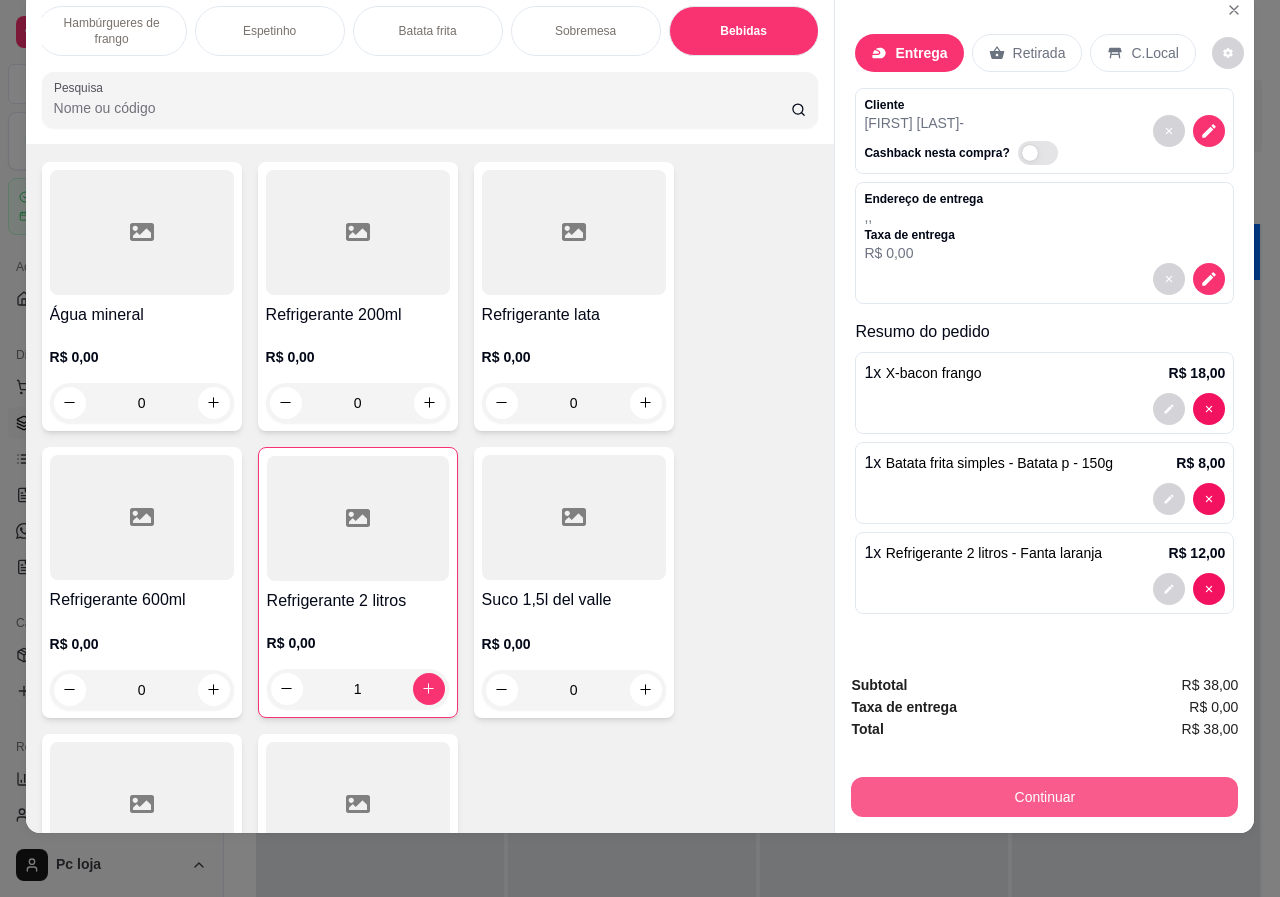 click on "Continuar" at bounding box center [1044, 797] 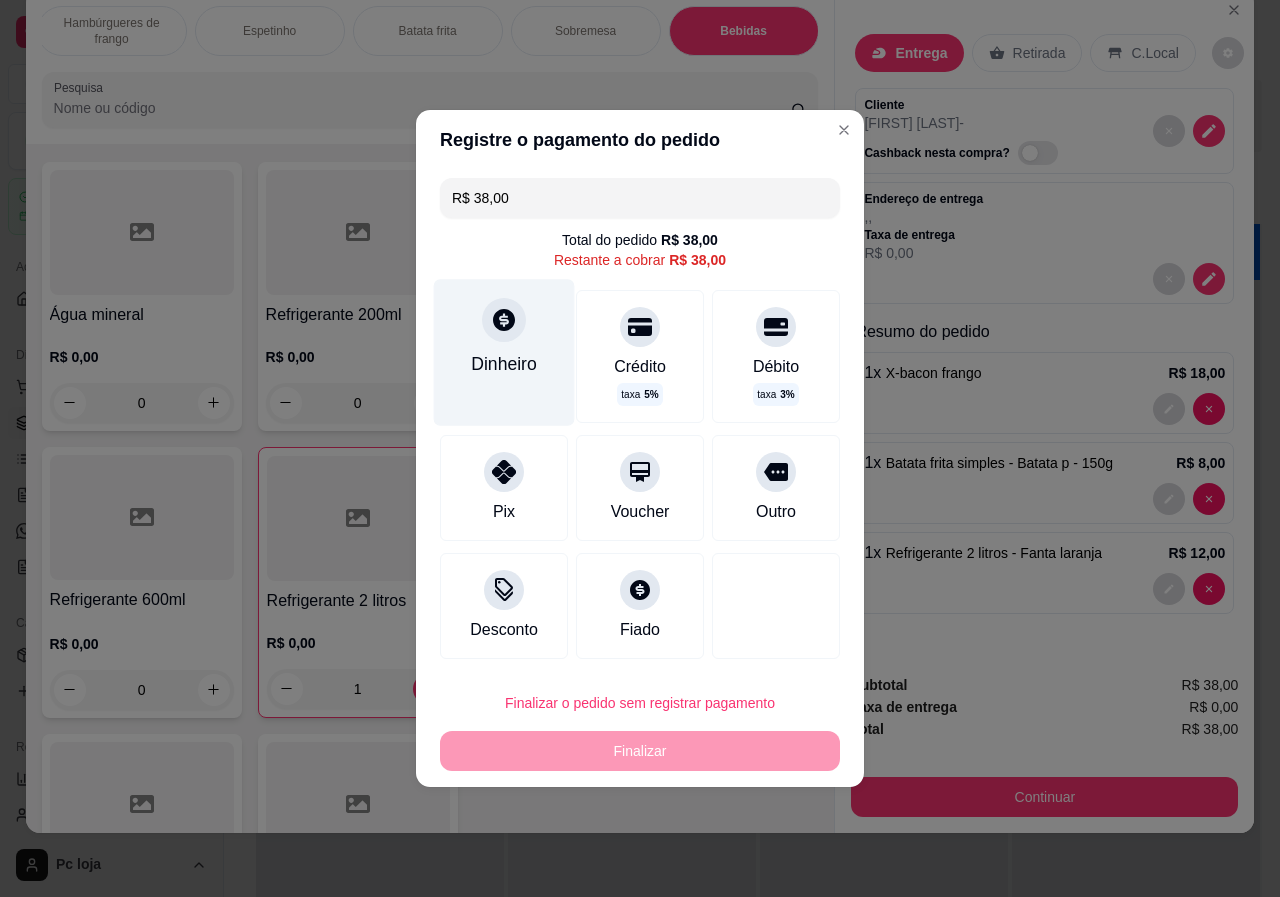 click on "Dinheiro" at bounding box center (504, 364) 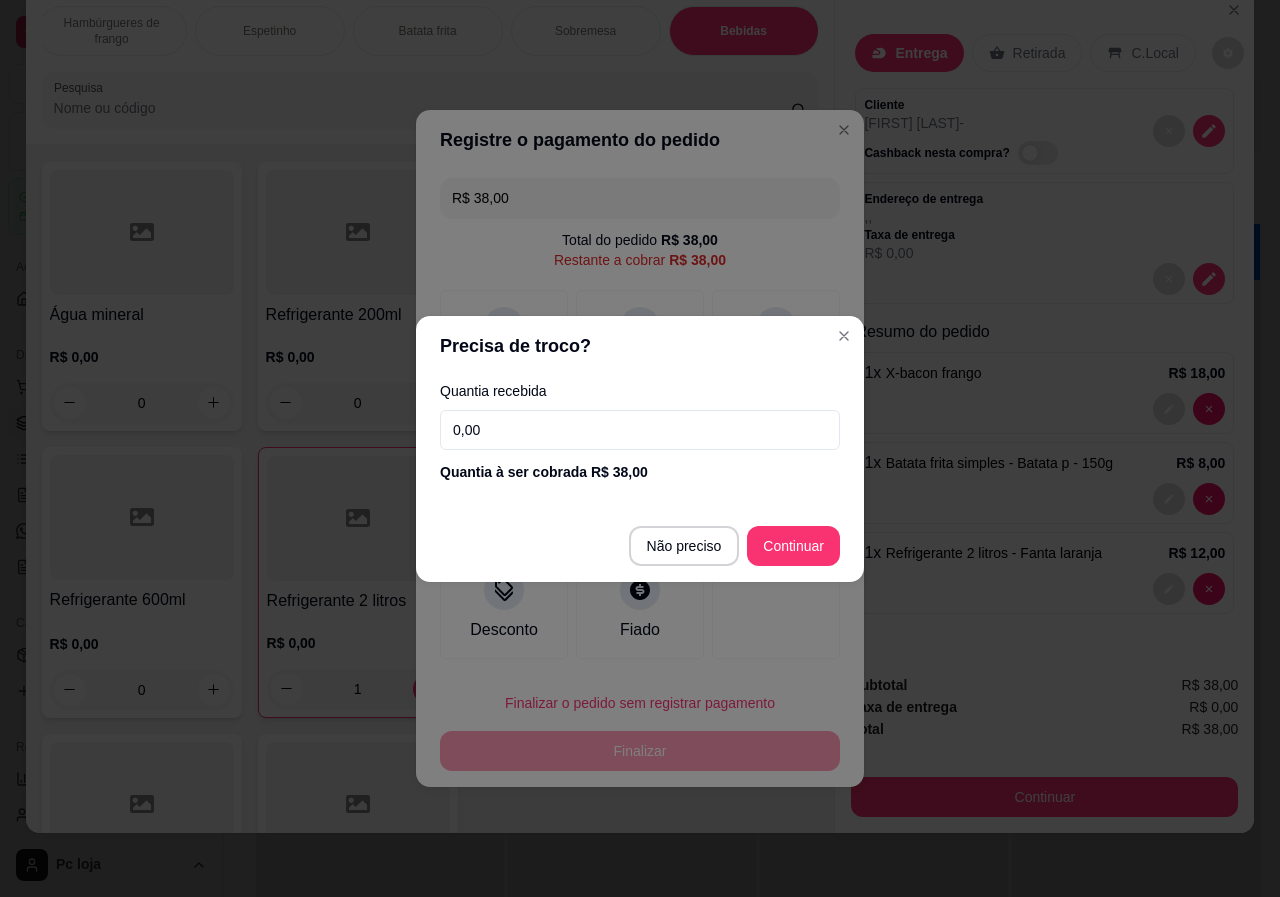 click on "0,00" at bounding box center [640, 430] 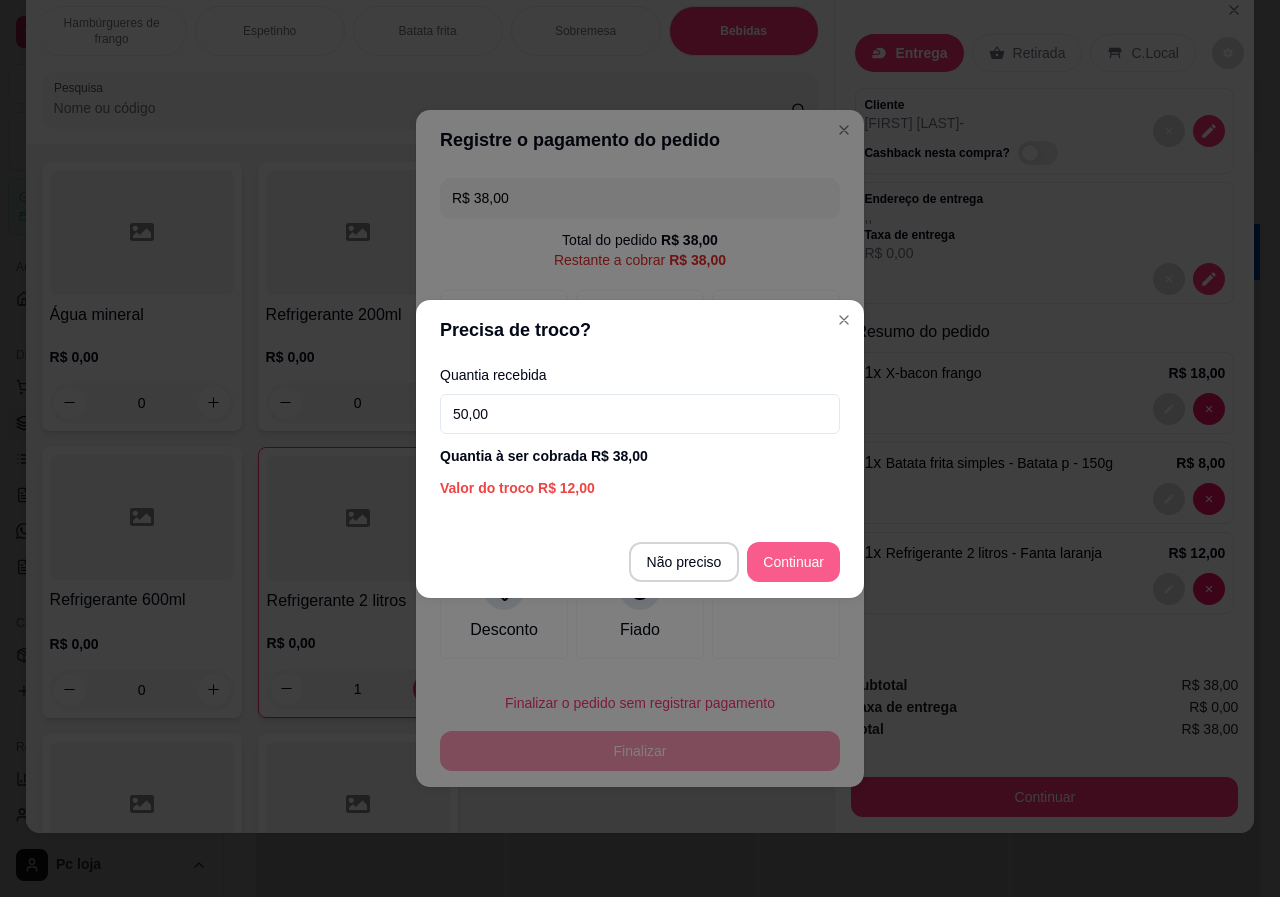 type on "50,00" 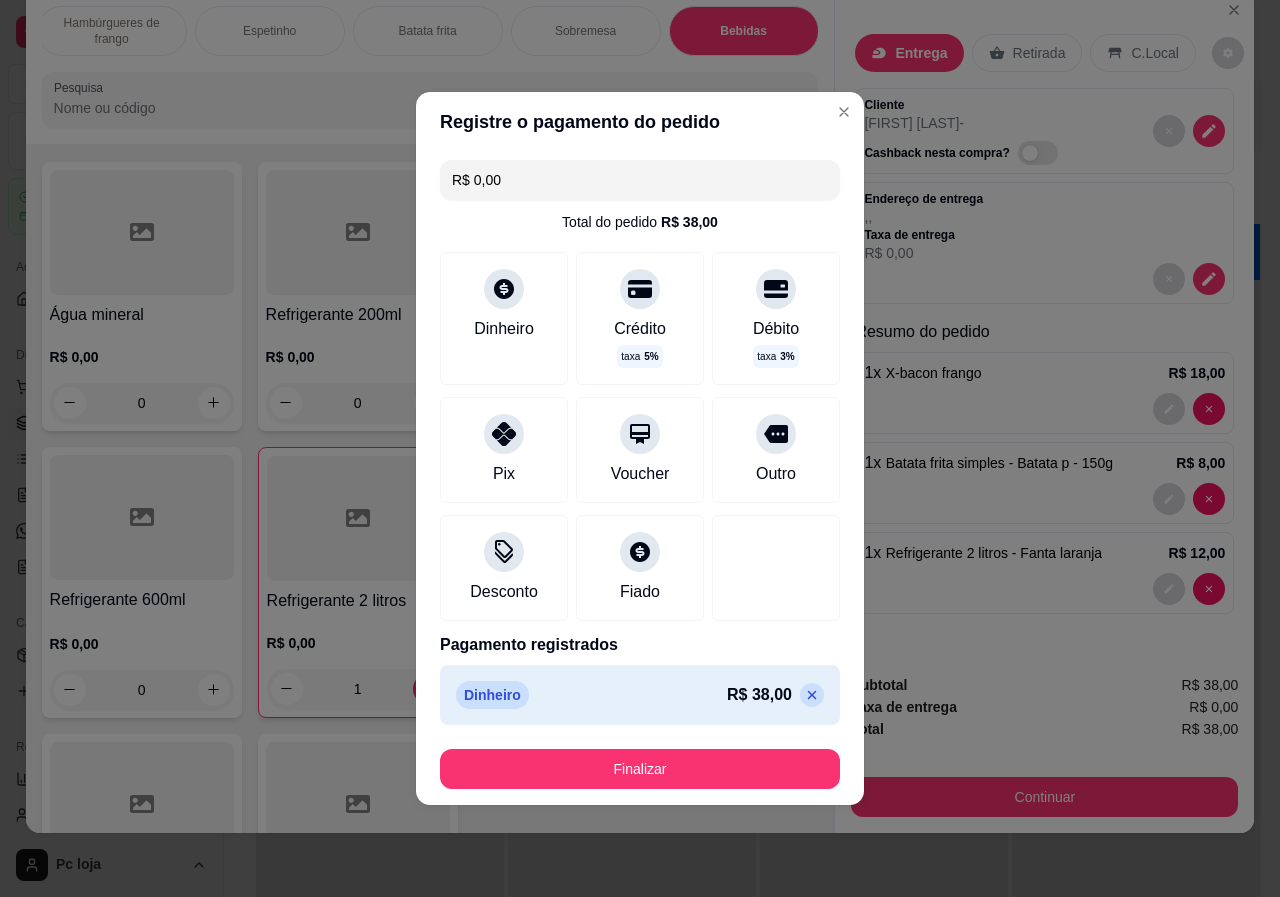 type on "R$ 0,00" 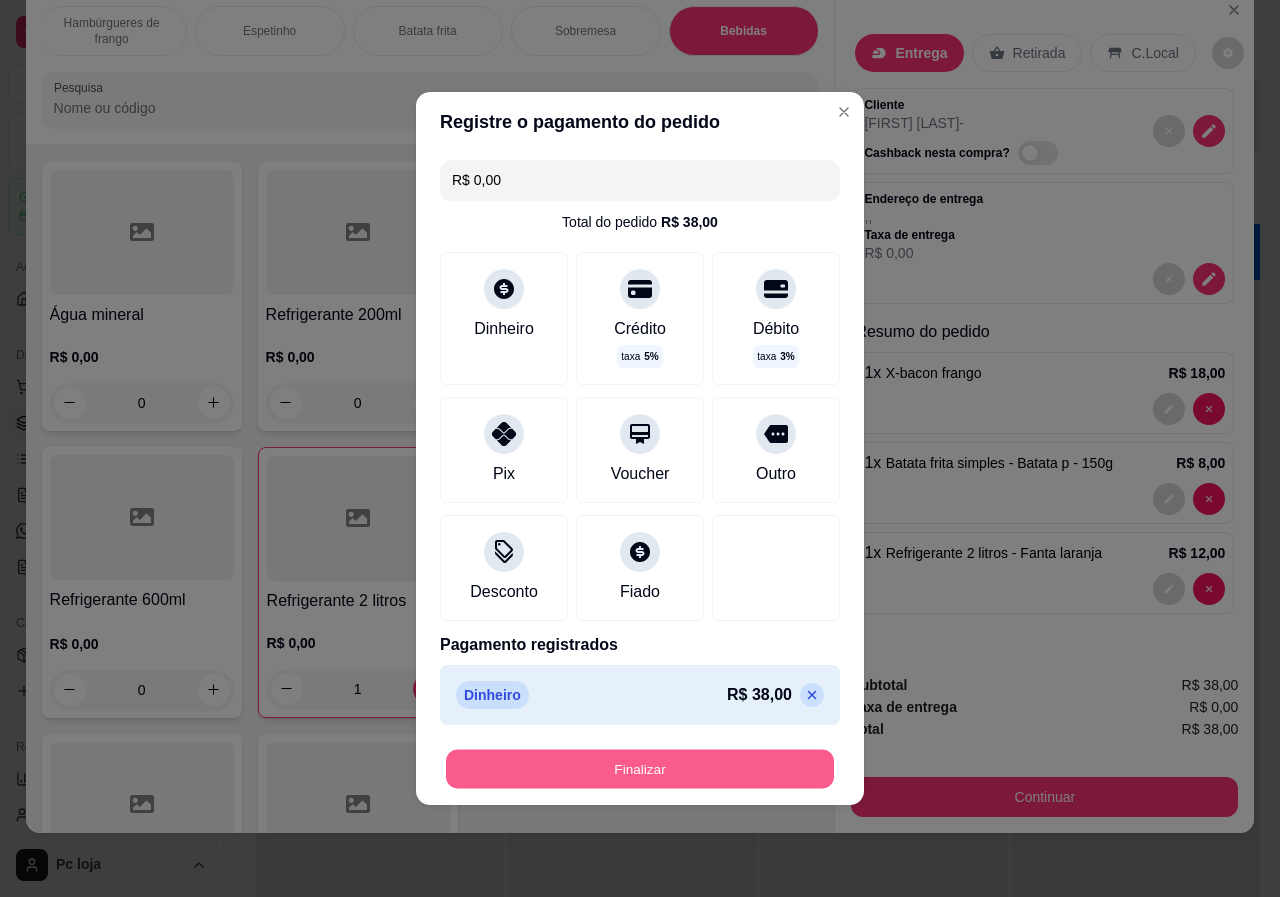 click on "Finalizar" at bounding box center (640, 769) 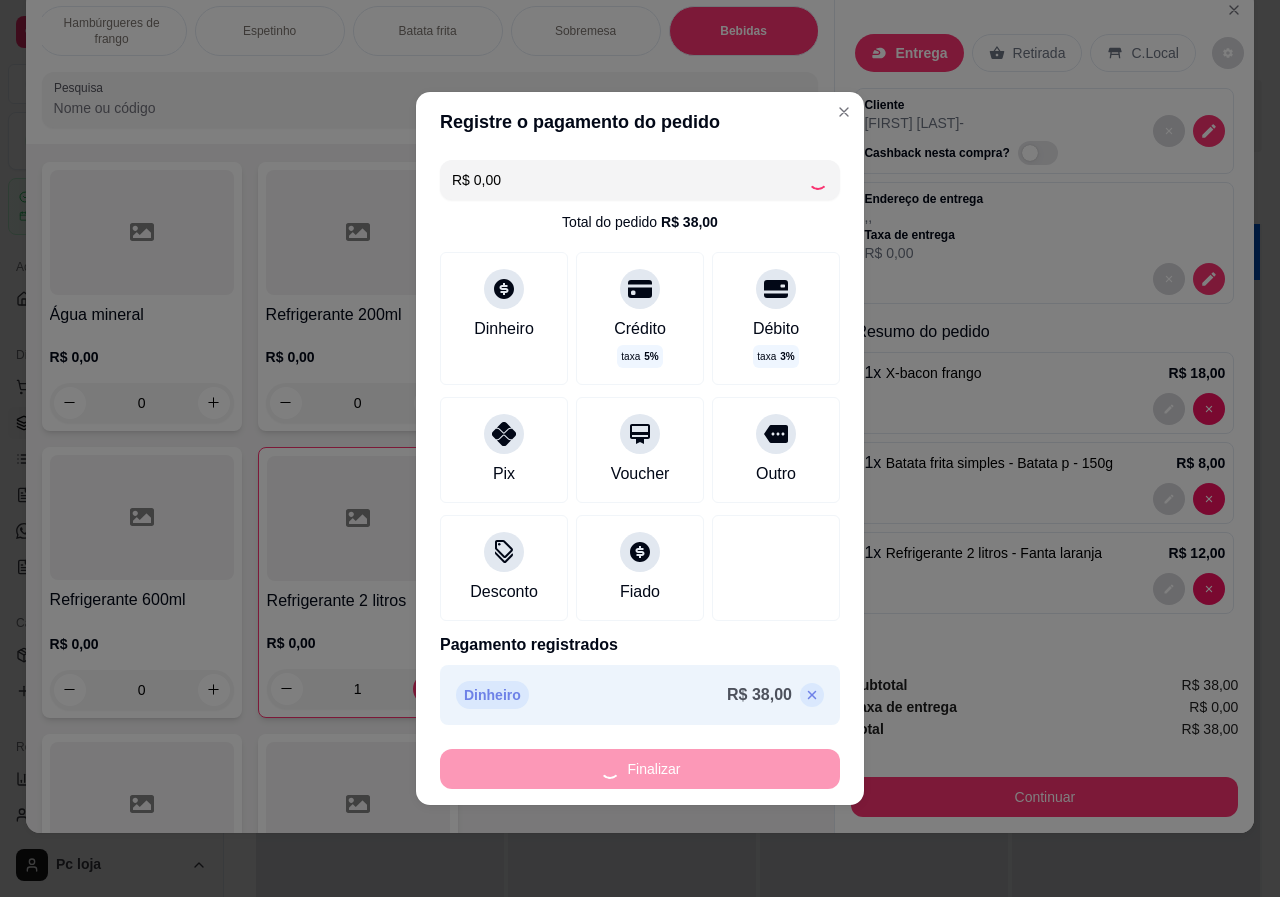 type on "0" 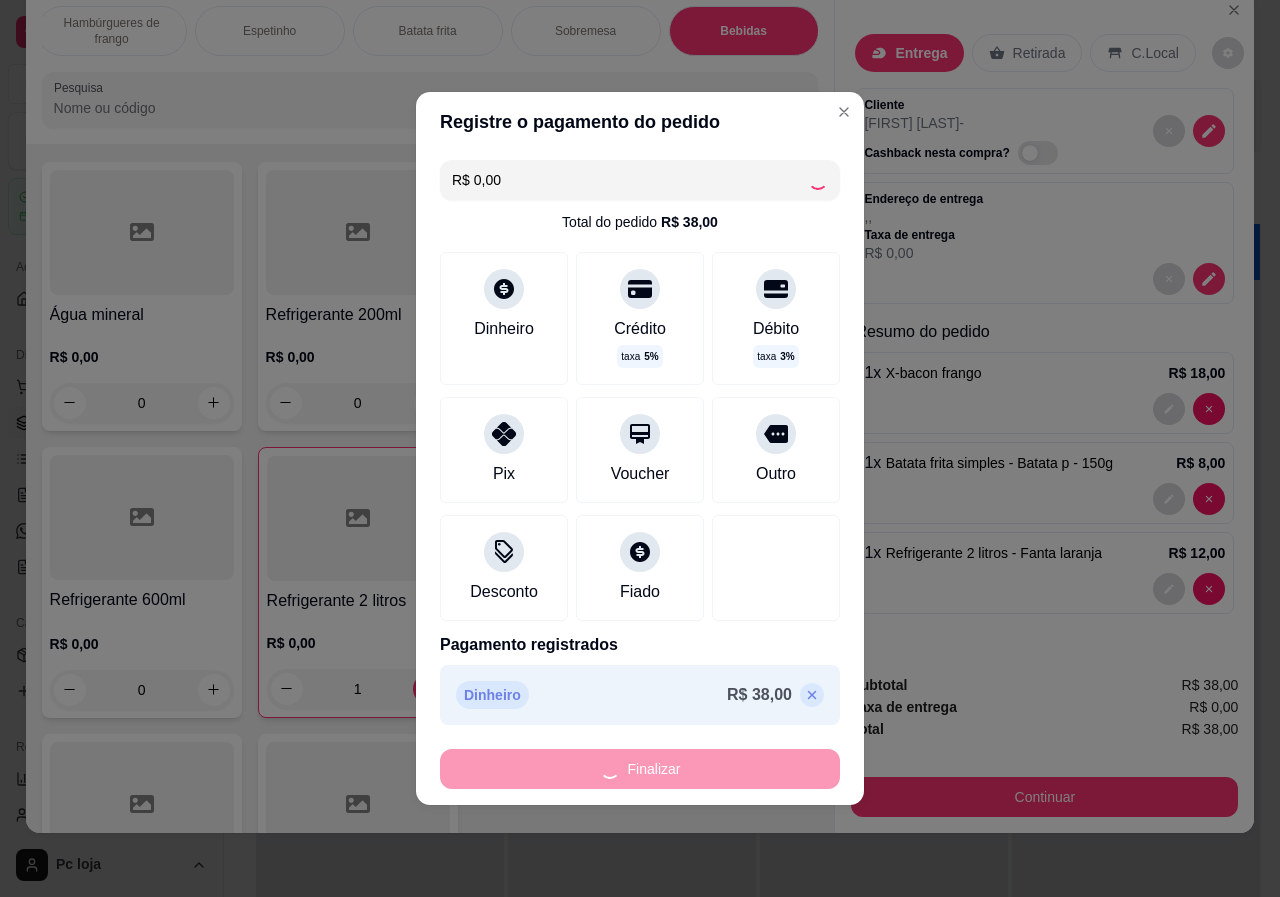 type on "0" 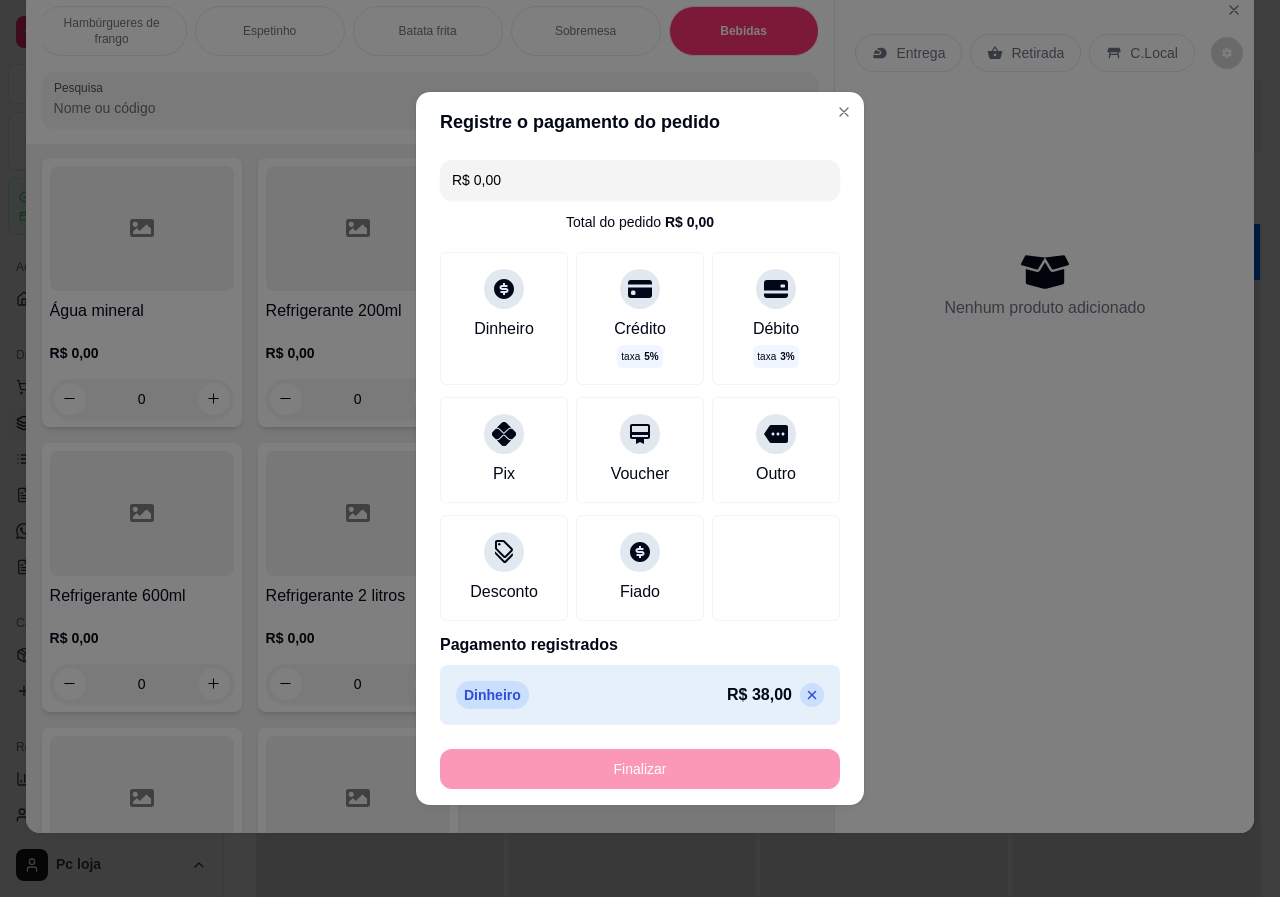 type on "-R$ 38,00" 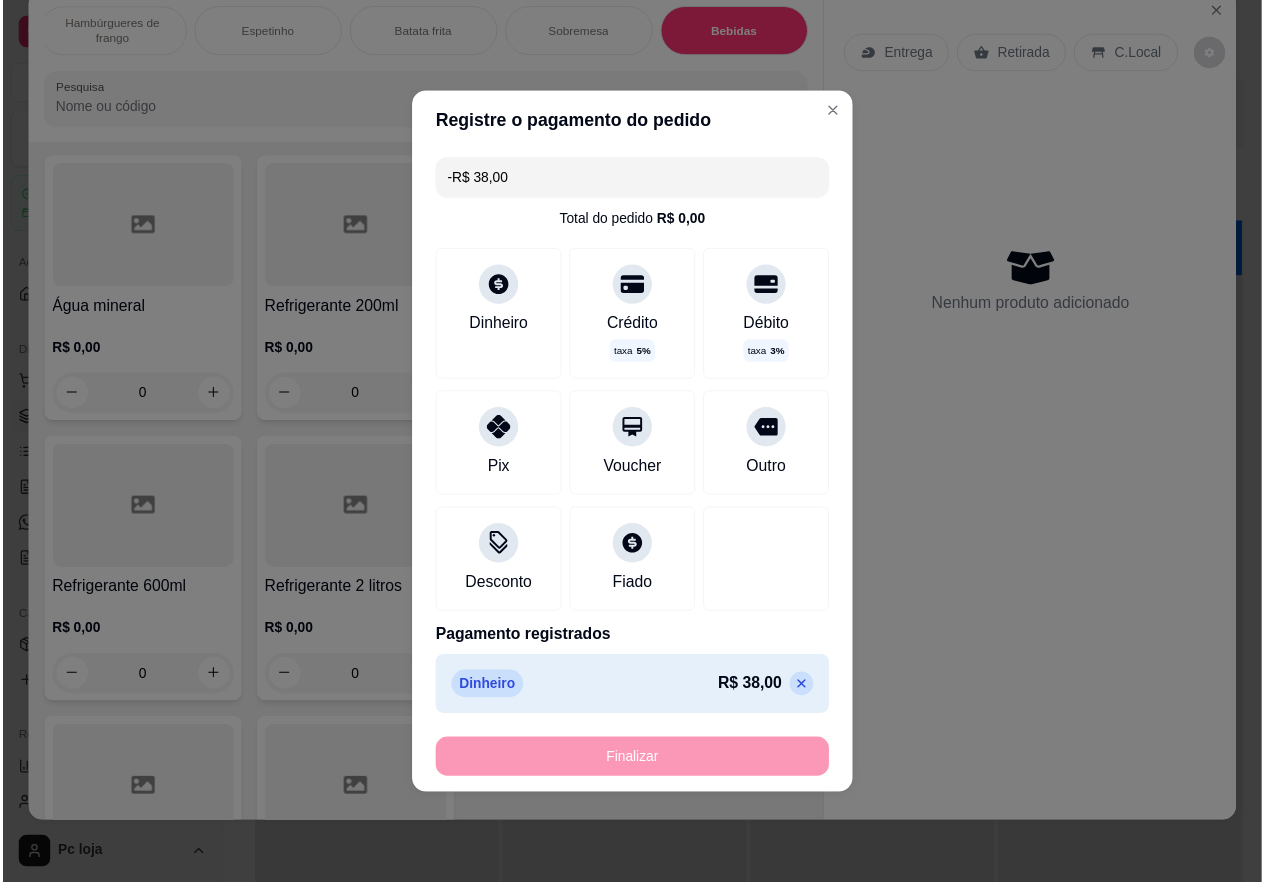 scroll, scrollTop: 3902, scrollLeft: 0, axis: vertical 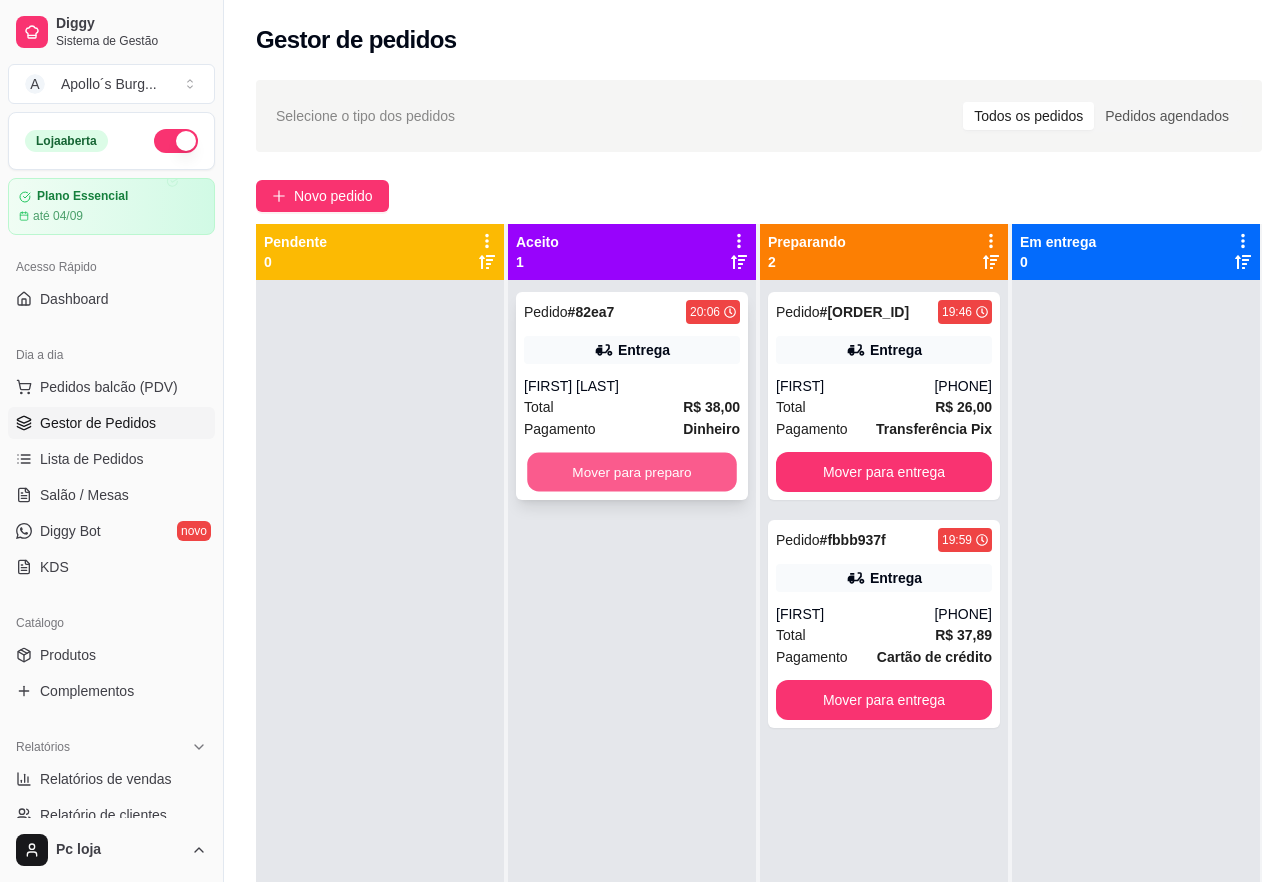 click on "Mover para preparo" at bounding box center (632, 472) 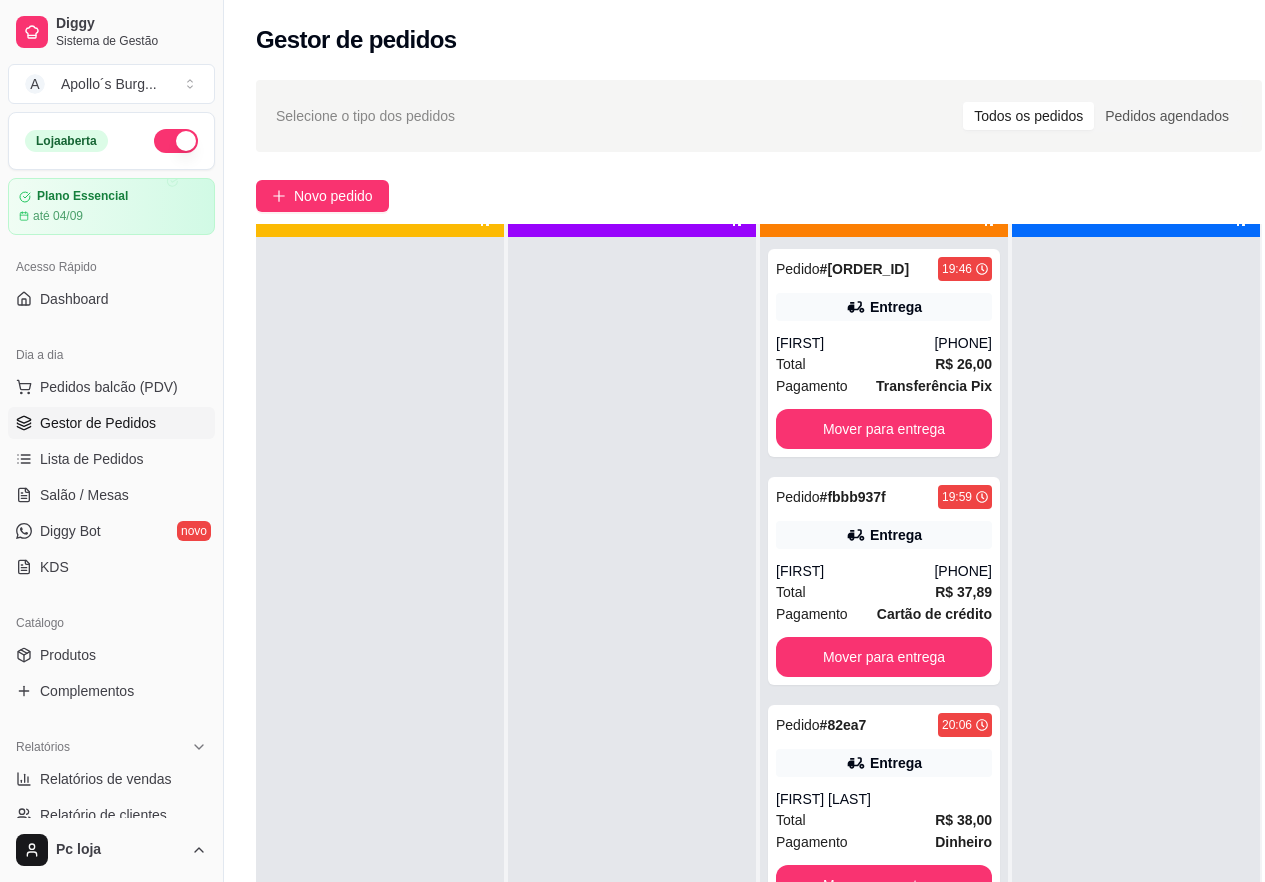 scroll, scrollTop: 56, scrollLeft: 0, axis: vertical 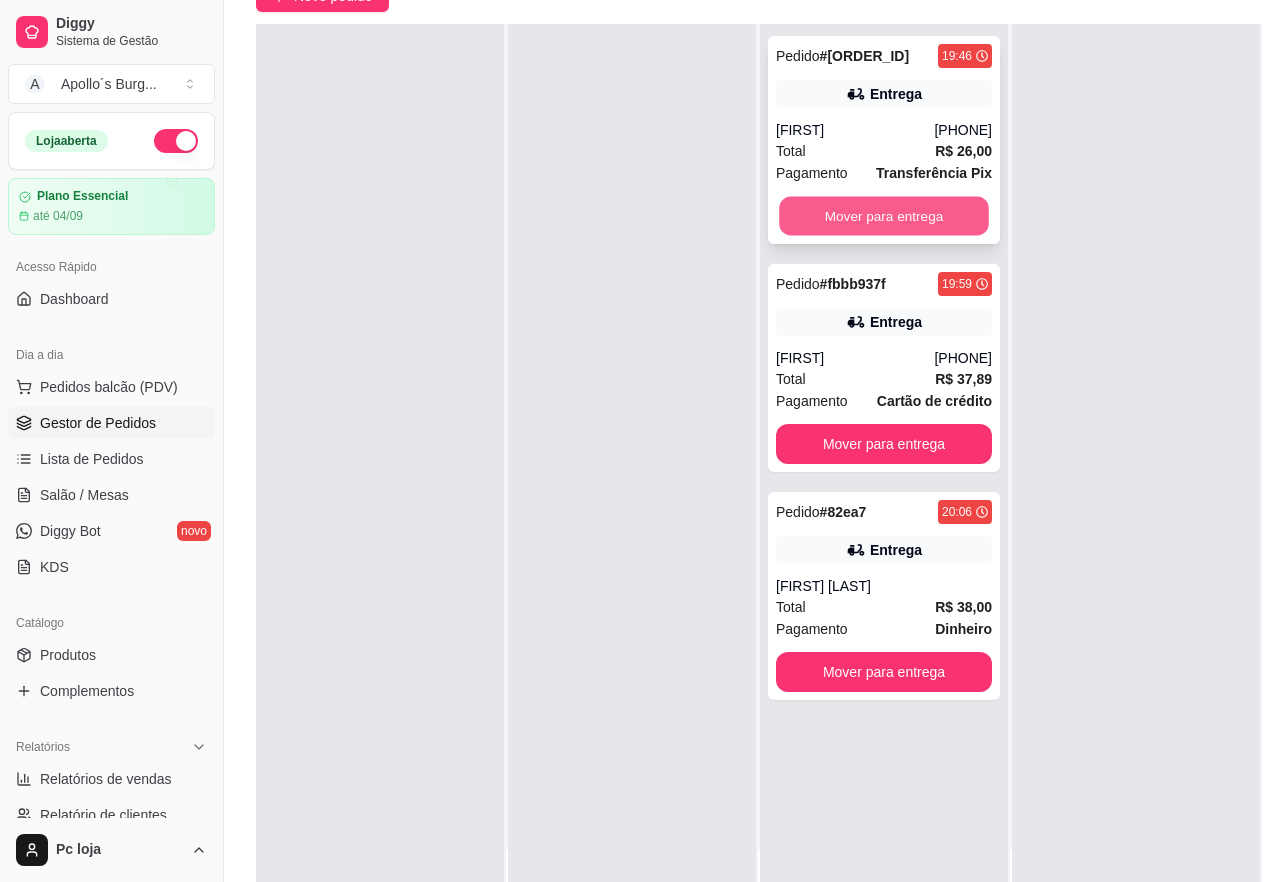 click on "Mover para entrega" at bounding box center (884, 216) 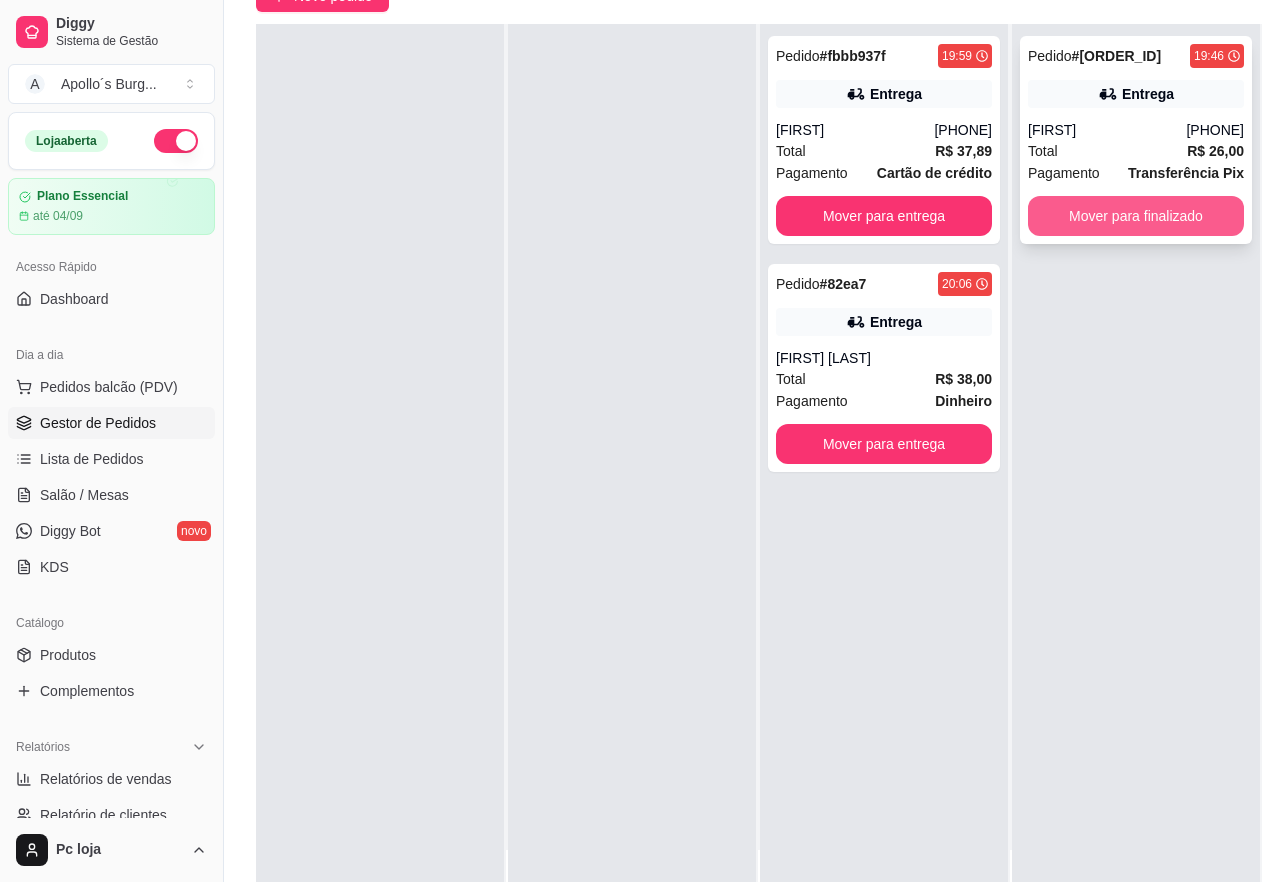 click on "Mover para finalizado" at bounding box center [1136, 216] 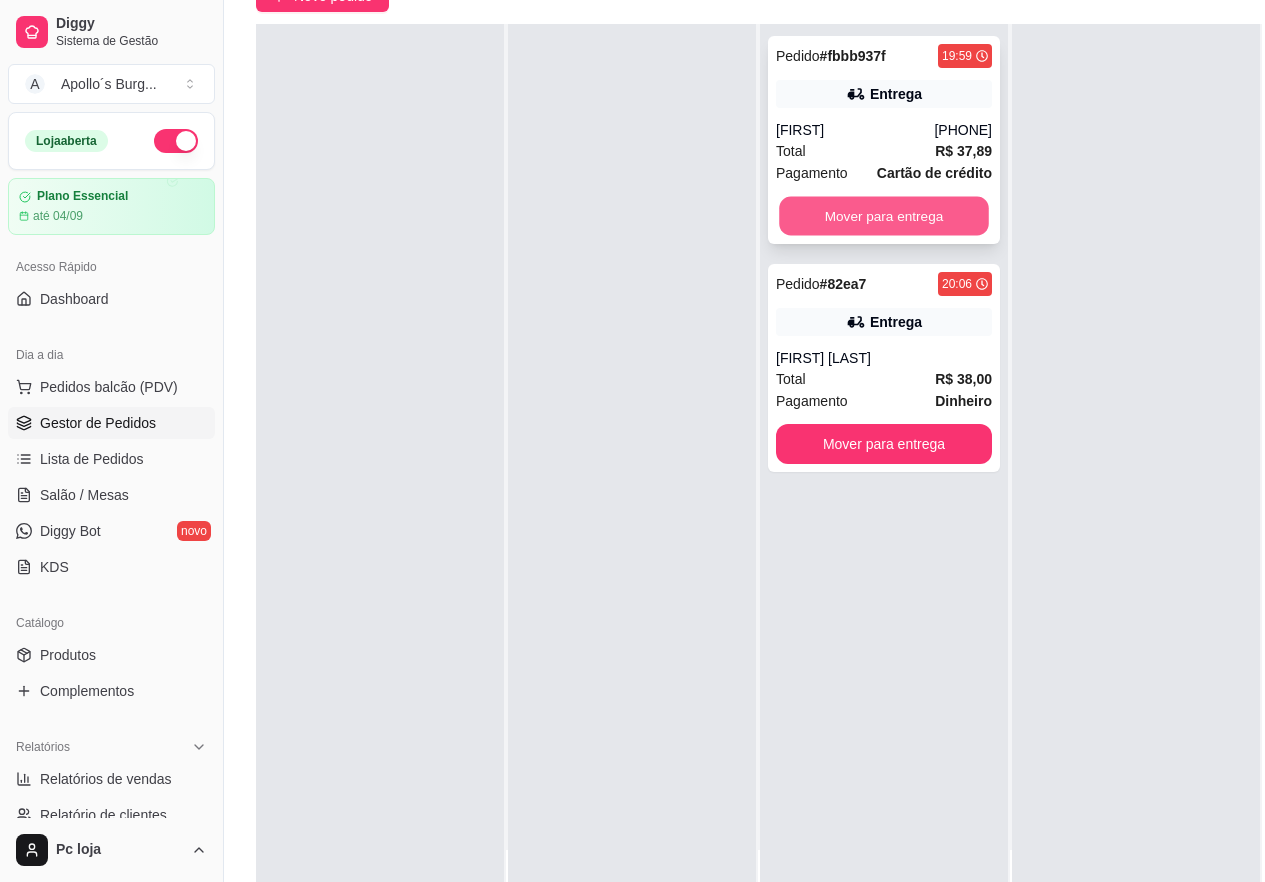 click on "Mover para entrega" at bounding box center (884, 216) 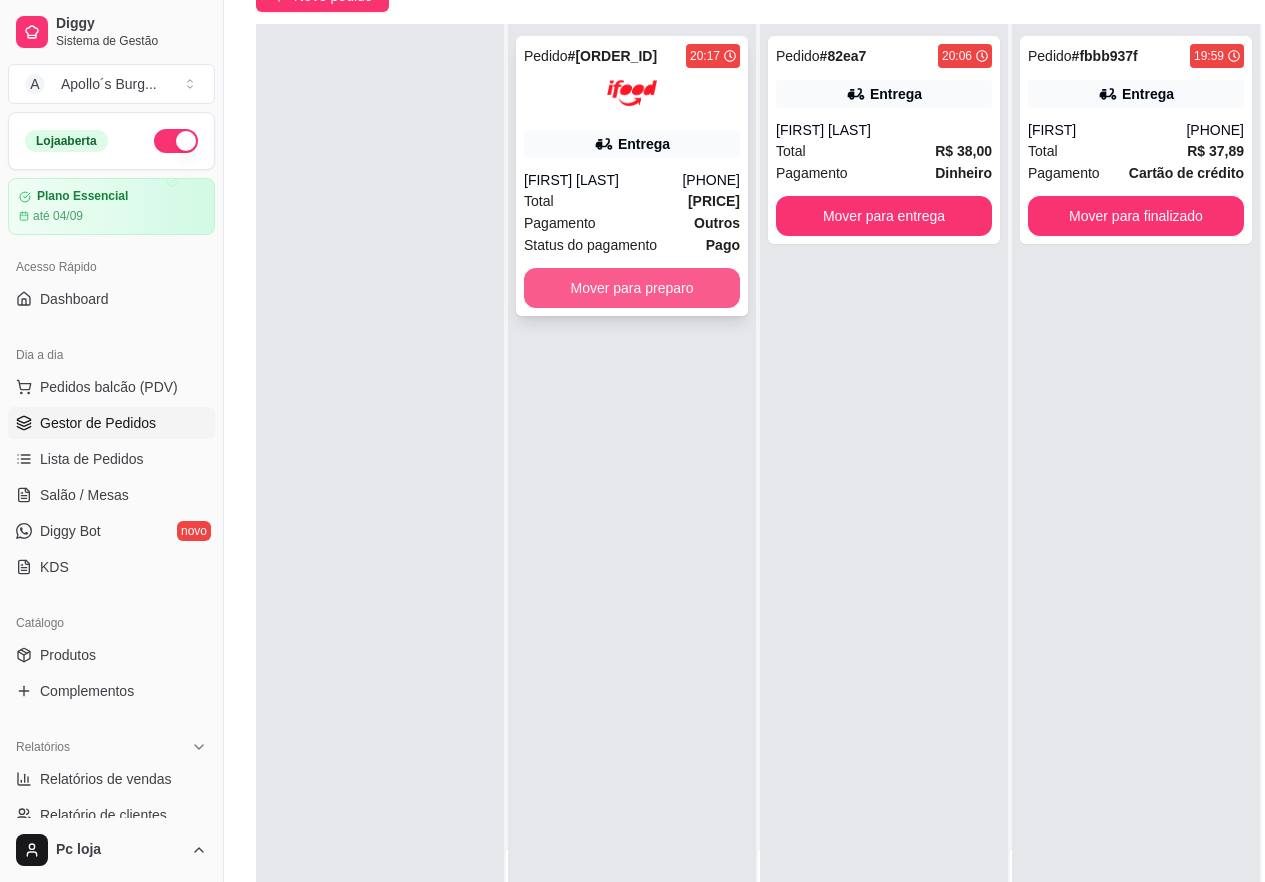 click on "Mover para preparo" at bounding box center [632, 288] 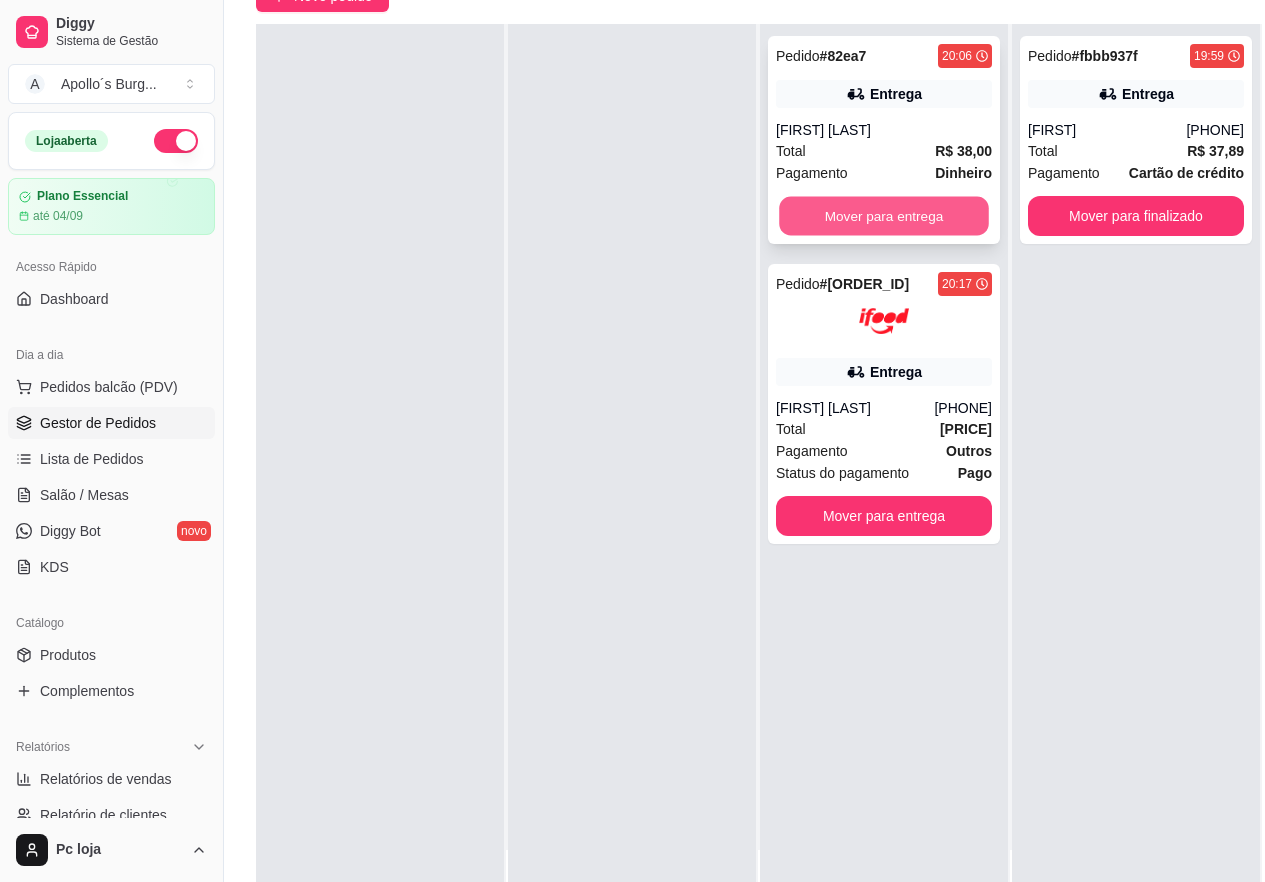 click on "Mover para entrega" at bounding box center (884, 216) 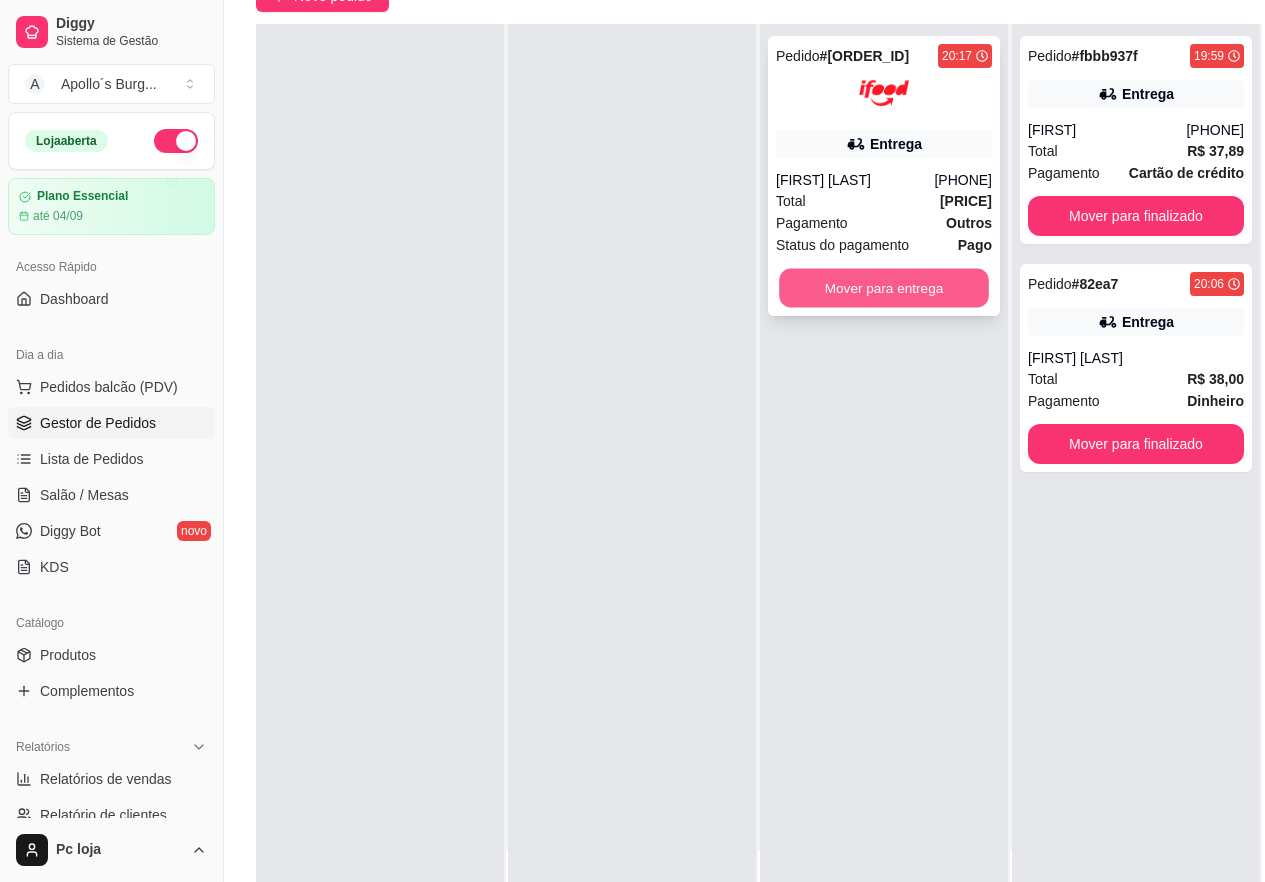 click on "Mover para entrega" at bounding box center (884, 288) 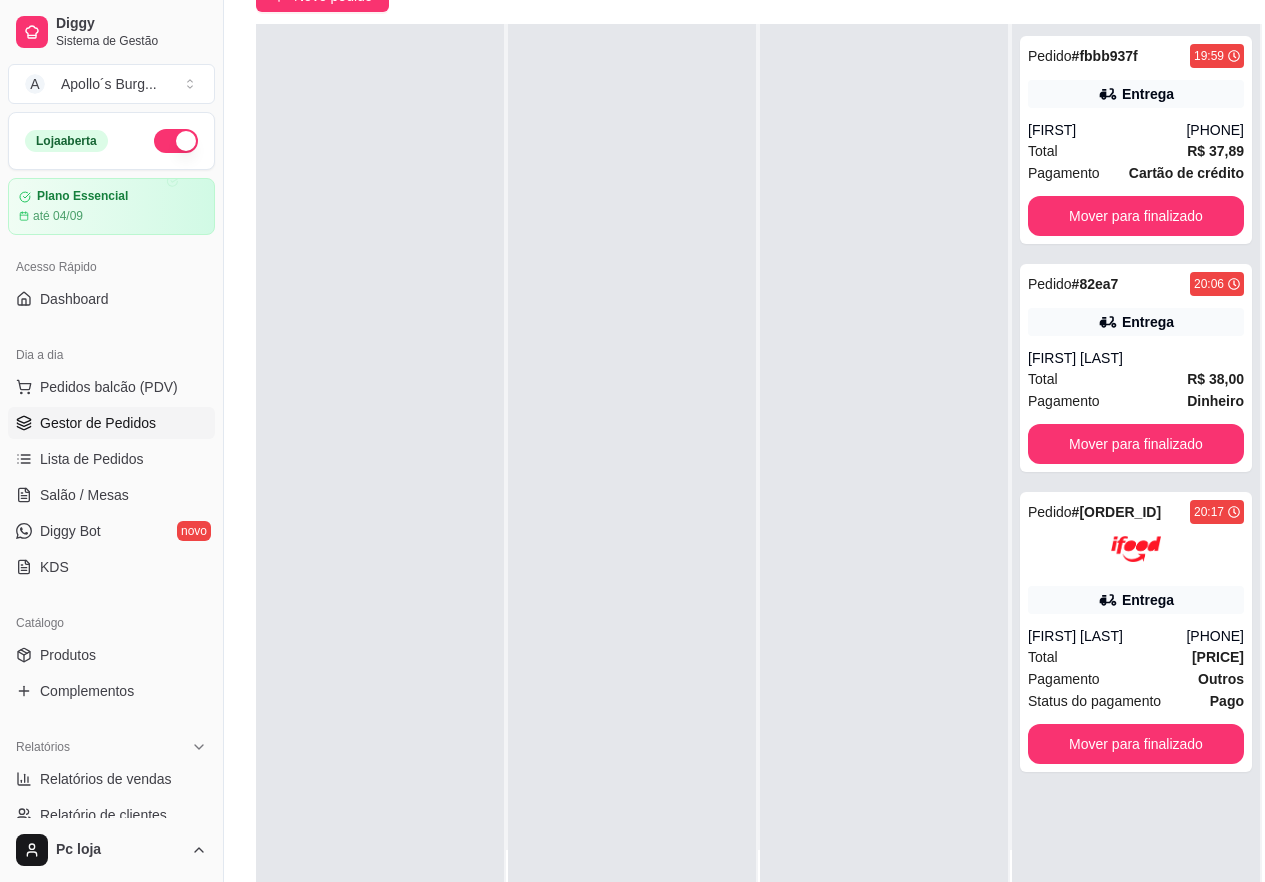click at bounding box center (884, 465) 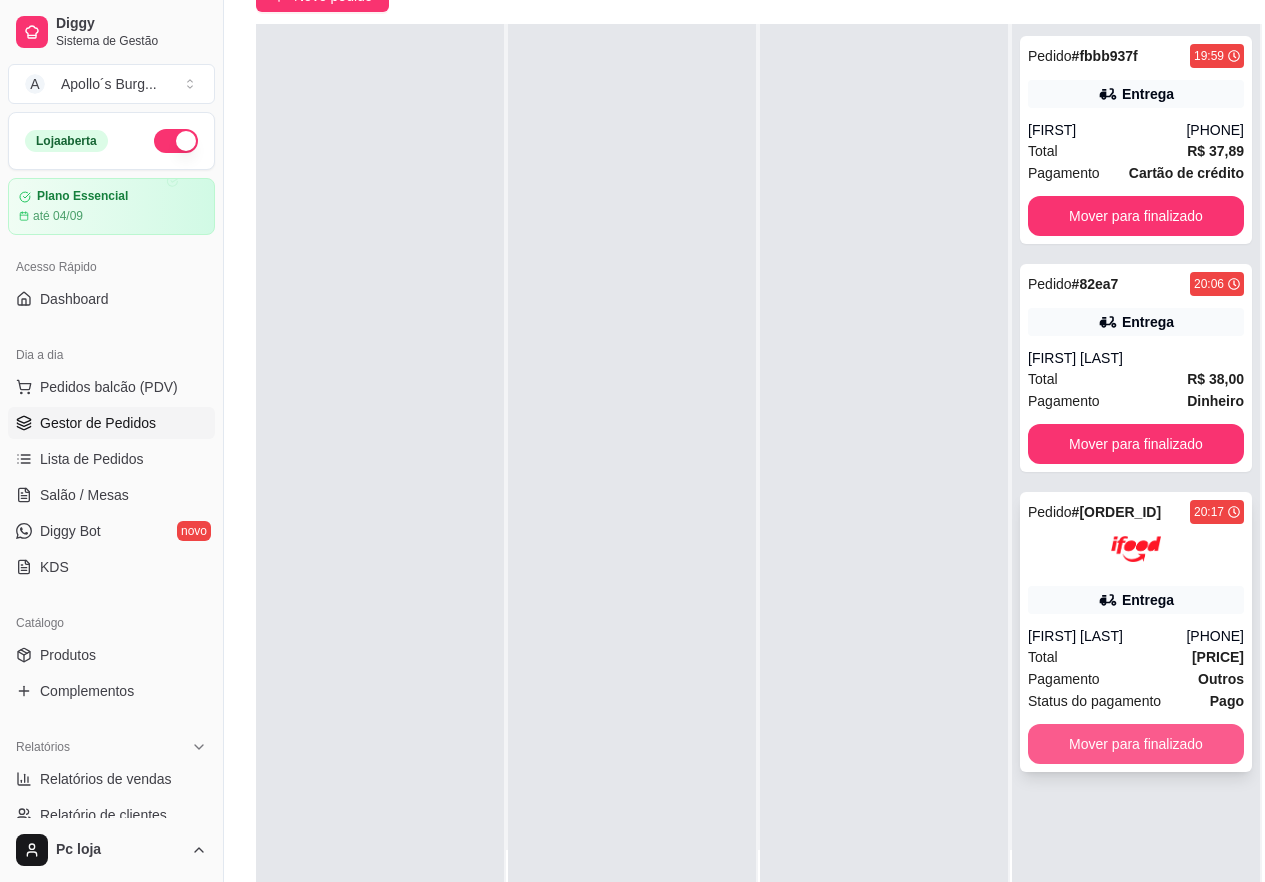 click on "Mover para finalizado" at bounding box center [1136, 744] 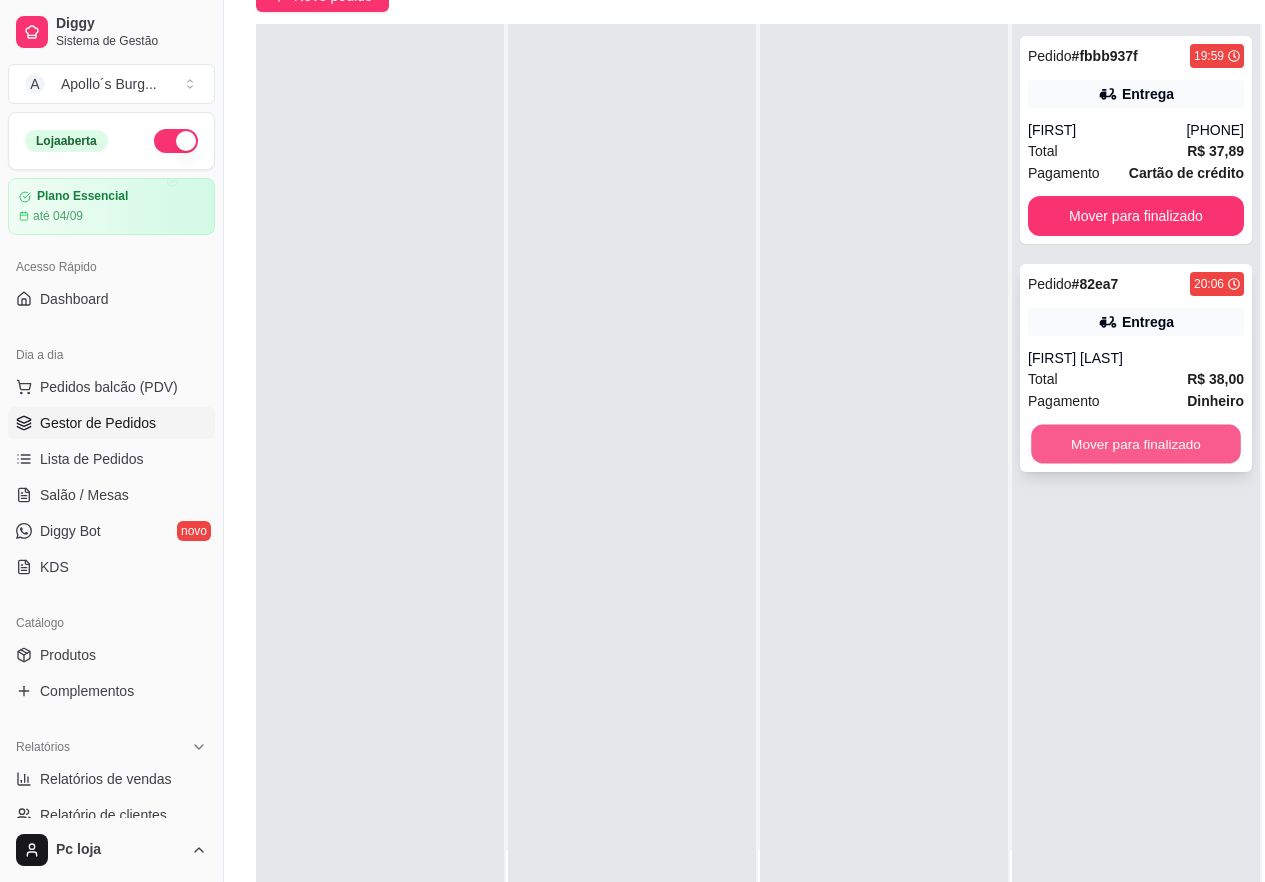 click on "Mover para finalizado" at bounding box center [1136, 444] 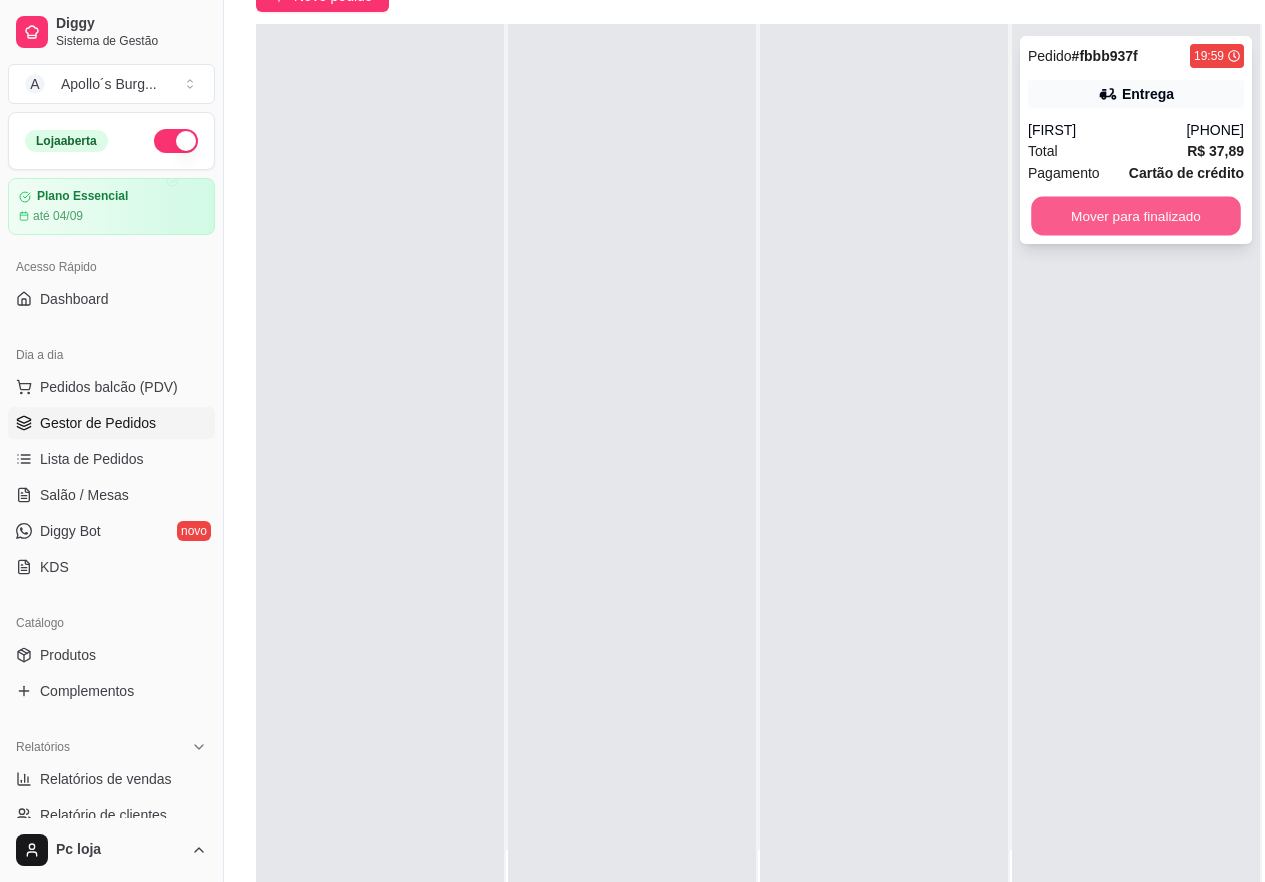 click on "Mover para finalizado" at bounding box center (1136, 216) 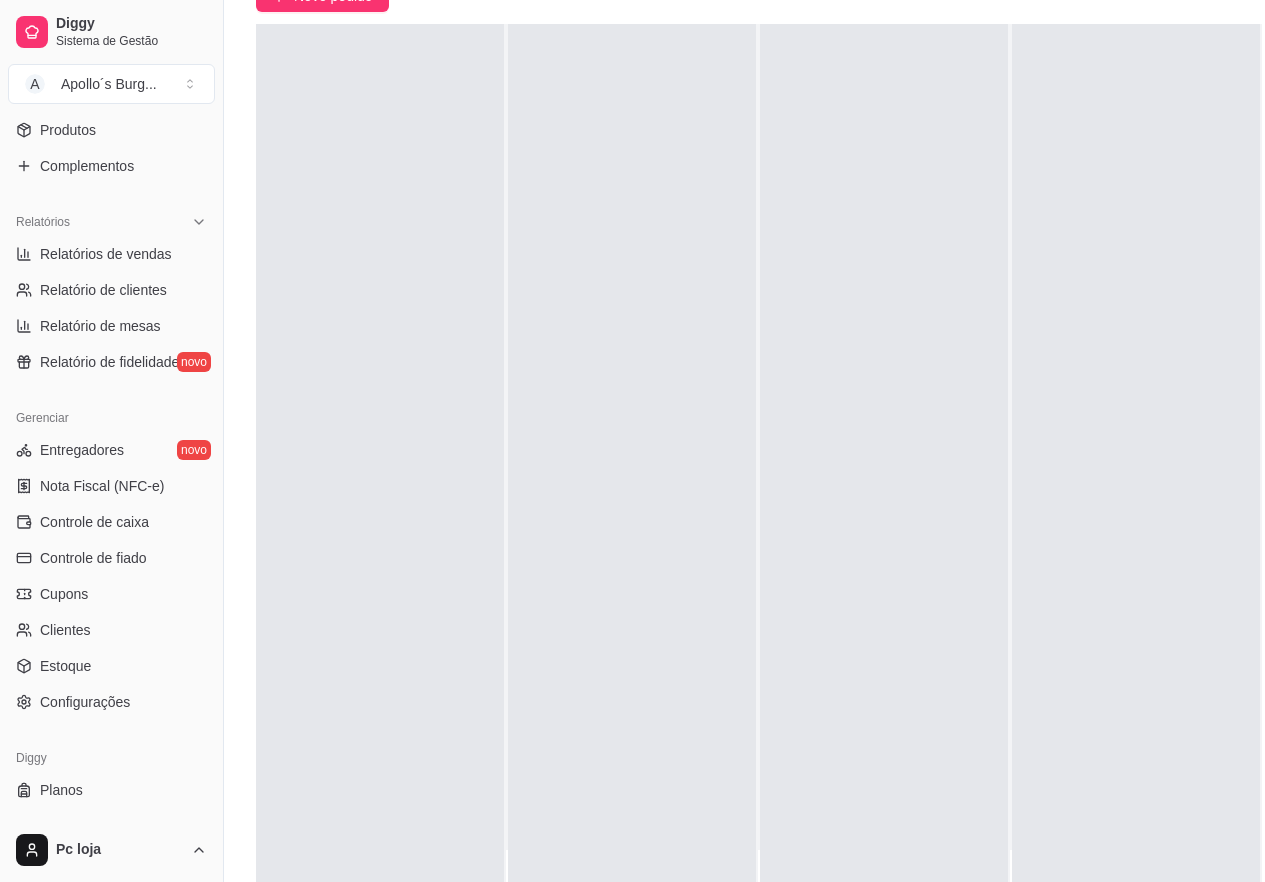 scroll, scrollTop: 542, scrollLeft: 0, axis: vertical 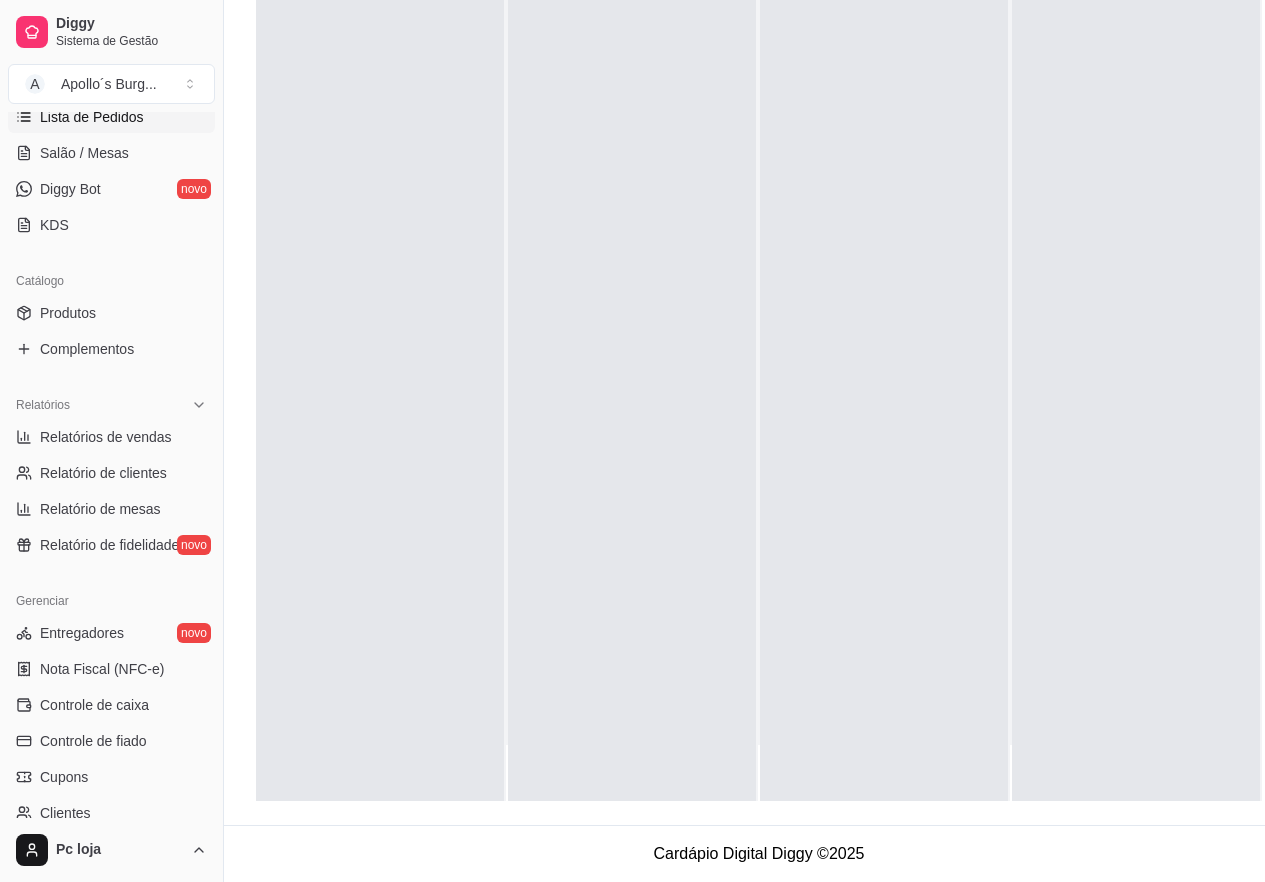 click on "Lista de Pedidos" at bounding box center [92, 117] 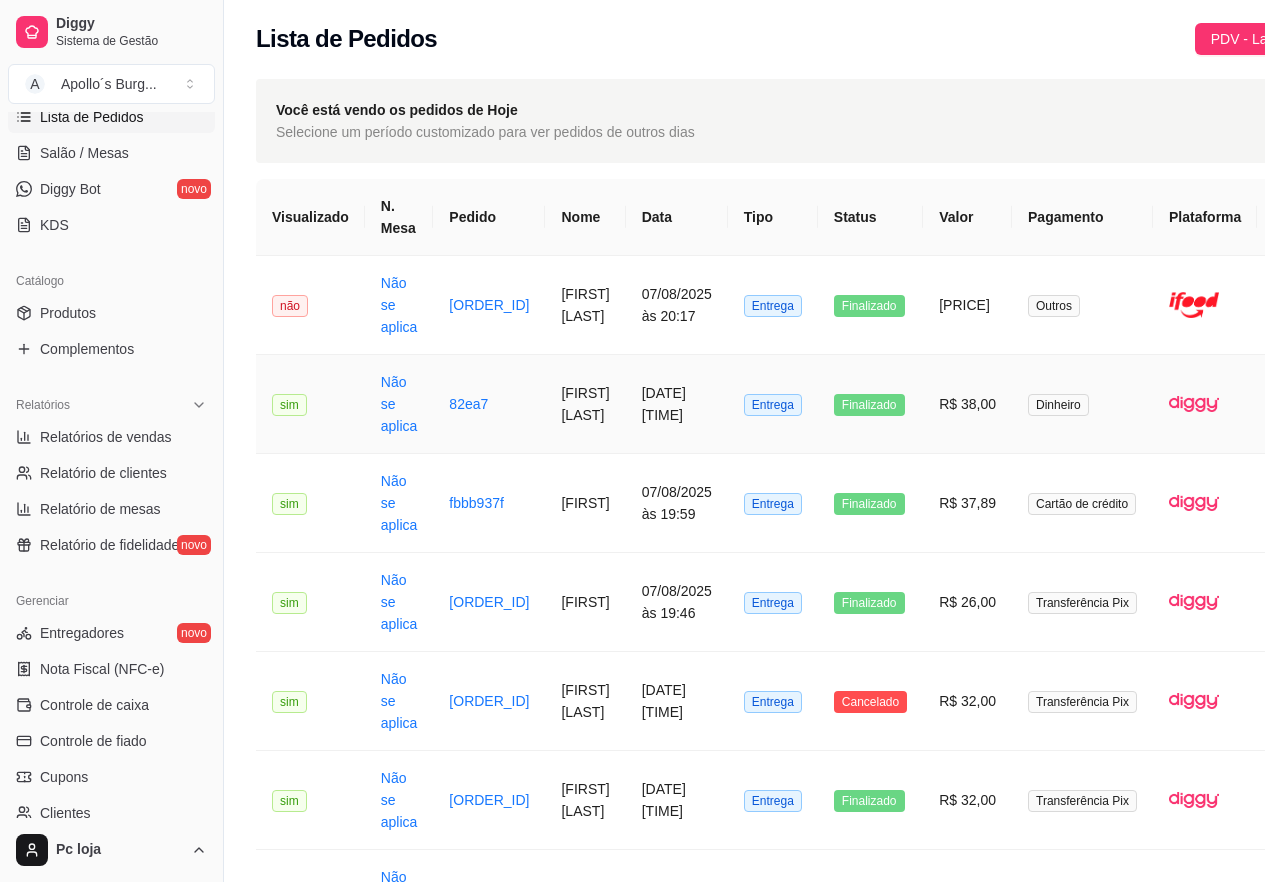 scroll, scrollTop: 0, scrollLeft: 0, axis: both 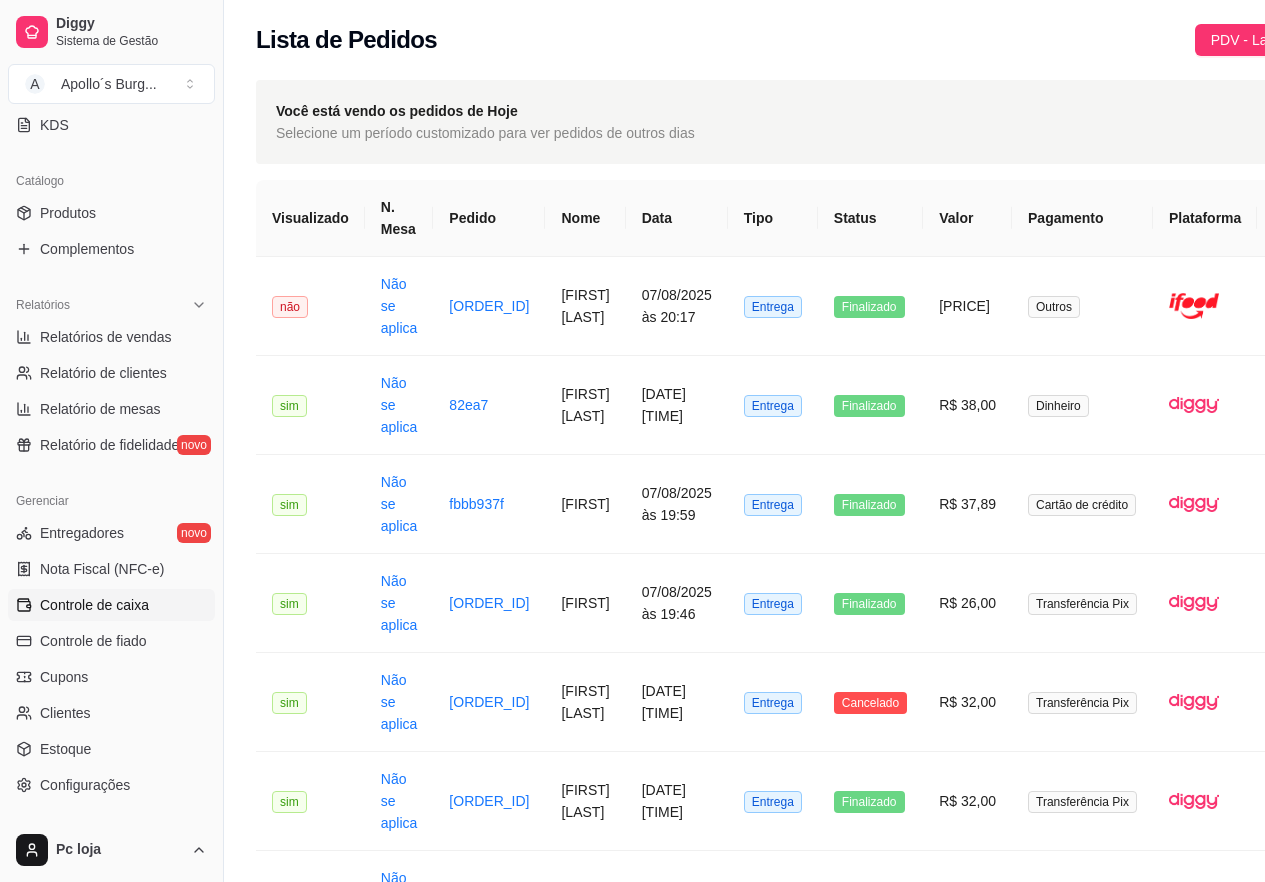 click on "Controle de caixa" at bounding box center (94, 605) 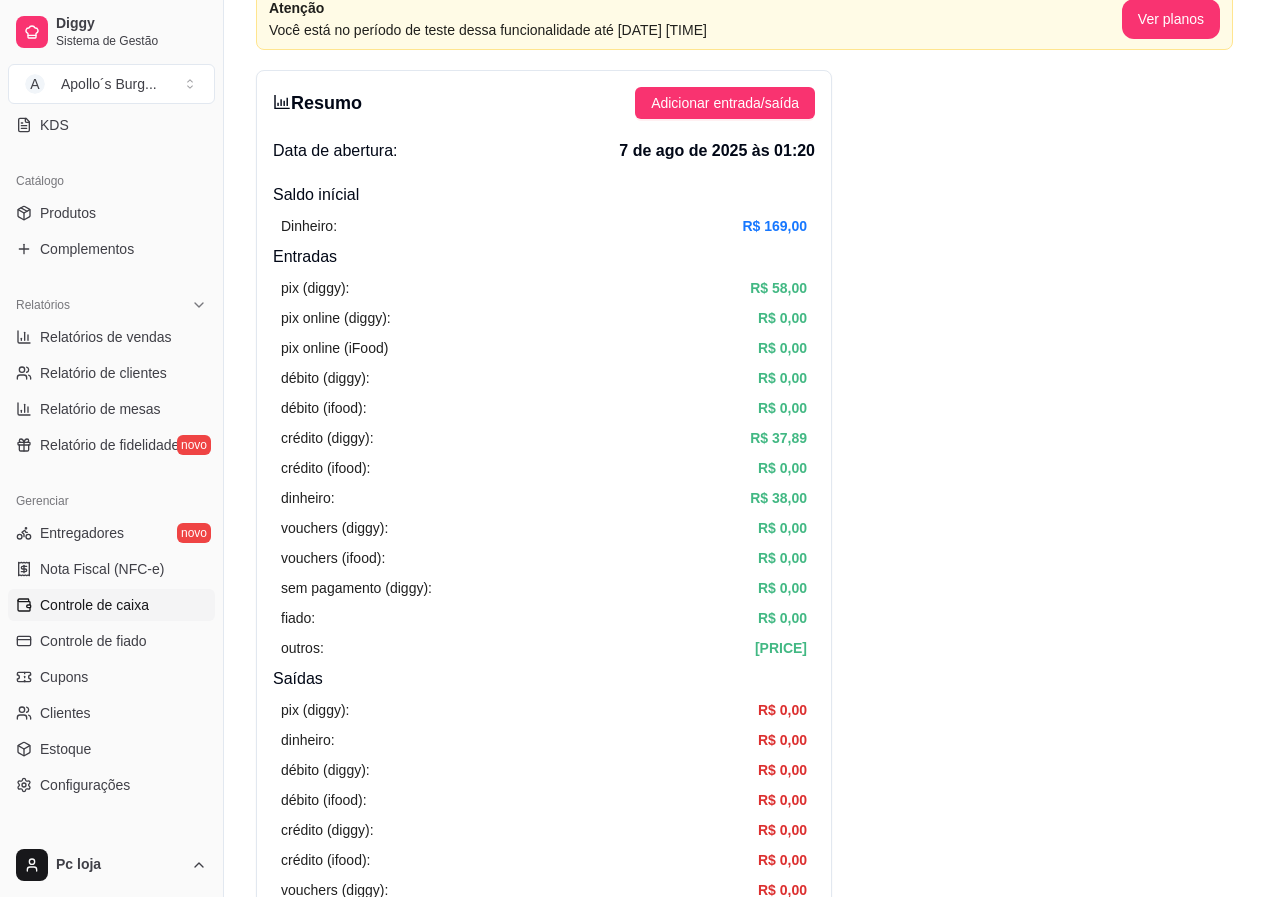 scroll, scrollTop: 0, scrollLeft: 0, axis: both 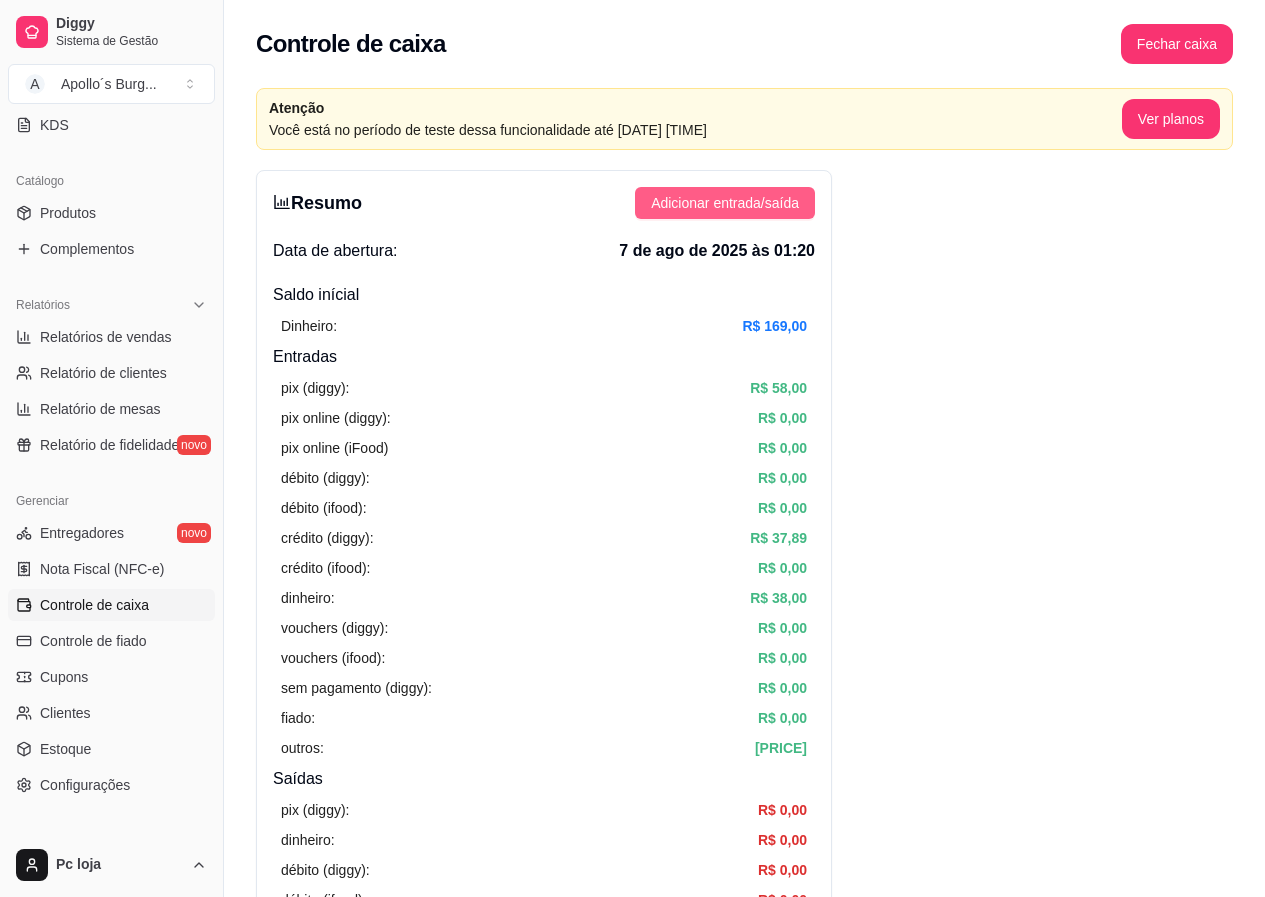 click on "Adicionar entrada/saída" at bounding box center (725, 203) 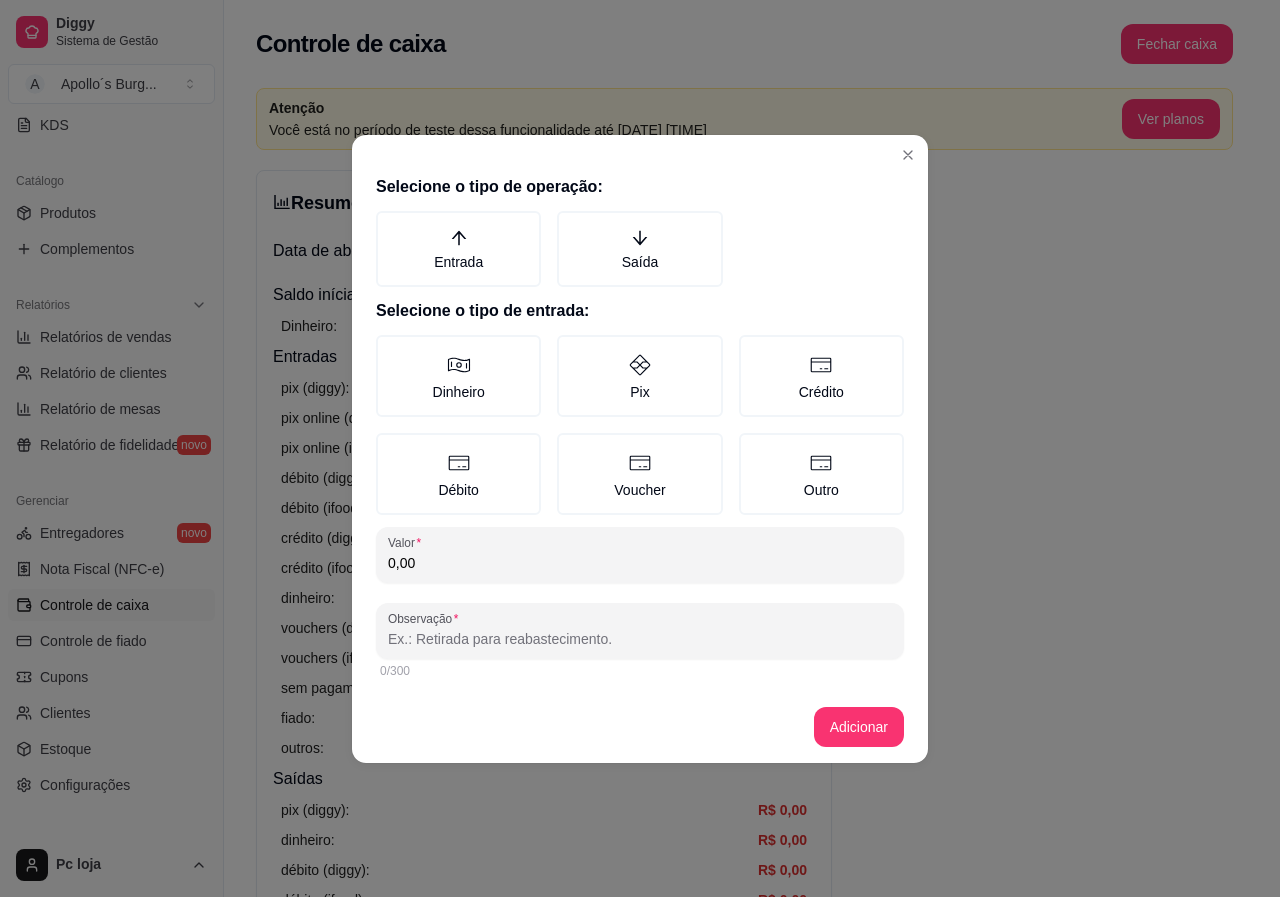 click on "Selecione o tipo de operação:" at bounding box center (640, 187) 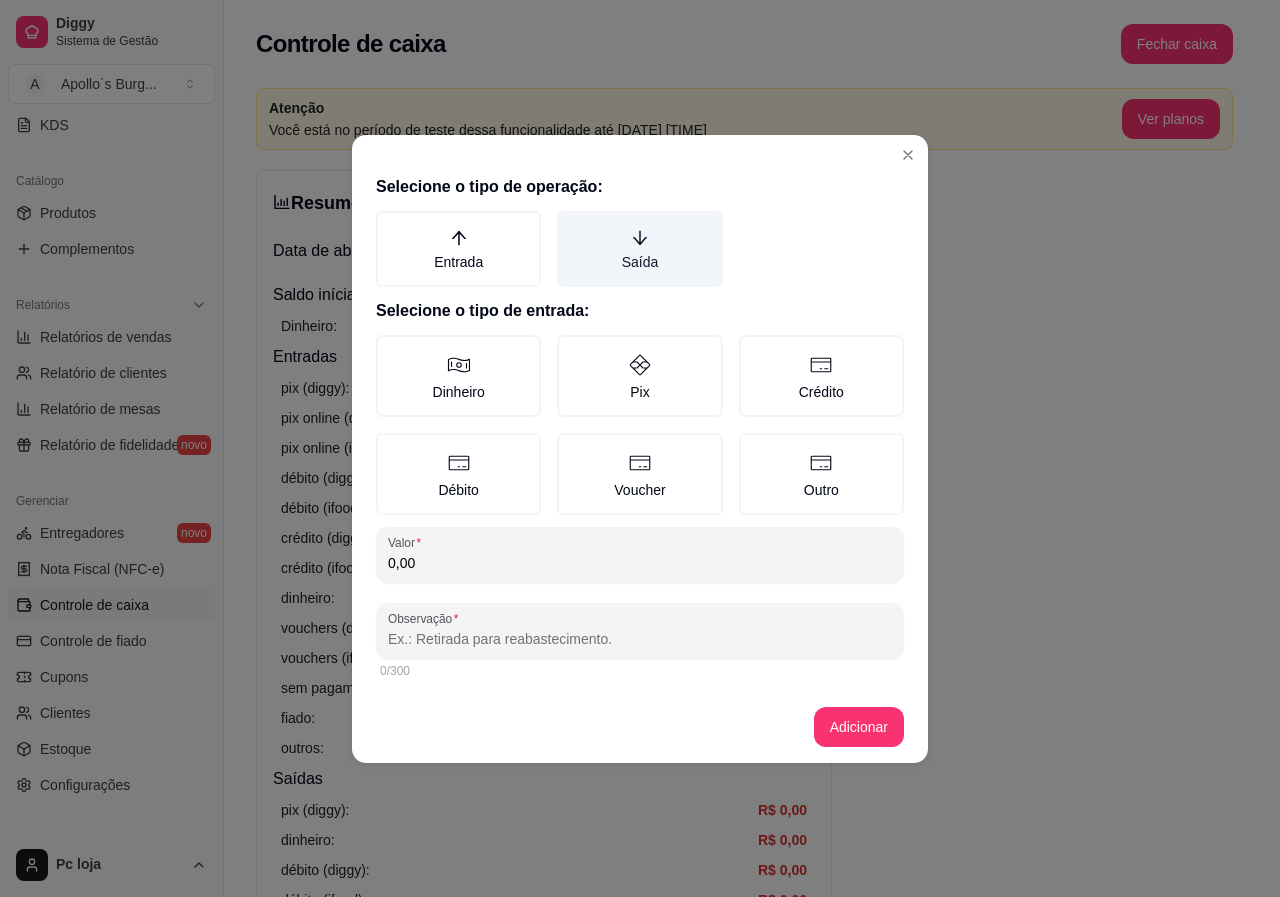 click on "Saída" at bounding box center [639, 249] 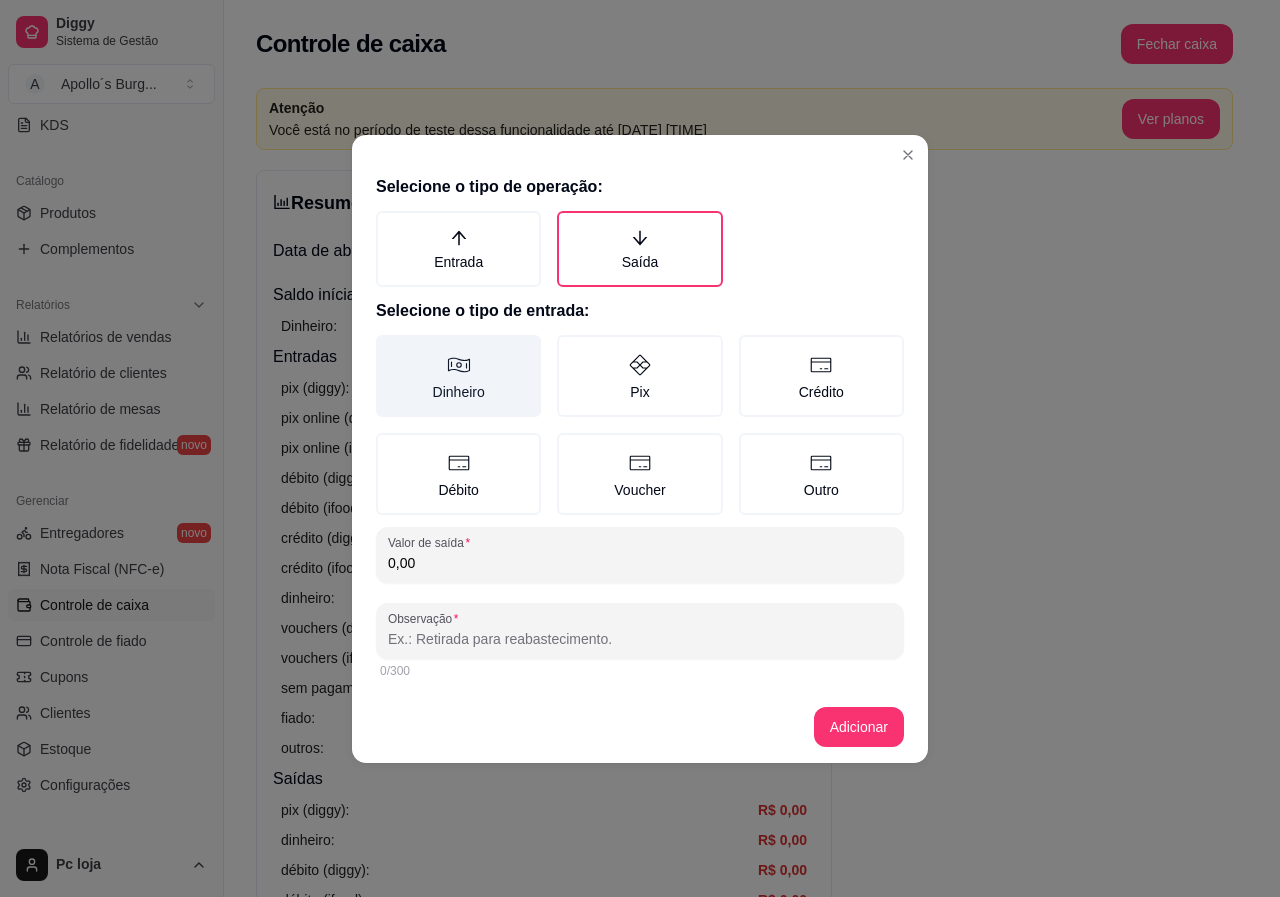 click on "Dinheiro" at bounding box center (458, 376) 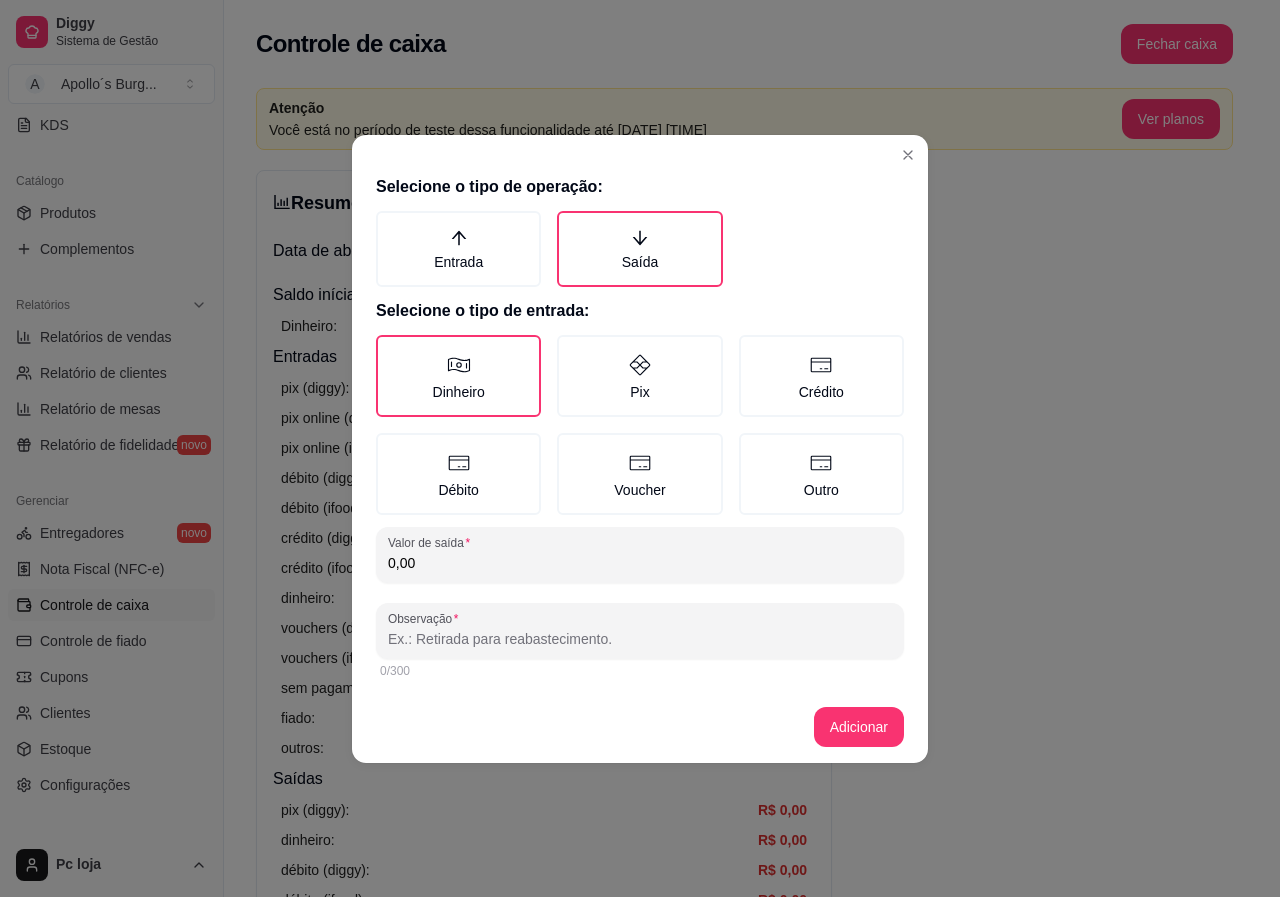 click on "0,00" at bounding box center [640, 563] 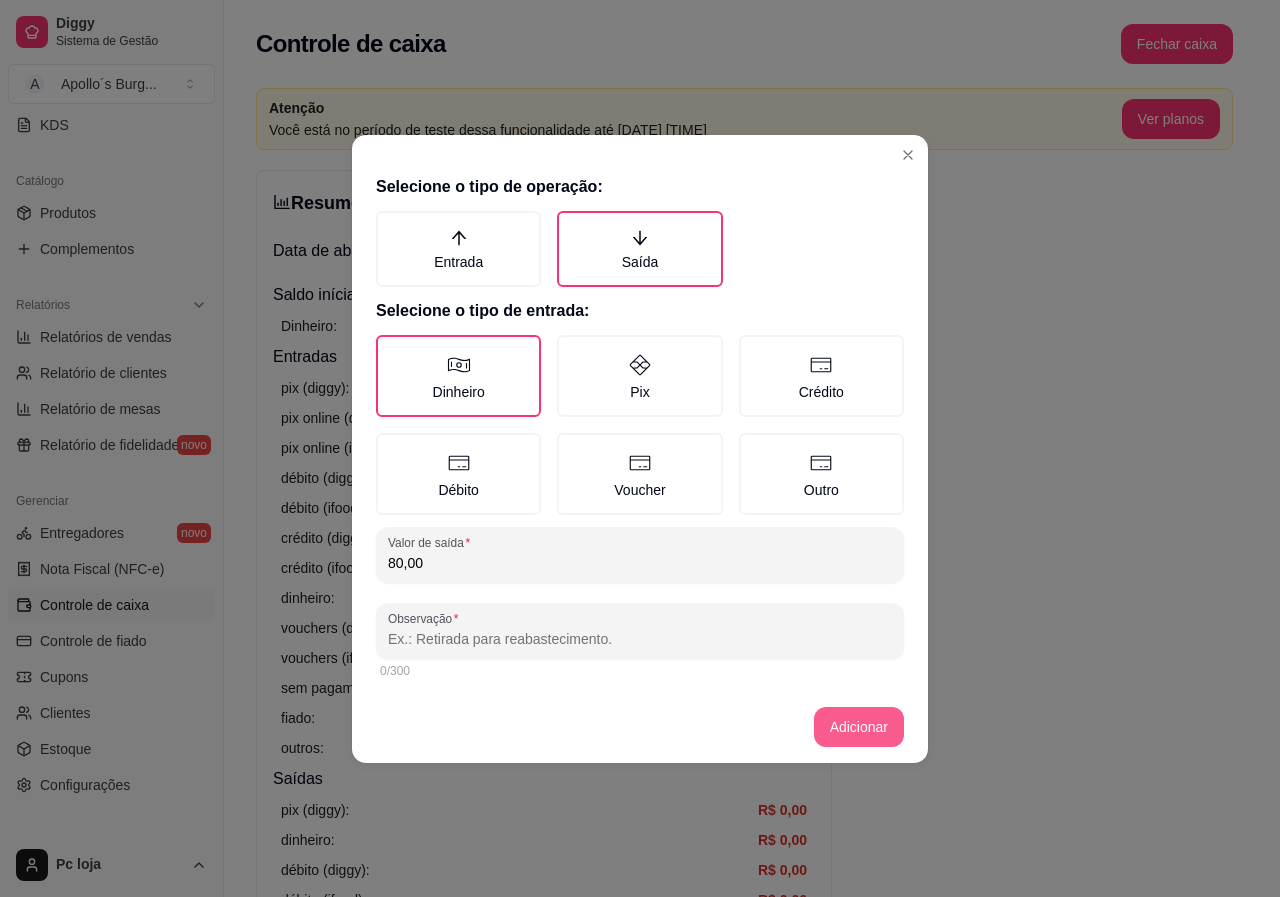 type on "80,00" 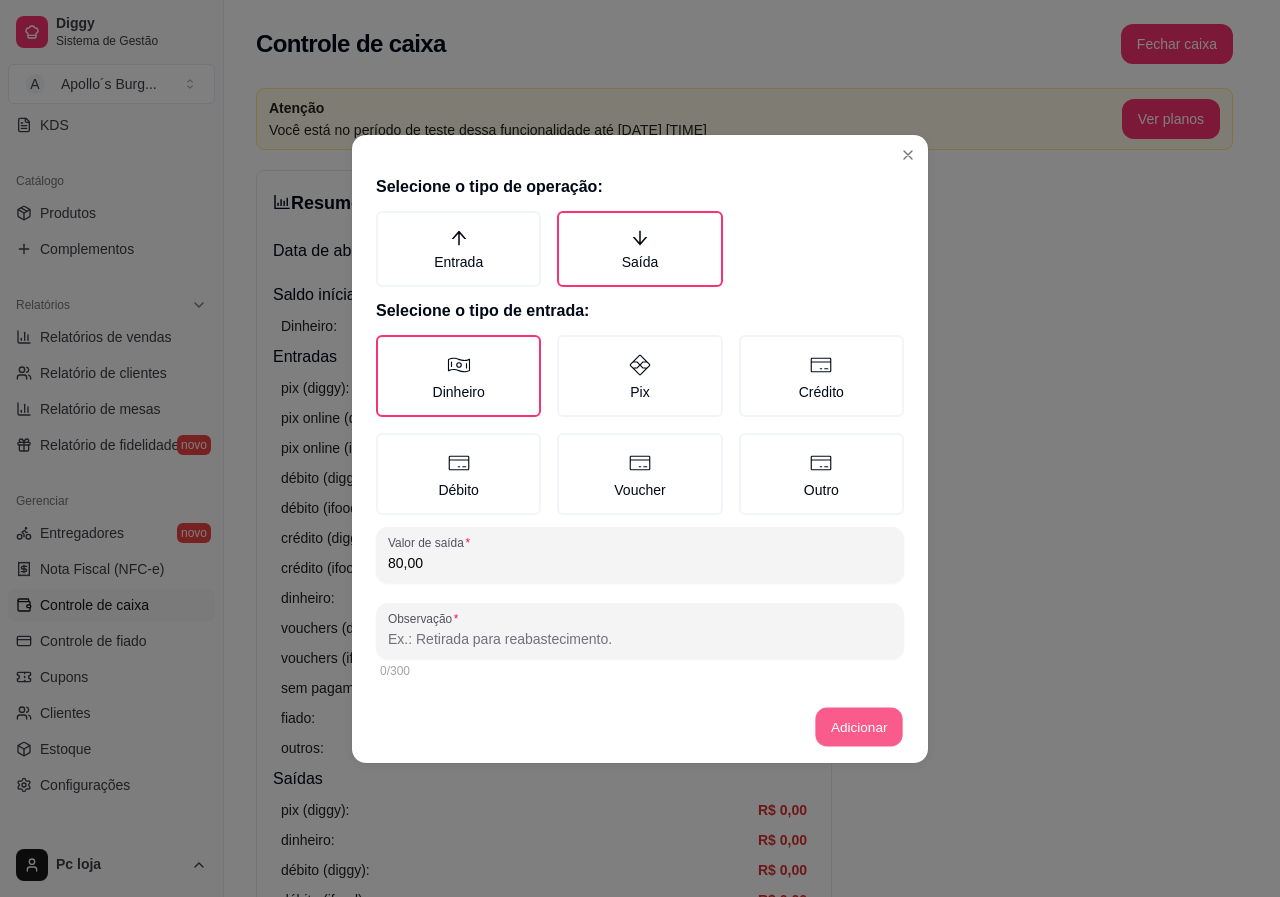 click on "Adicionar" at bounding box center (859, 726) 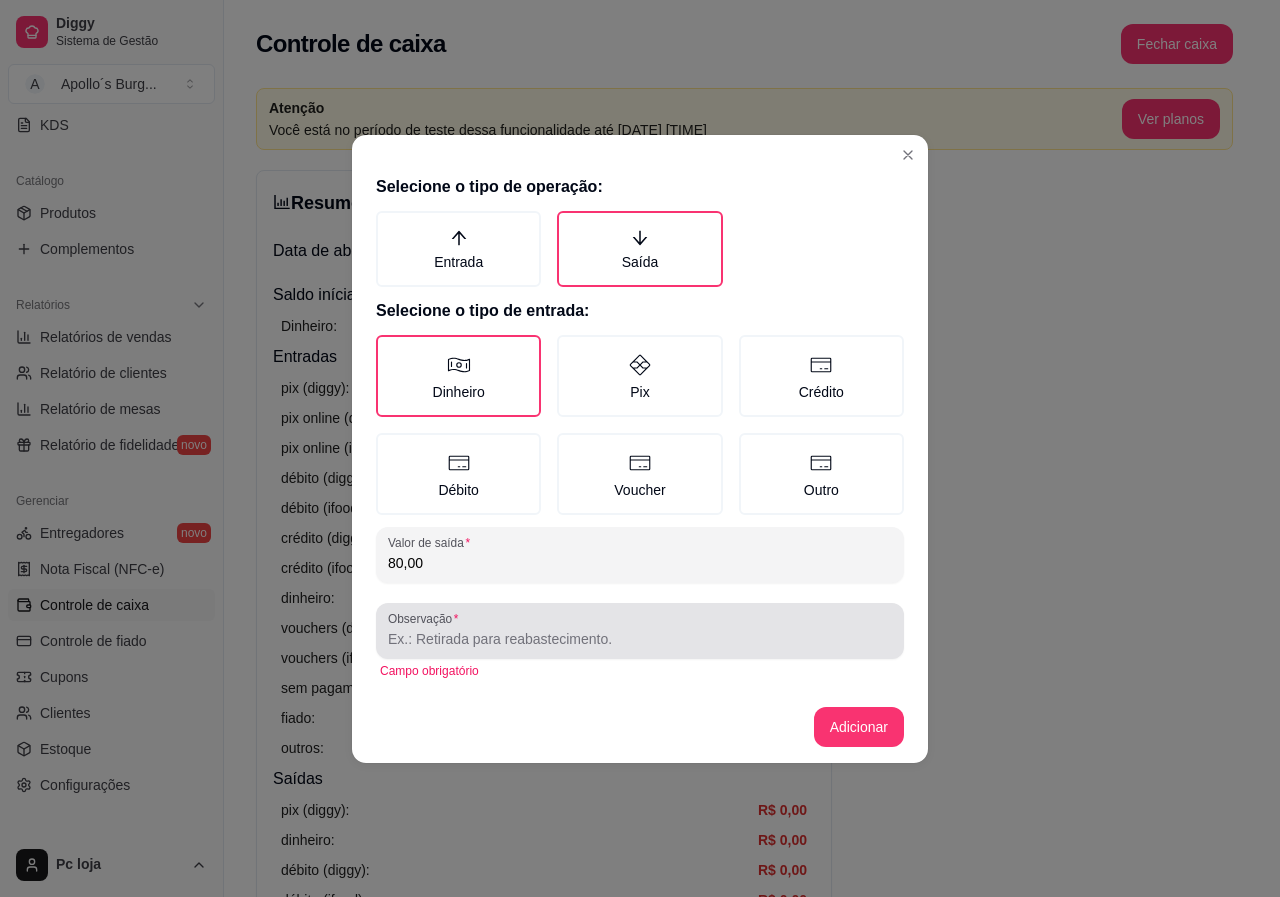 click on "Observação" at bounding box center [640, 639] 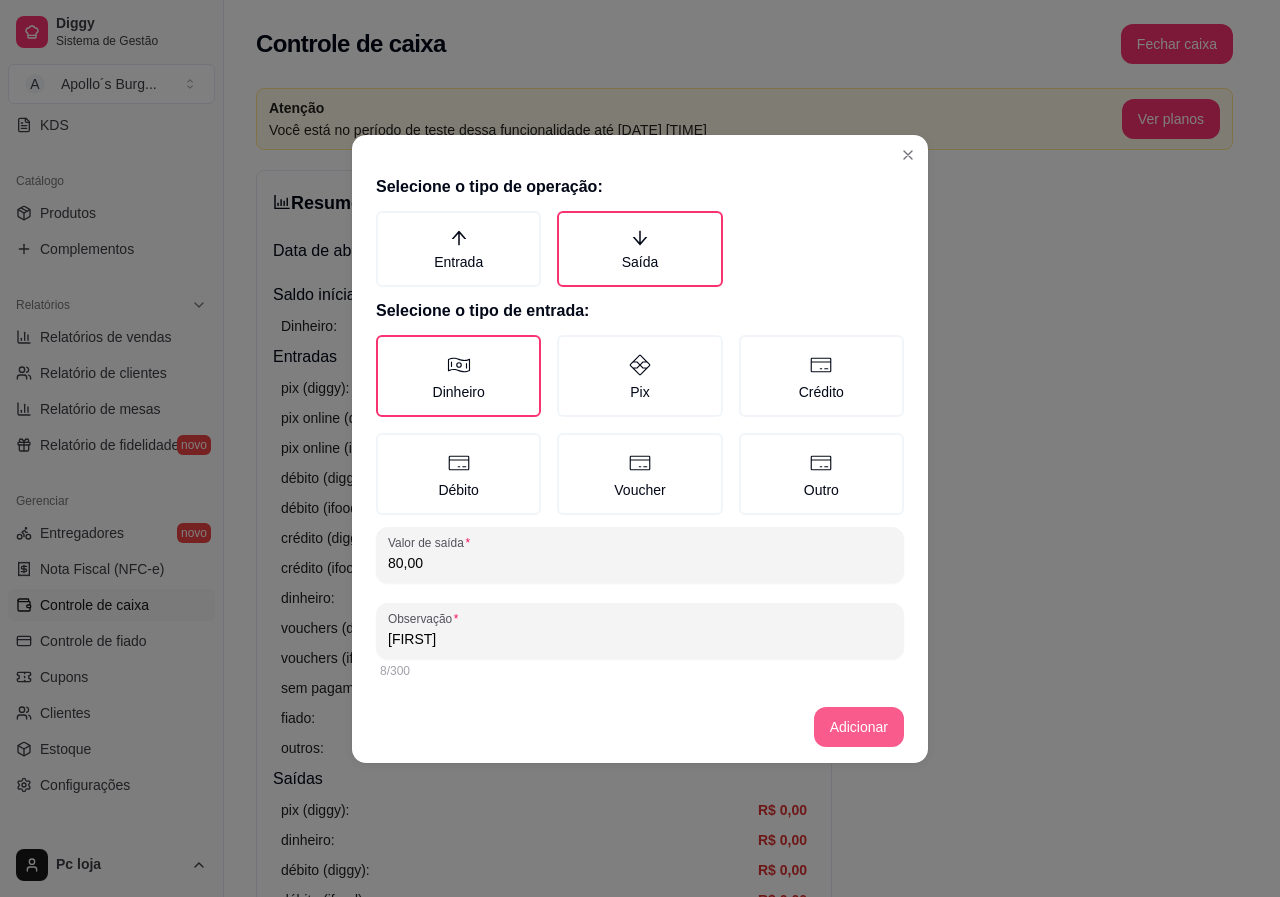 type on "[FIRST]" 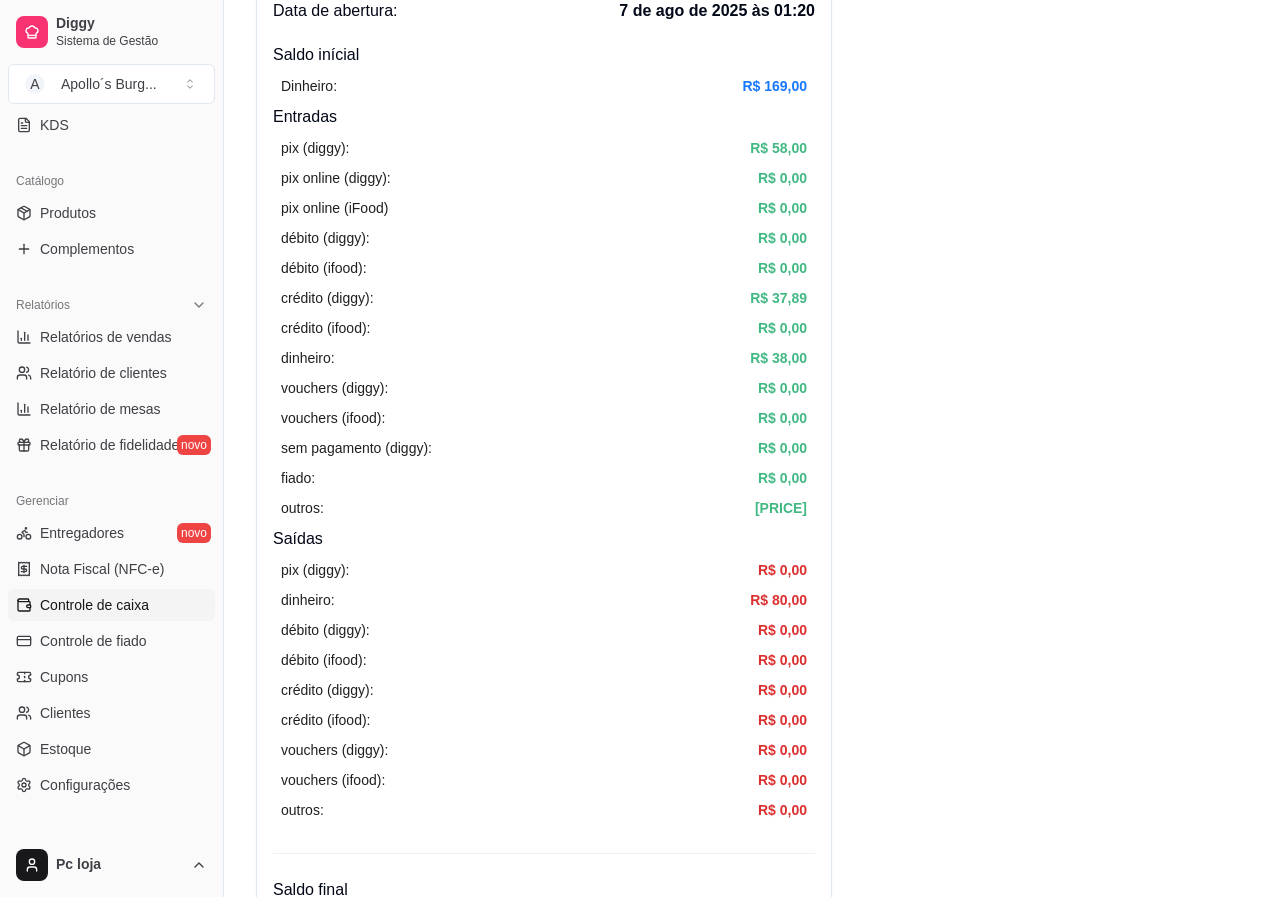 scroll, scrollTop: 200, scrollLeft: 0, axis: vertical 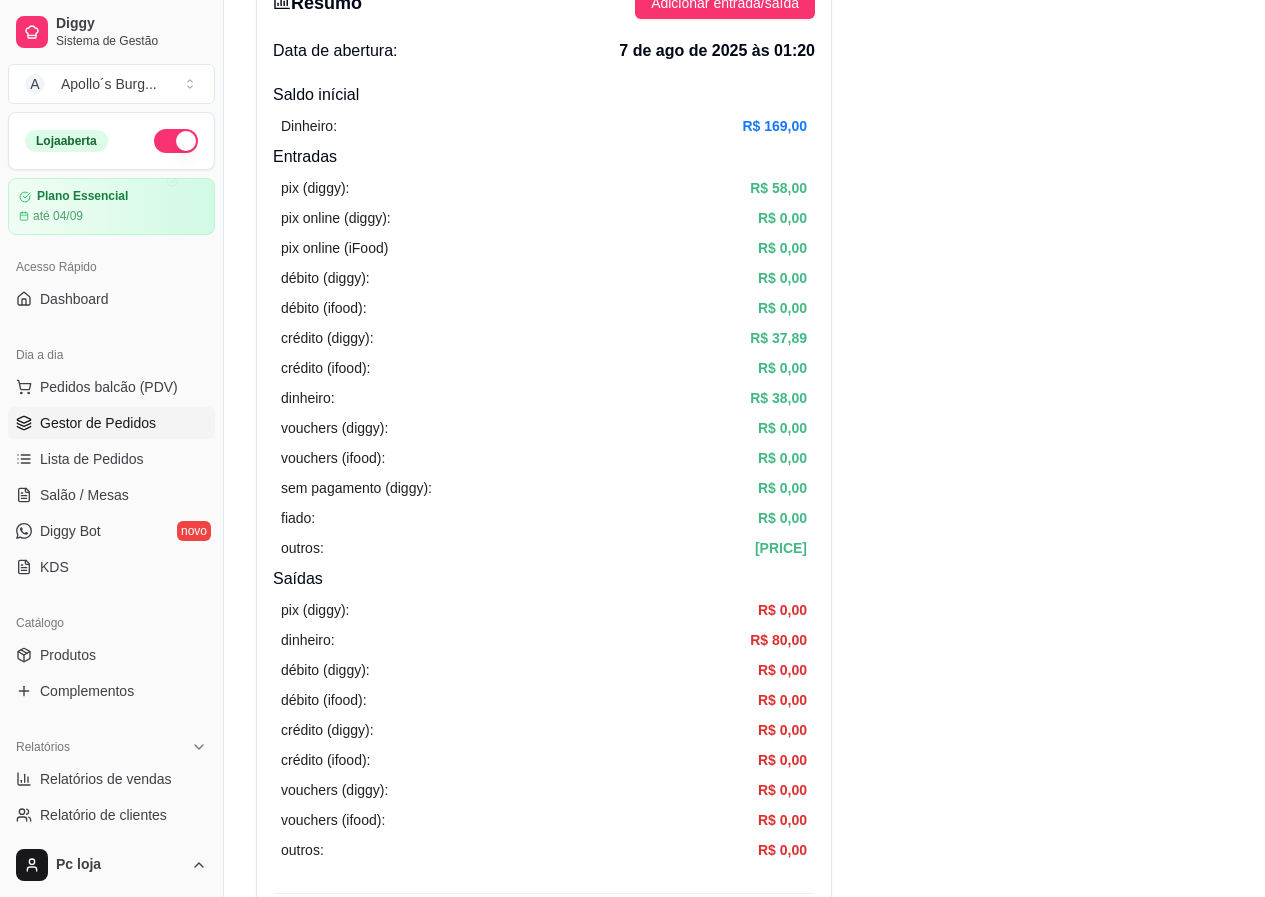 click on "Gestor de Pedidos" at bounding box center (98, 423) 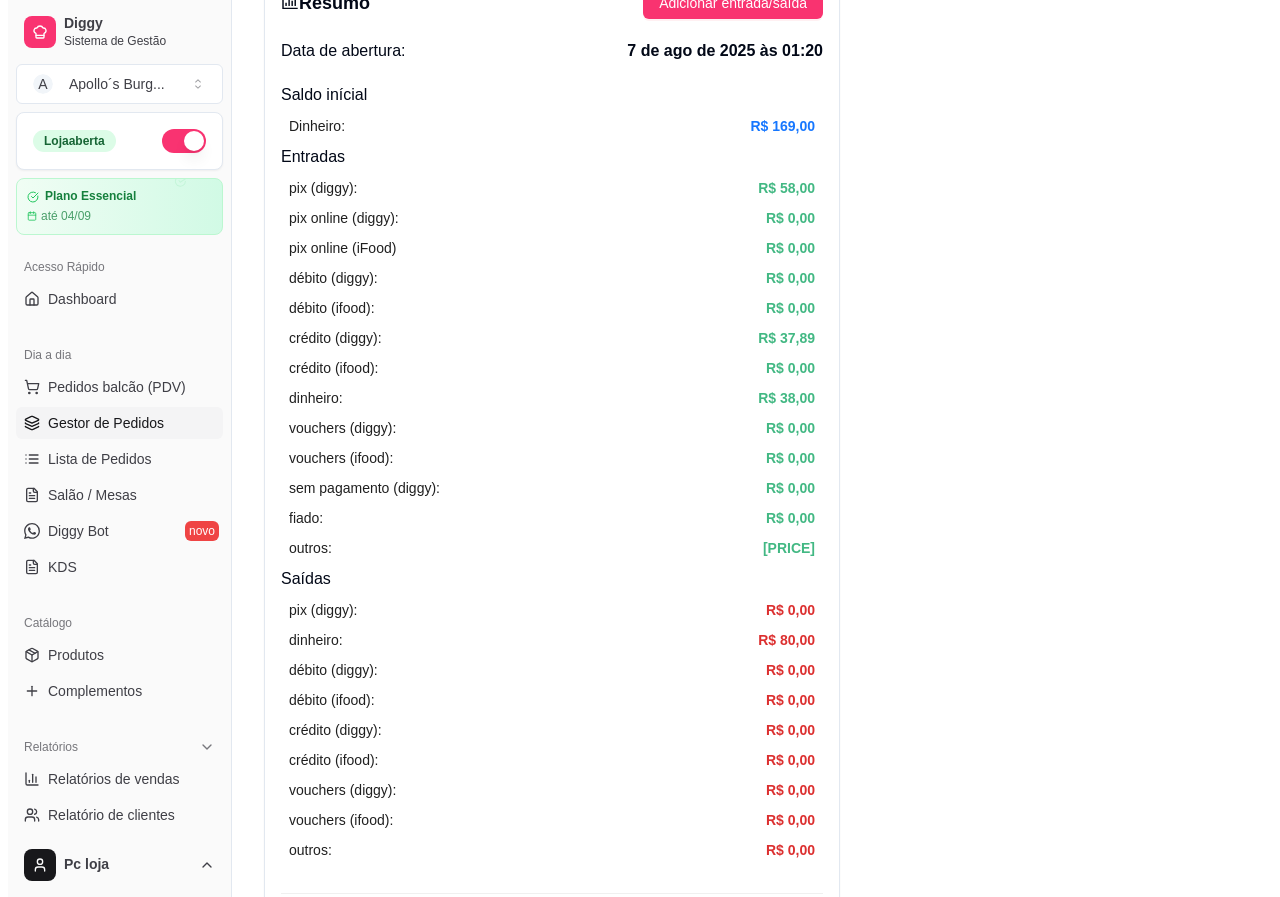 scroll, scrollTop: 0, scrollLeft: 0, axis: both 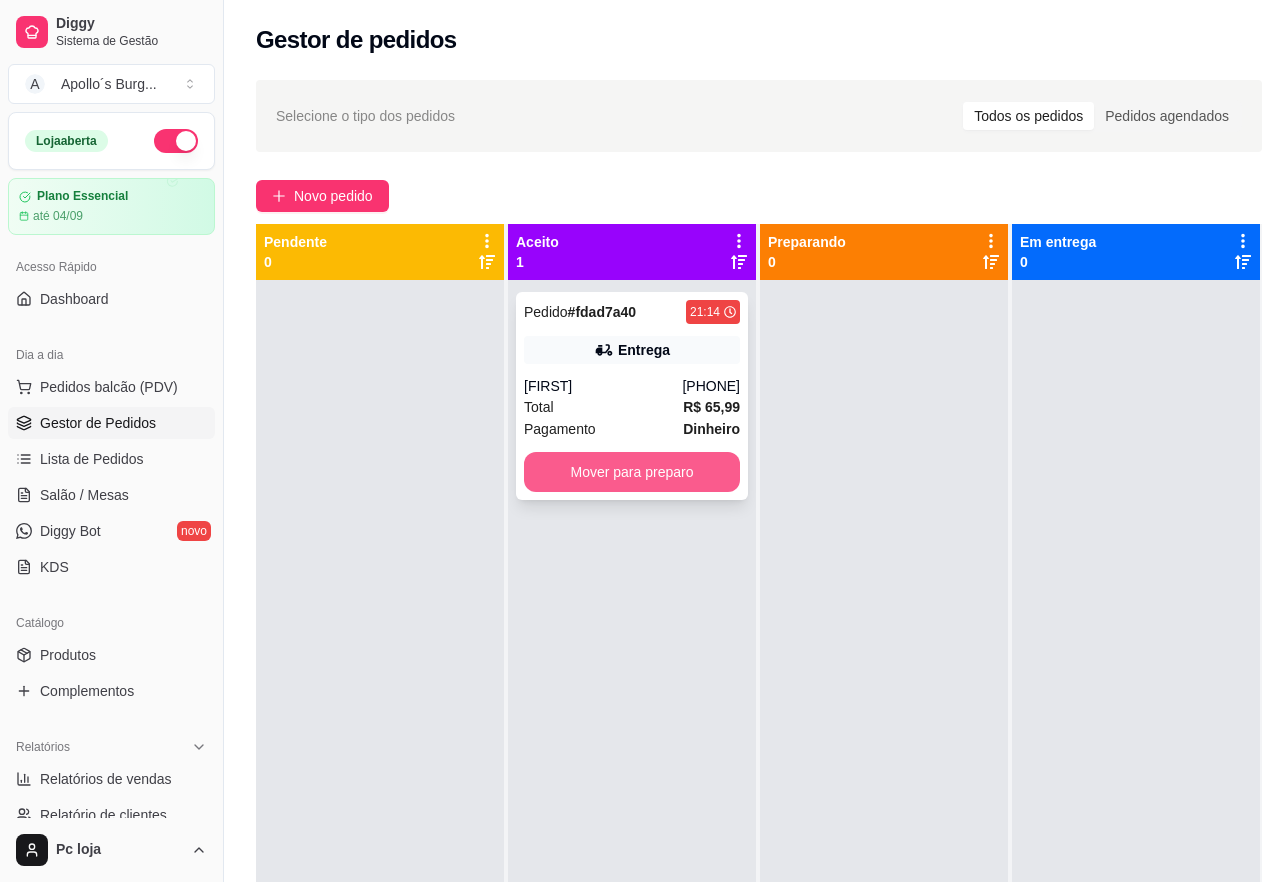 click on "Mover para preparo" at bounding box center (632, 472) 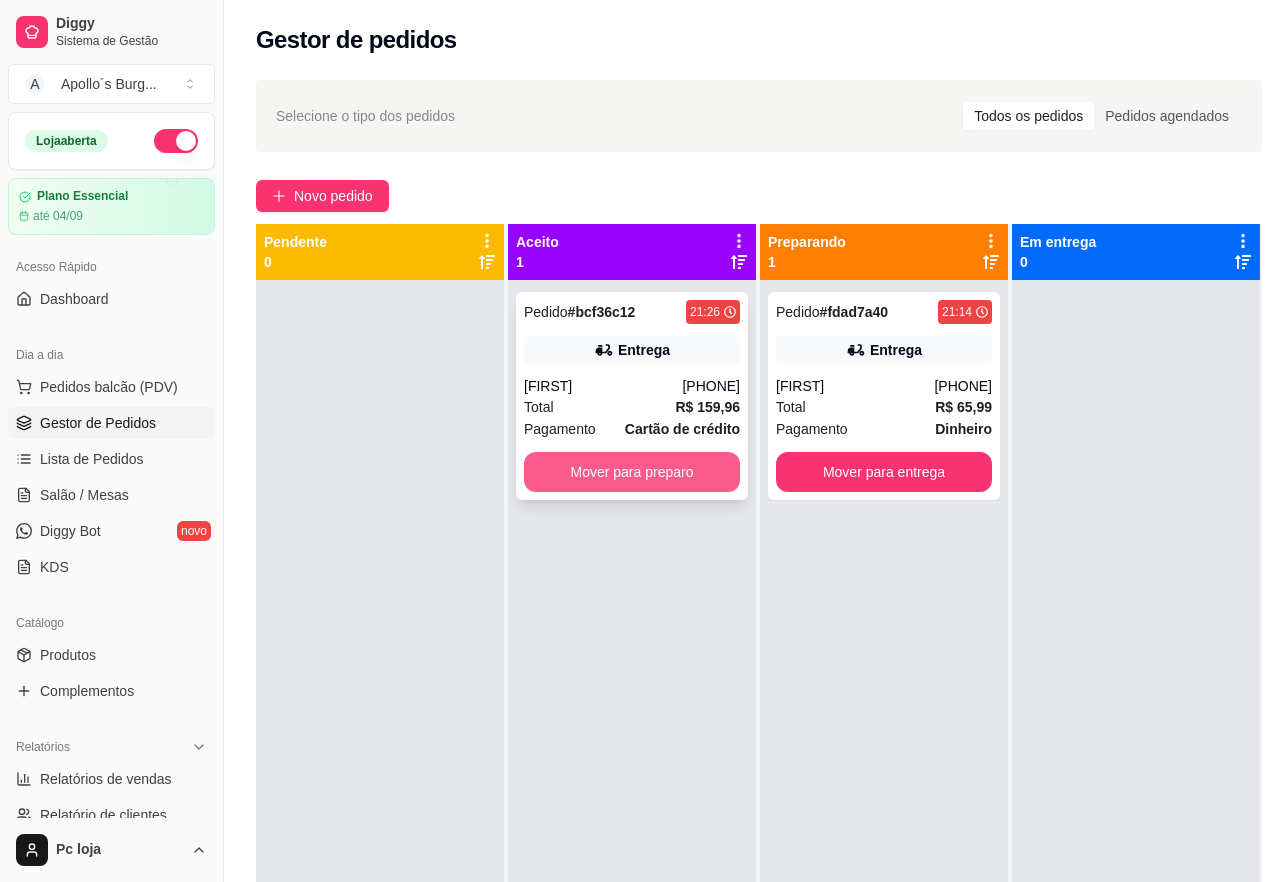 click on "Mover para preparo" at bounding box center (632, 472) 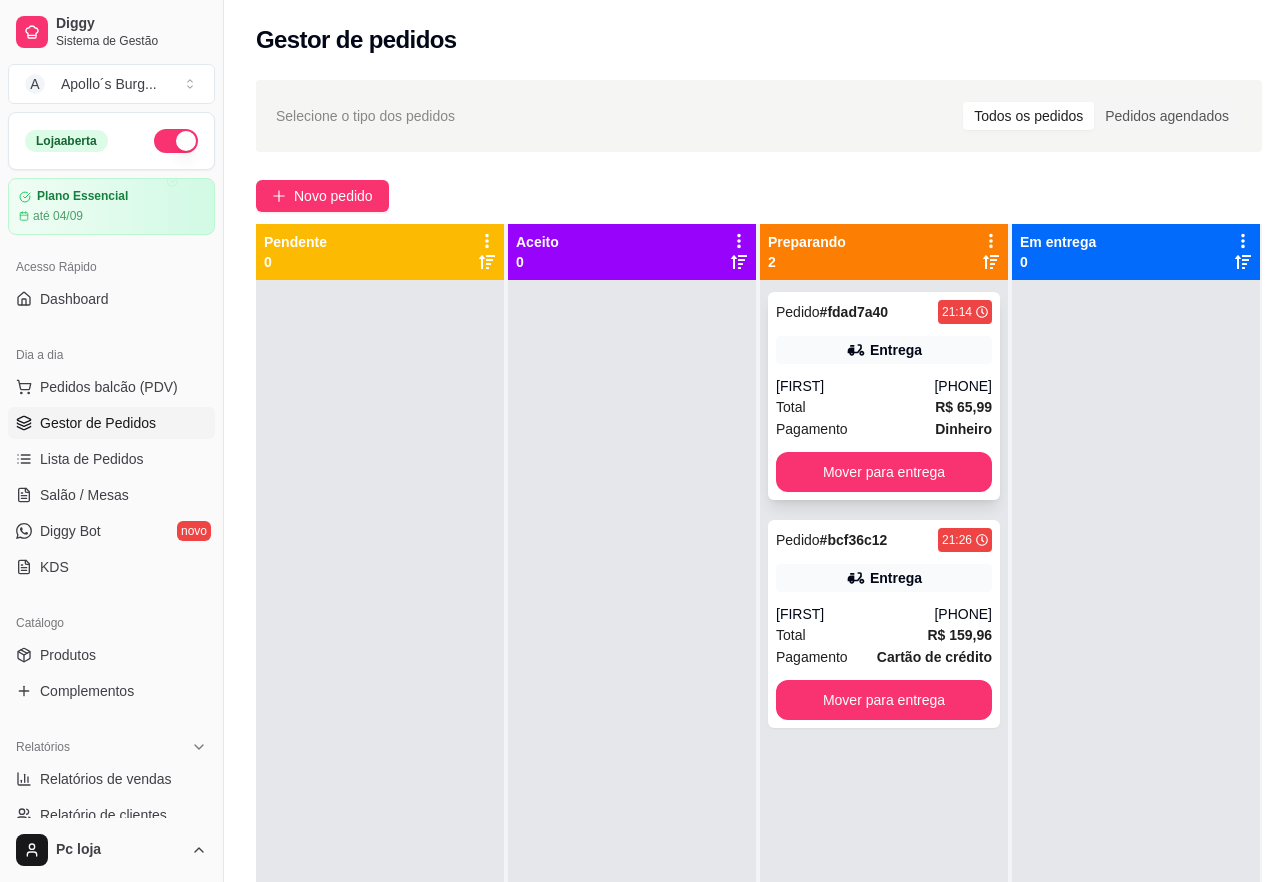 click on "Entrega" at bounding box center [896, 350] 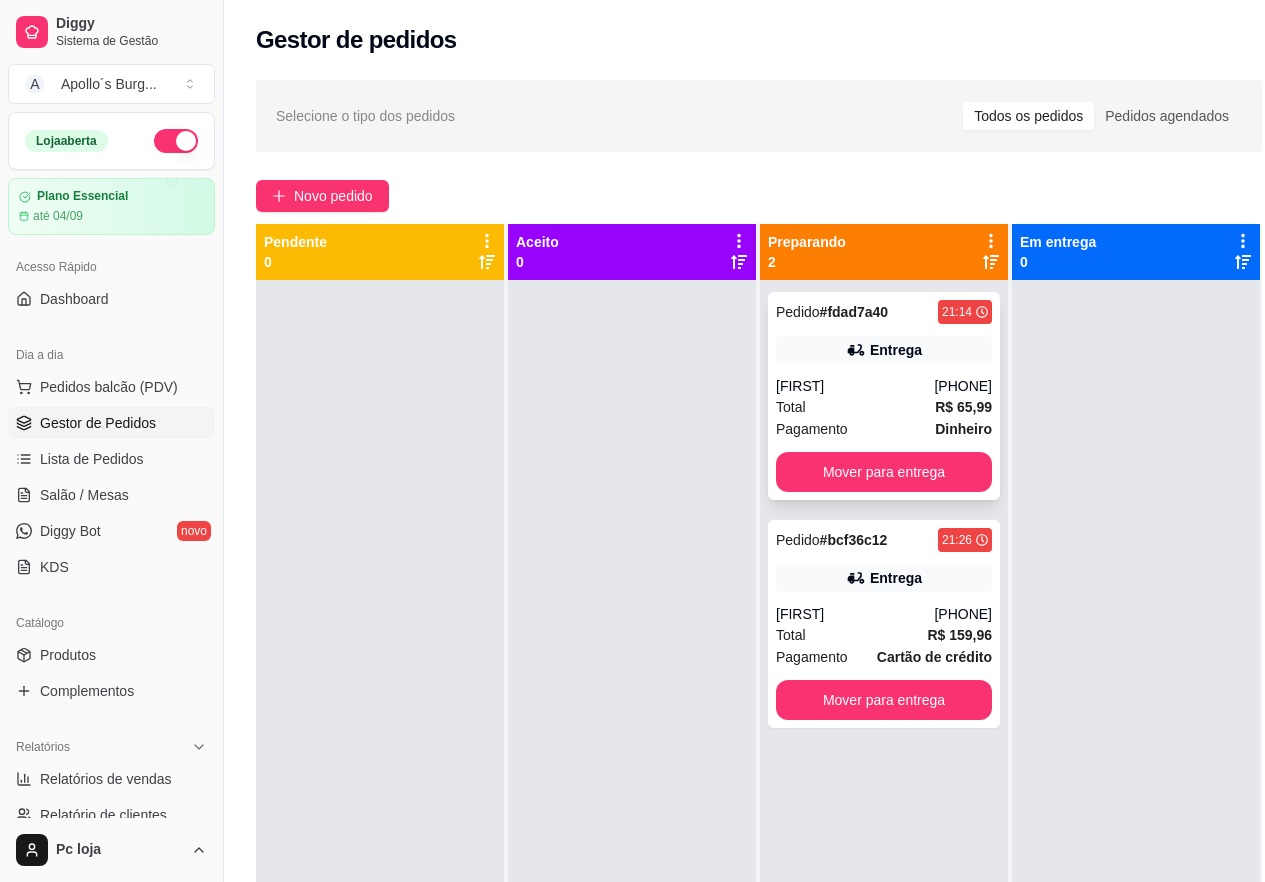 click on "Pedido  # [ORDER_ID] [TIME] Entrega [NAME] ([PHONE]) Total R$ 65,99 Pagamento Dinheiro Mover para entrega" at bounding box center (884, 396) 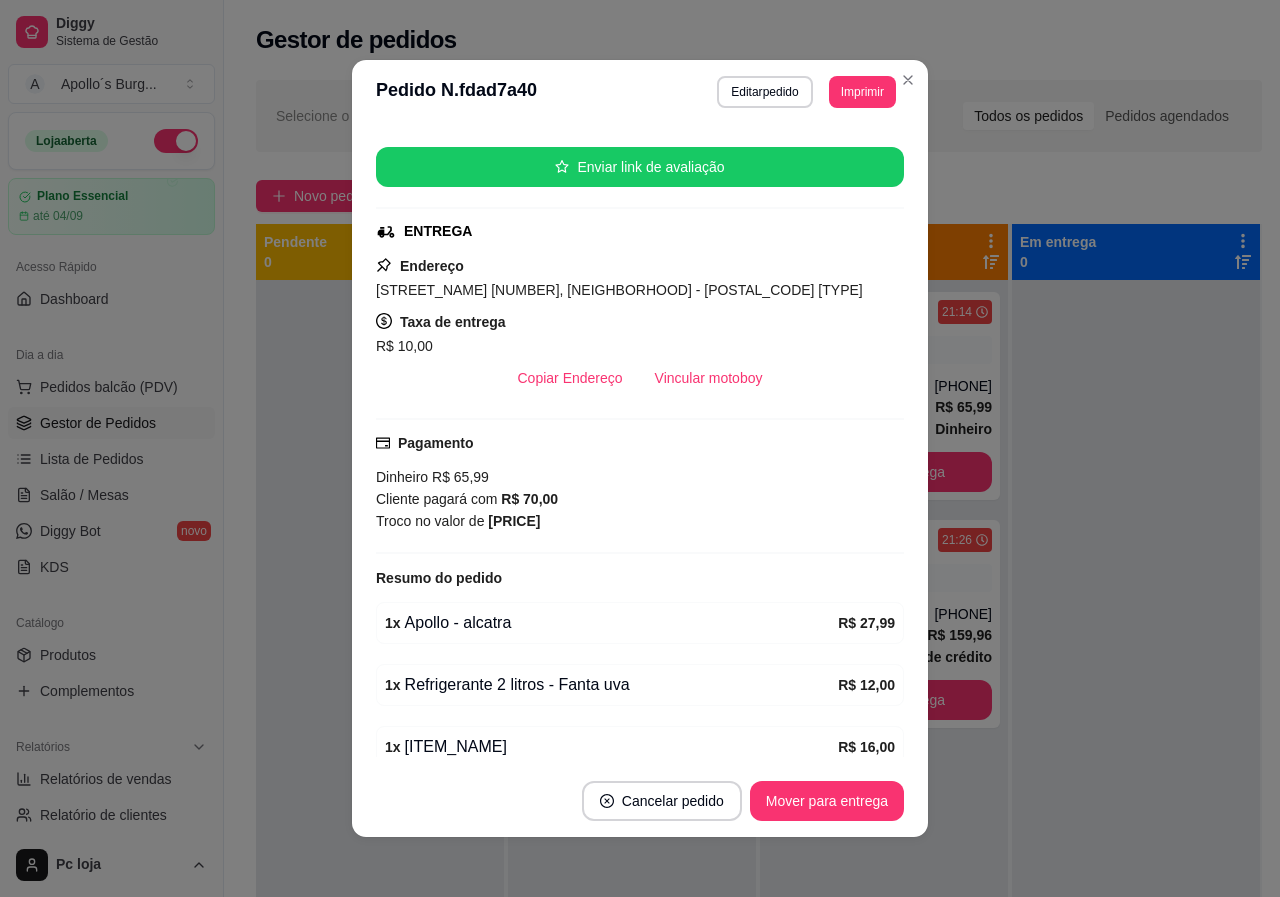 scroll, scrollTop: 300, scrollLeft: 0, axis: vertical 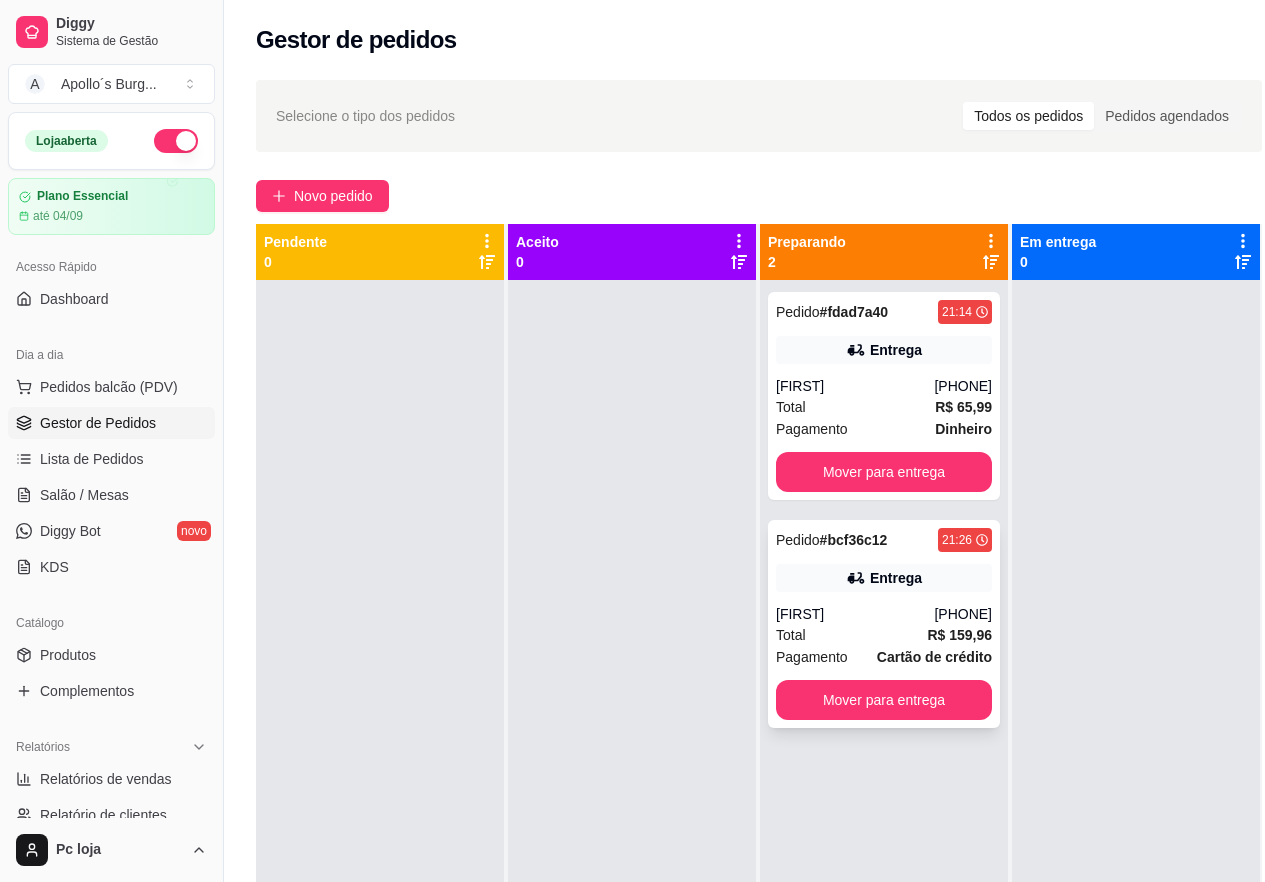 click on "Entrega" at bounding box center (884, 578) 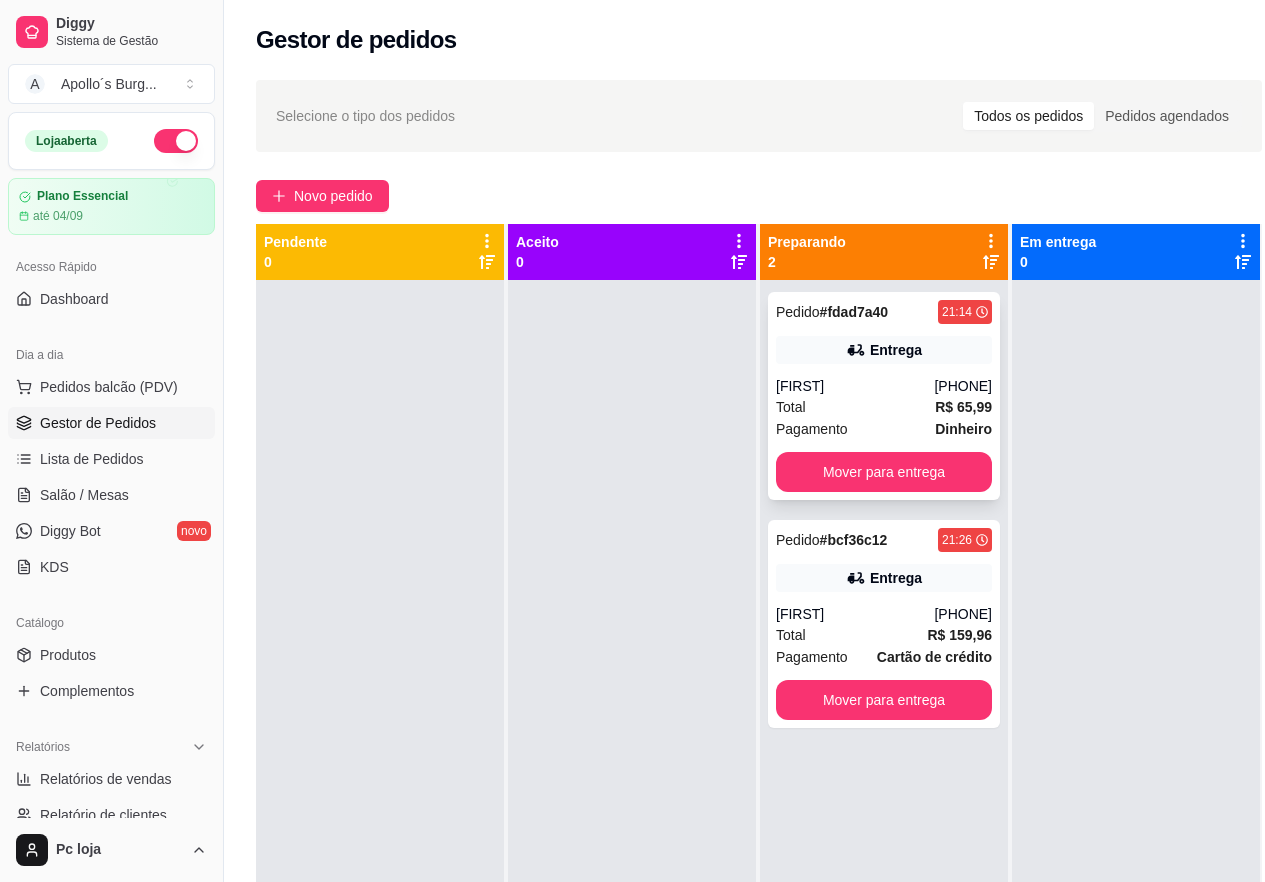 drag, startPoint x: 786, startPoint y: 2, endPoint x: 869, endPoint y: 368, distance: 375.2932 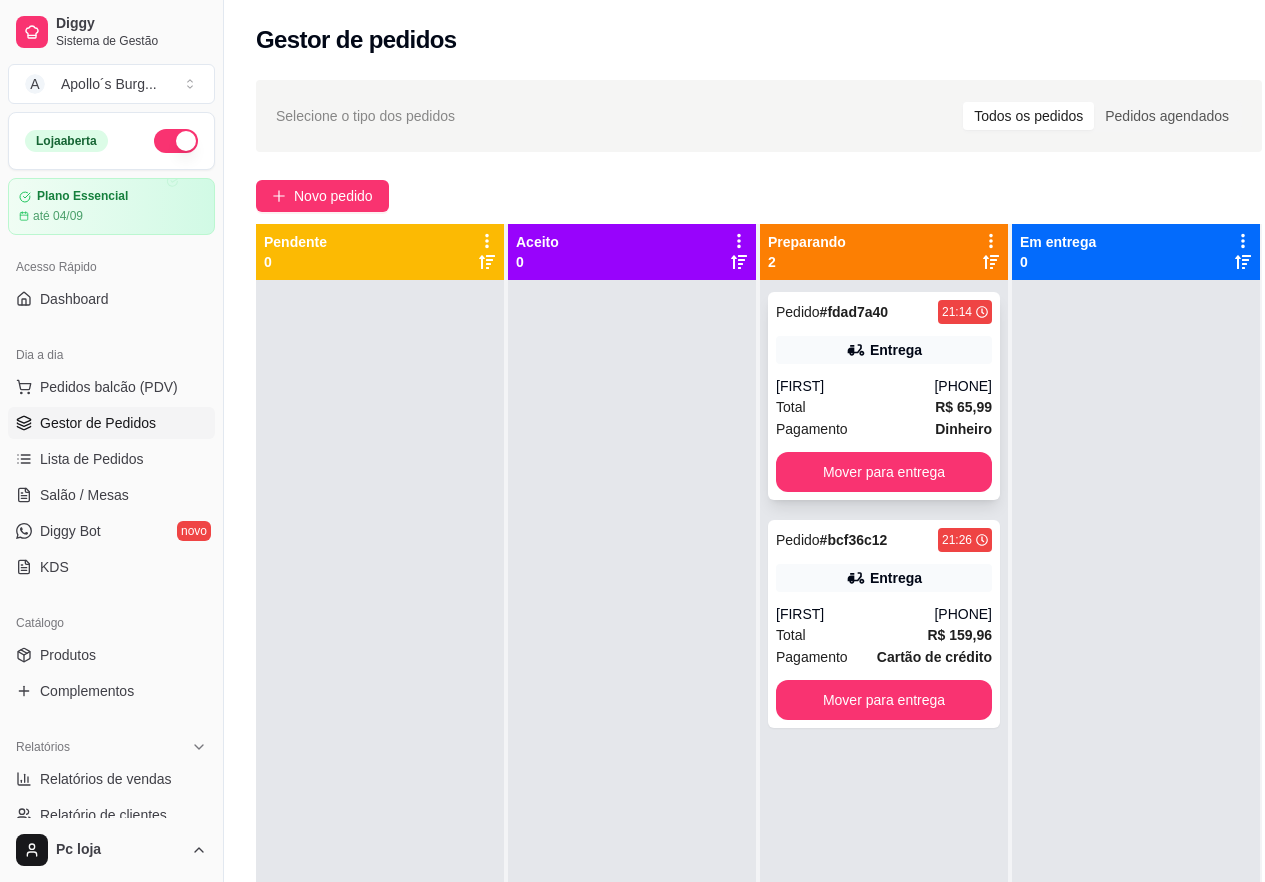 click on "[FIRST]" at bounding box center (855, 386) 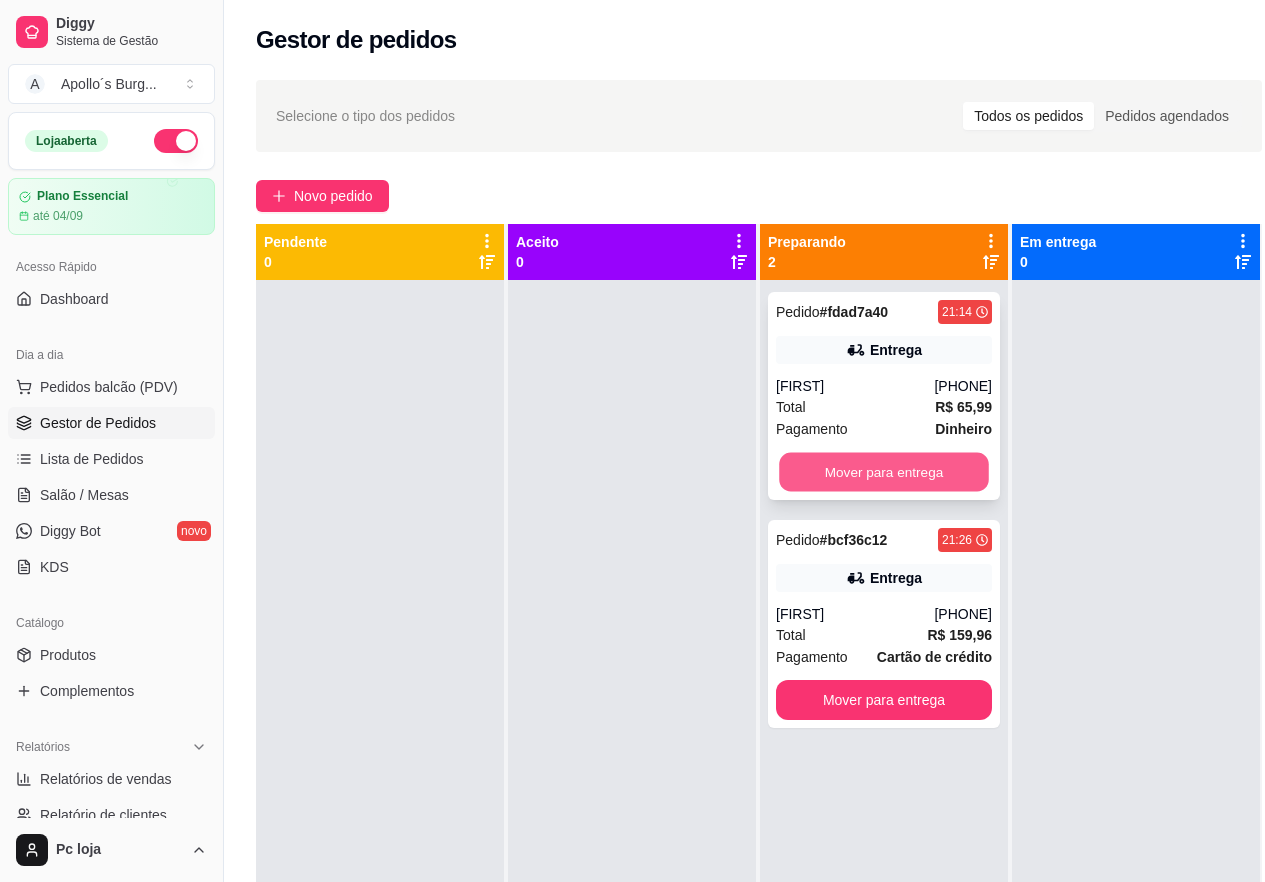 click on "Mover para entrega" at bounding box center (884, 472) 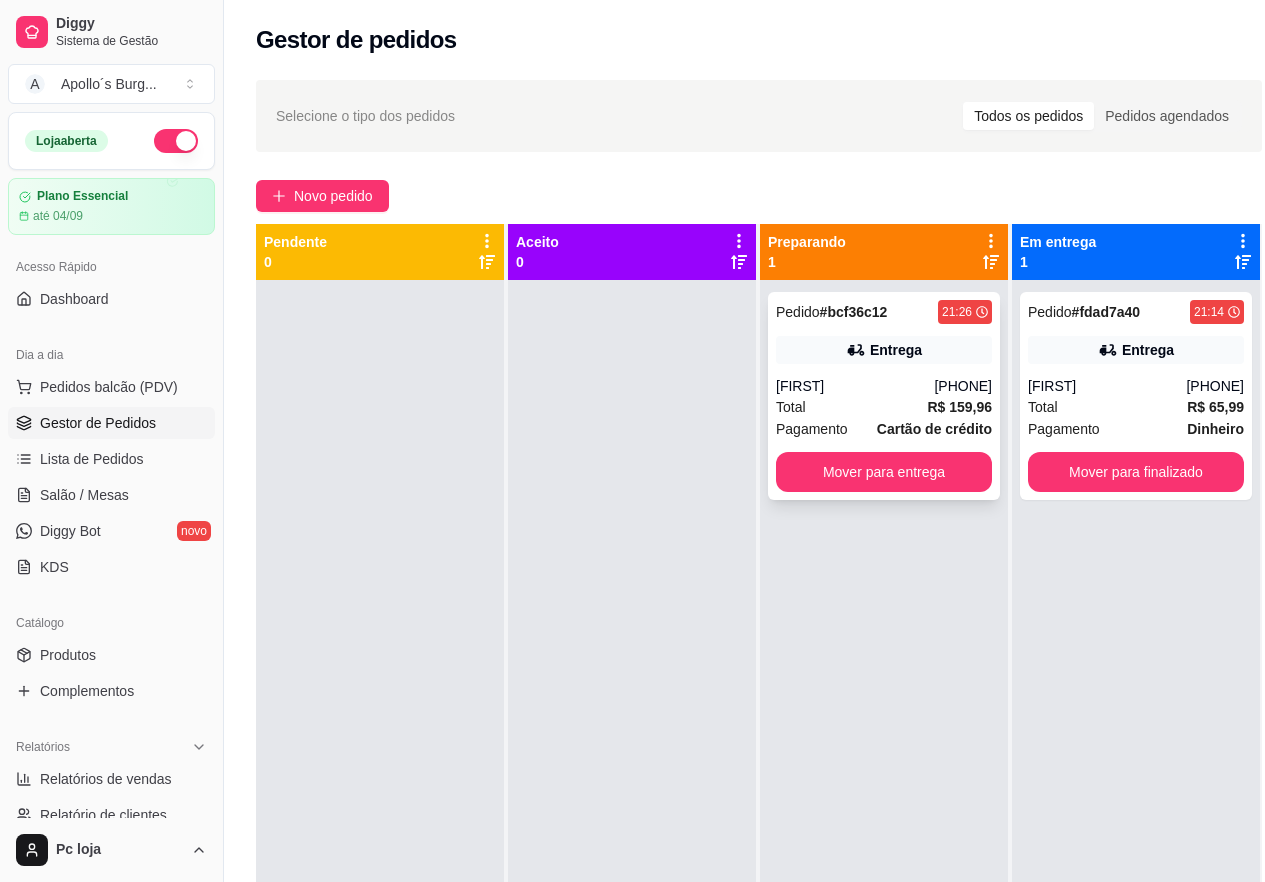 click on "R$ 159,96" at bounding box center [959, 407] 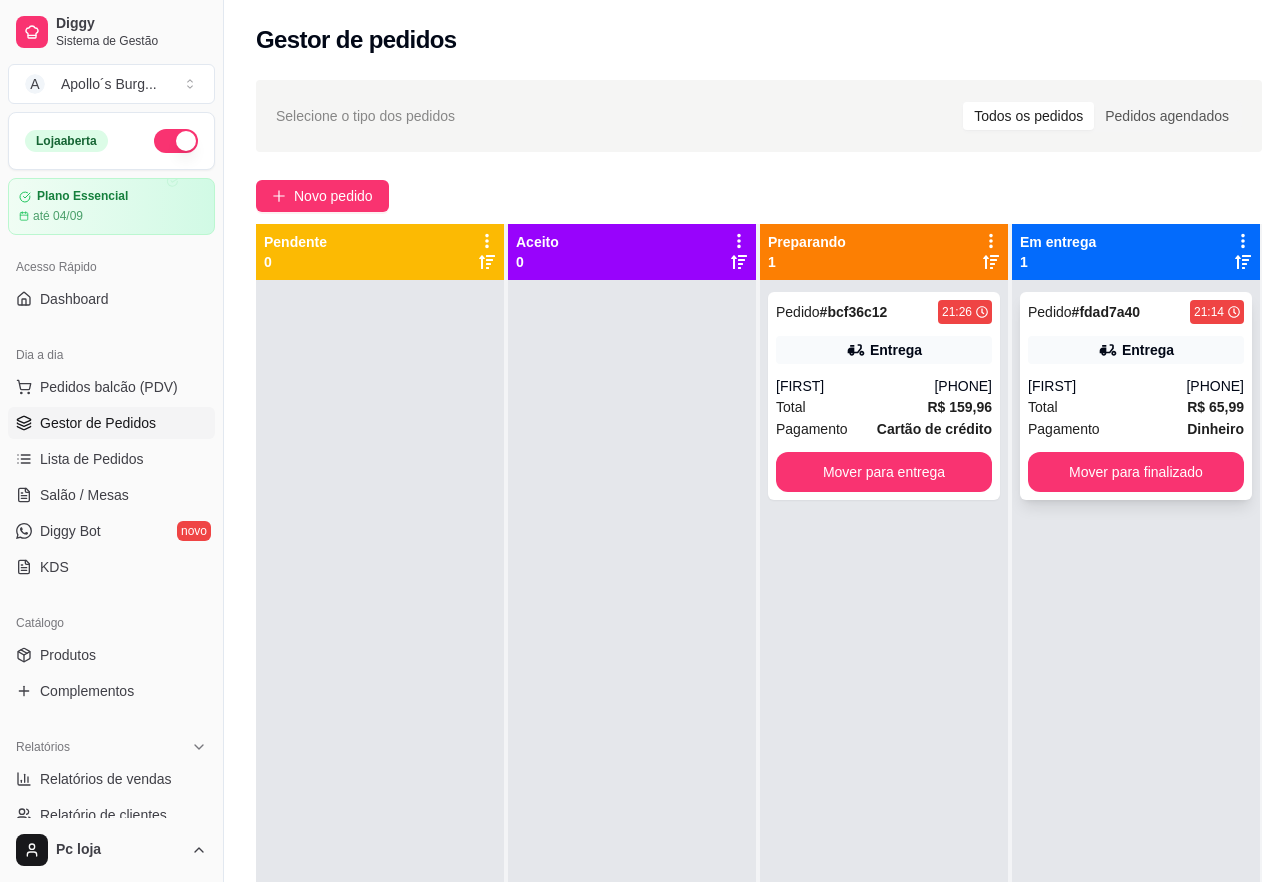 click on "Pedido  # [ORDER_ID] [TIME] Entrega [NAME] ([PHONE]) Total R$ 65,99 Pagamento Dinheiro Mover para finalizado" at bounding box center (1136, 396) 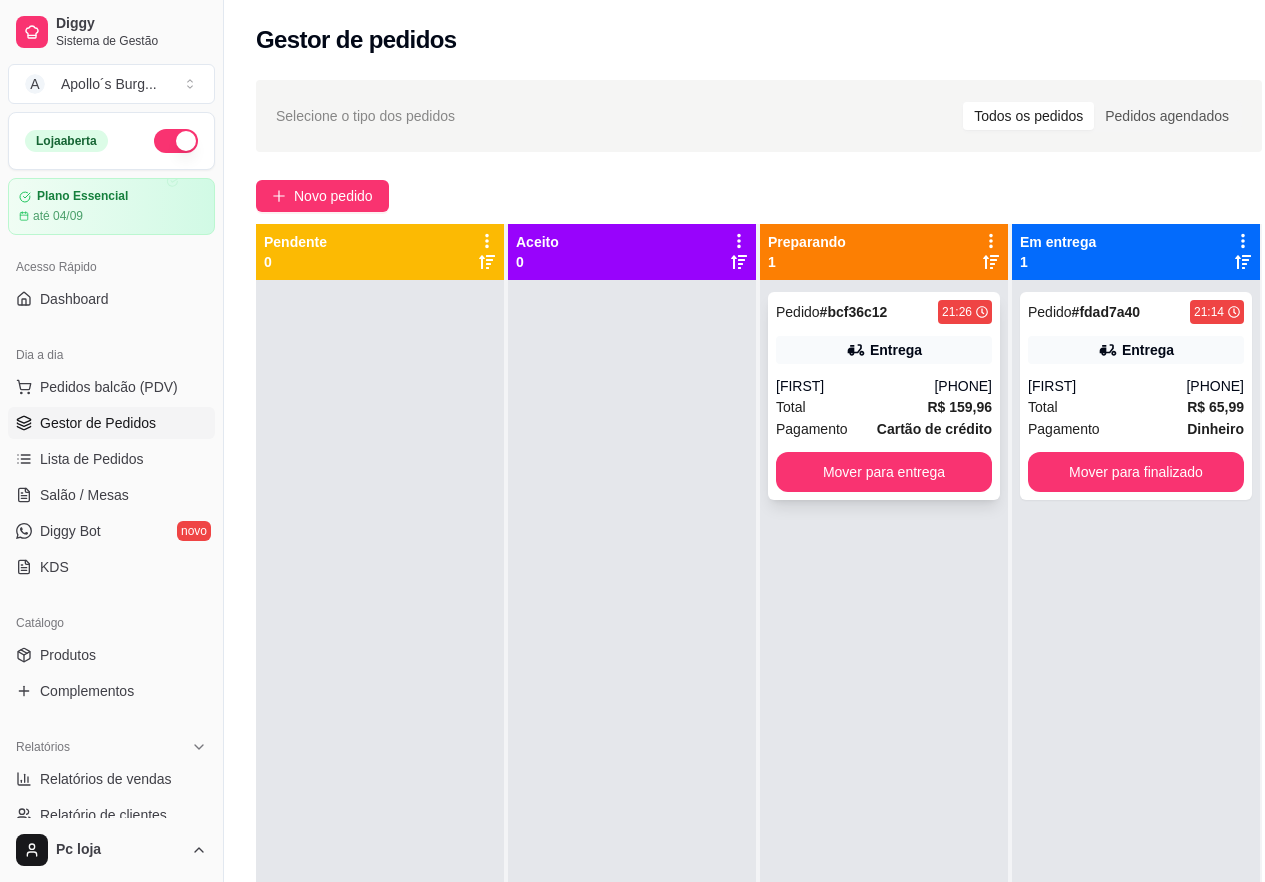 click on "Entrega" at bounding box center (884, 350) 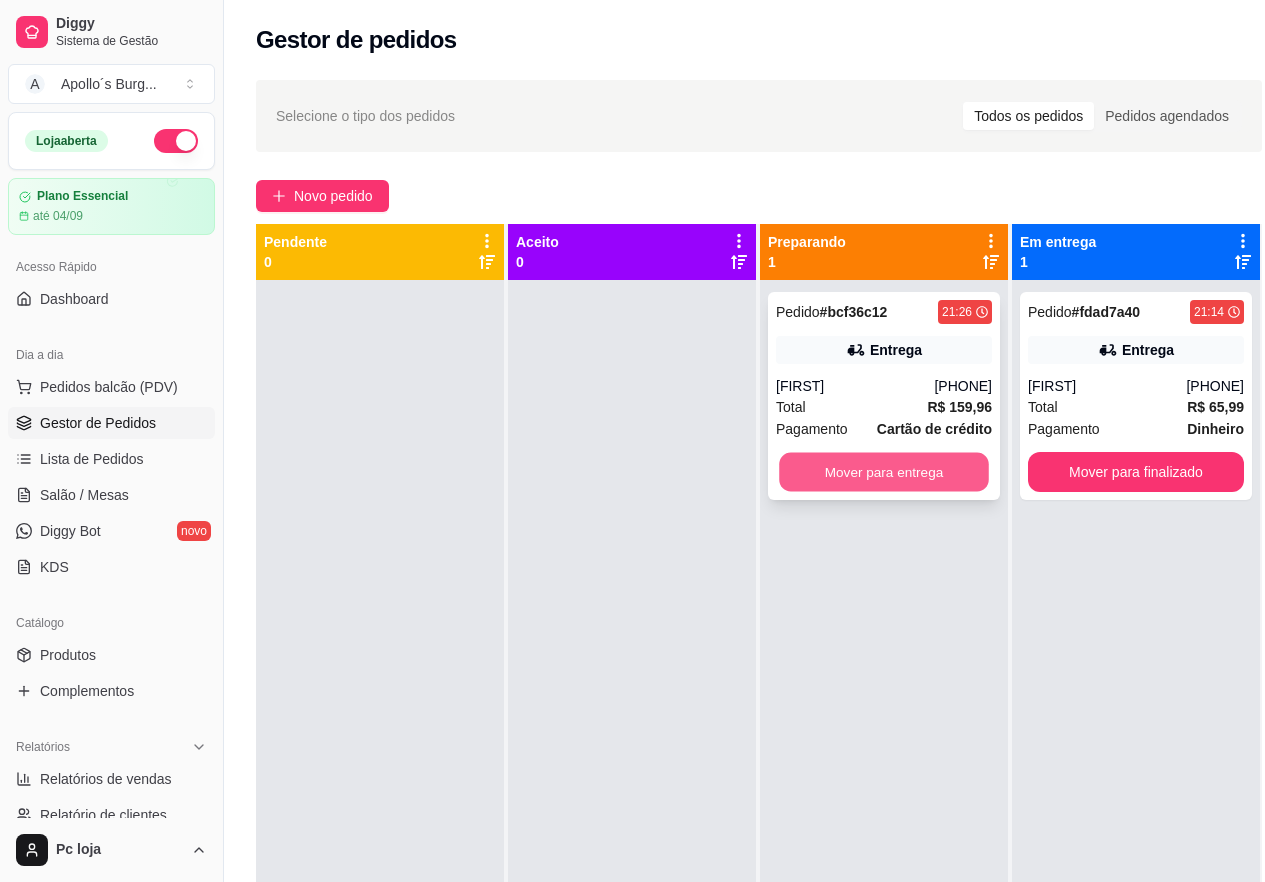 click on "Mover para entrega" at bounding box center (884, 472) 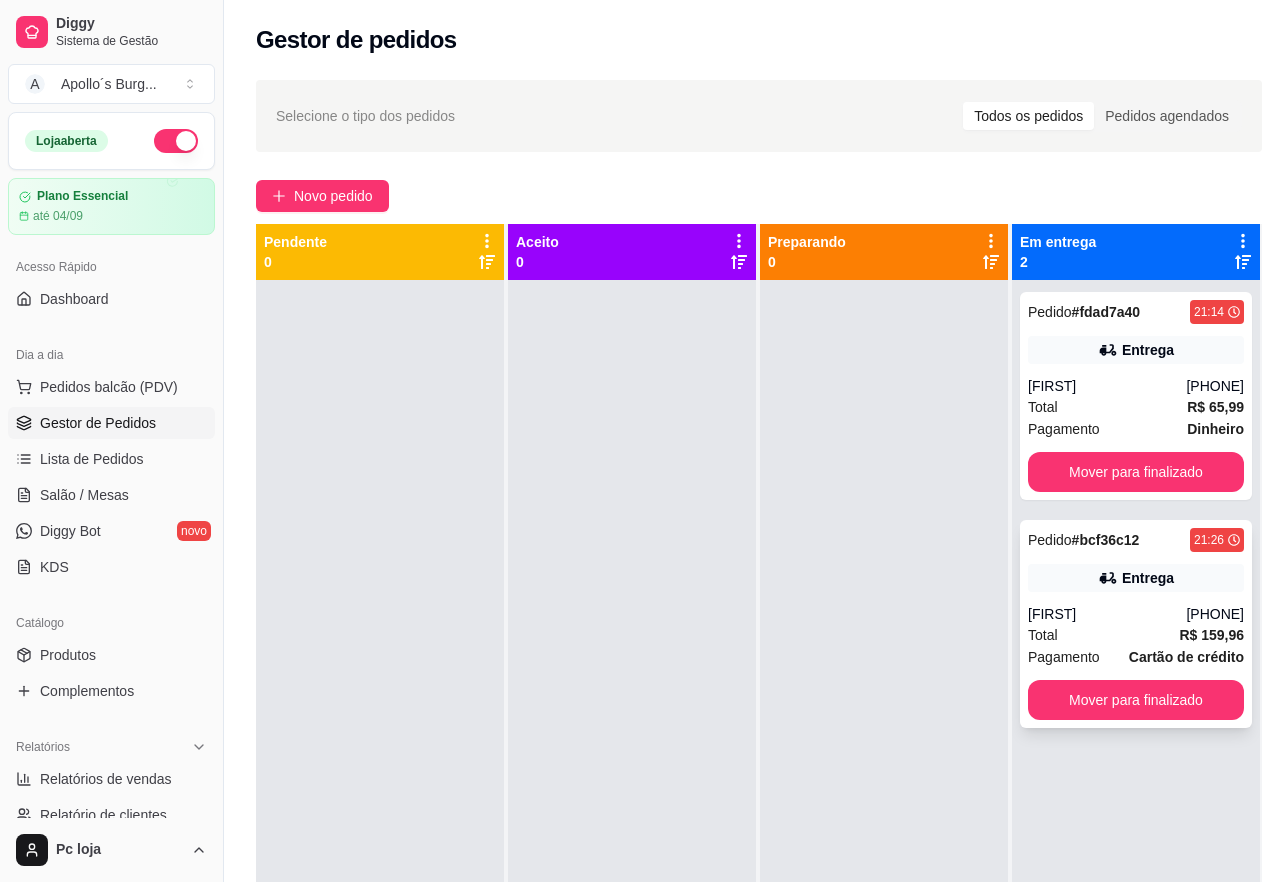 click on "Entrega" at bounding box center (1136, 578) 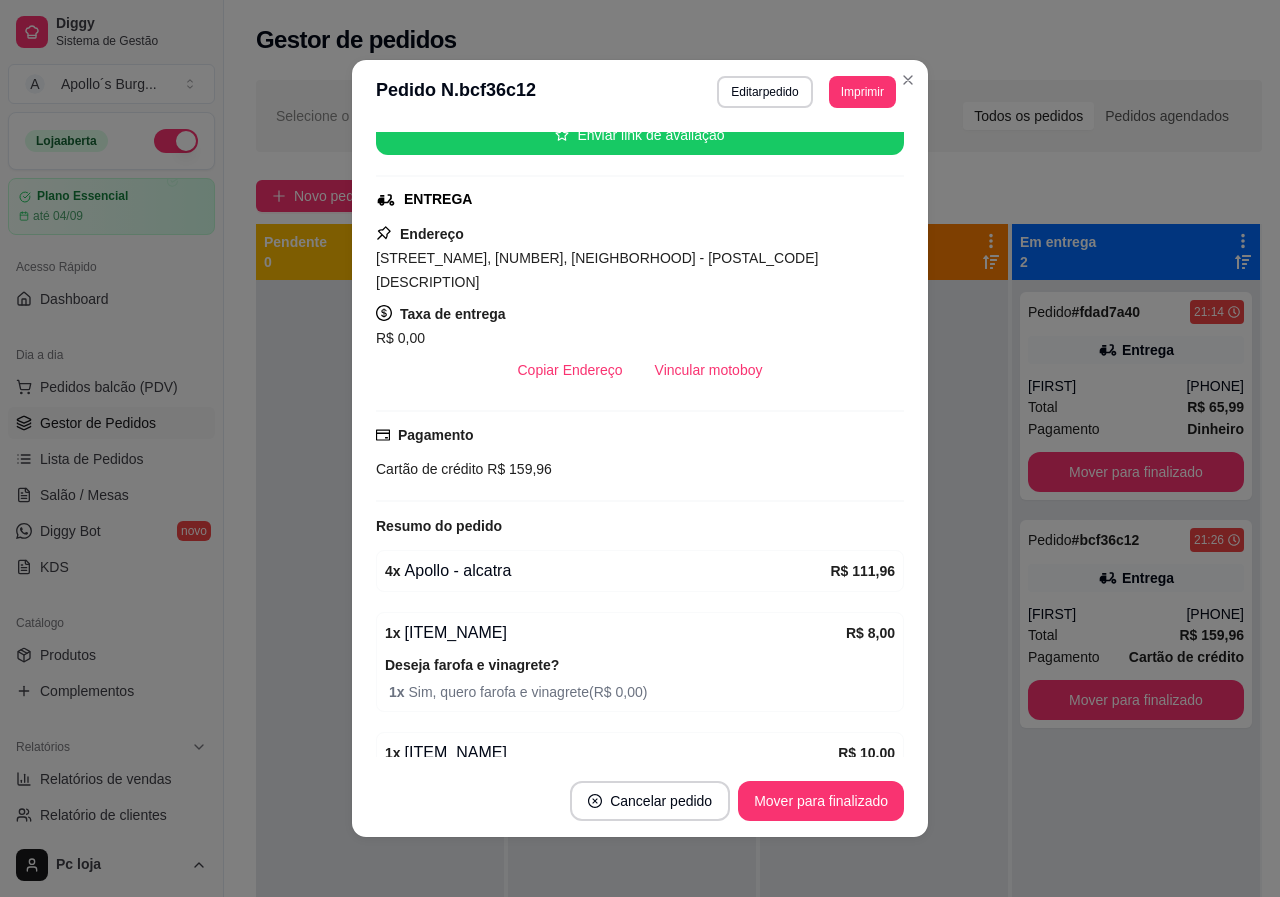 scroll, scrollTop: 300, scrollLeft: 0, axis: vertical 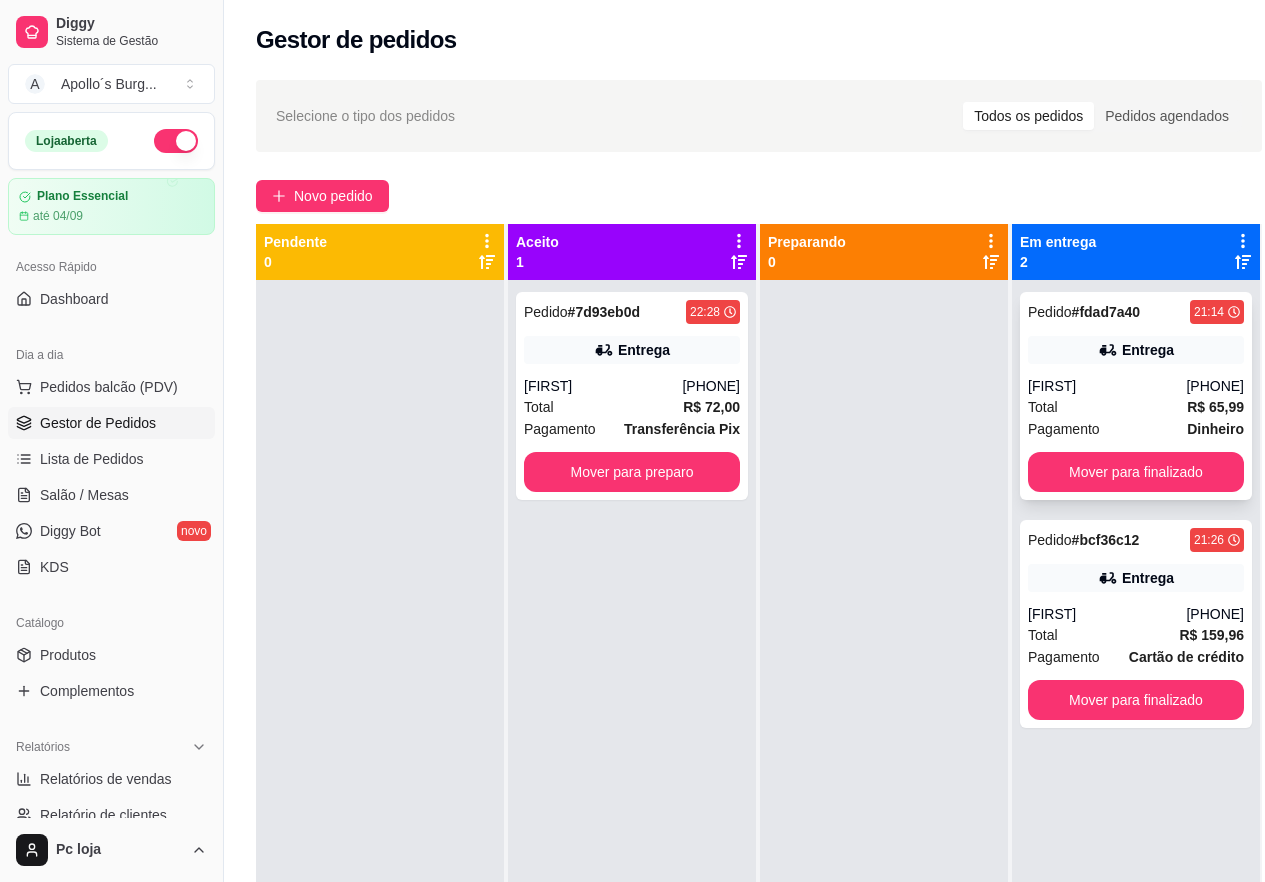 click on "[PHONE]" at bounding box center [1215, 386] 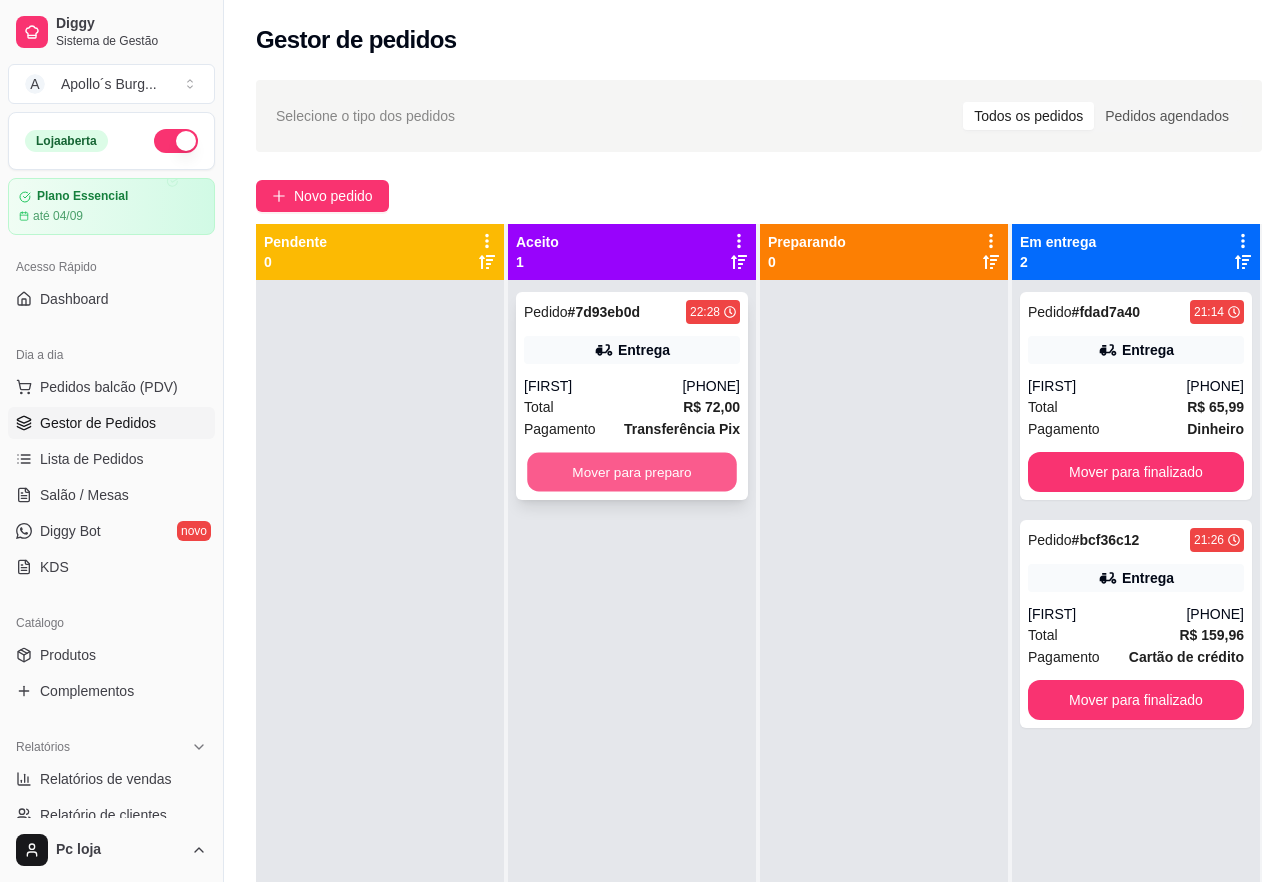 click on "Mover para preparo" at bounding box center [632, 472] 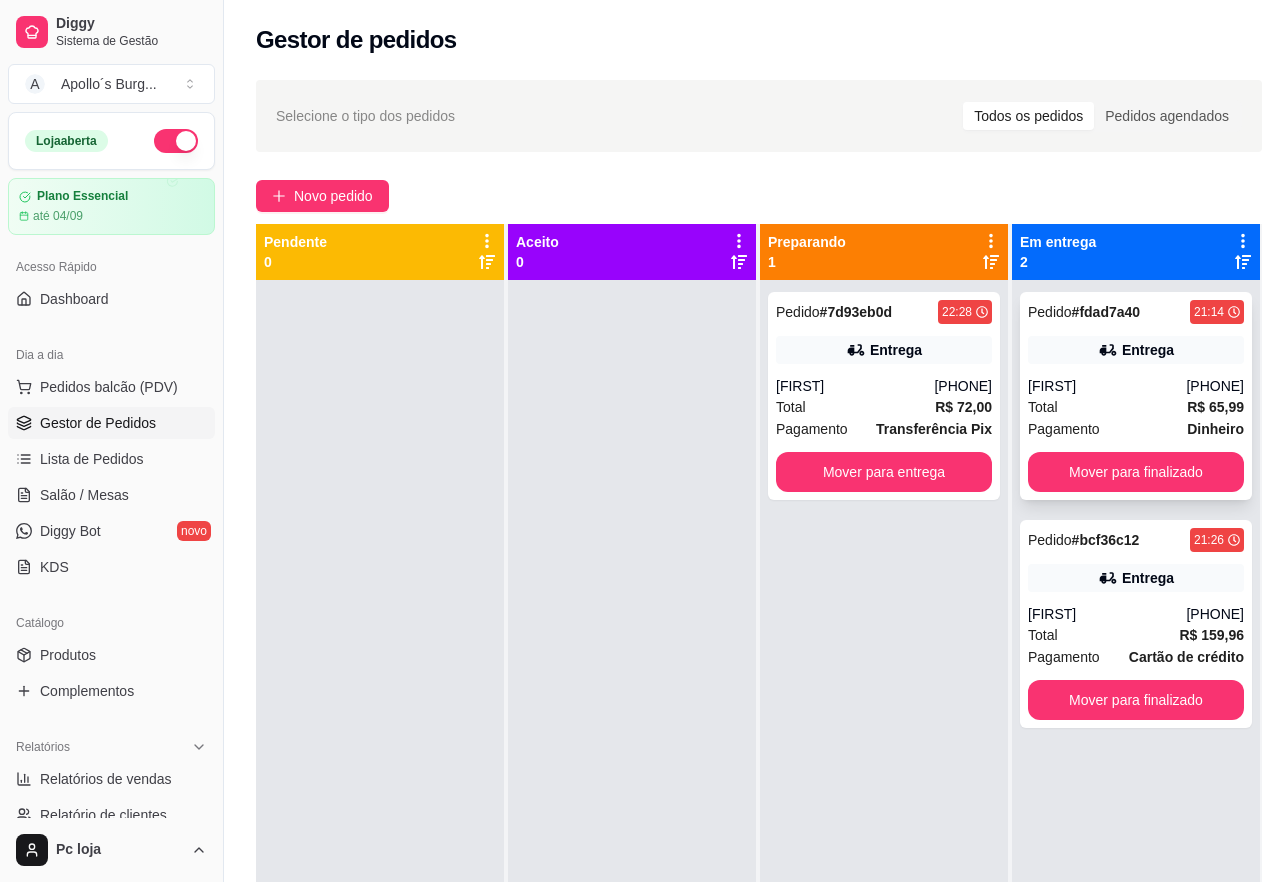 click on "[FIRST]" at bounding box center [1107, 386] 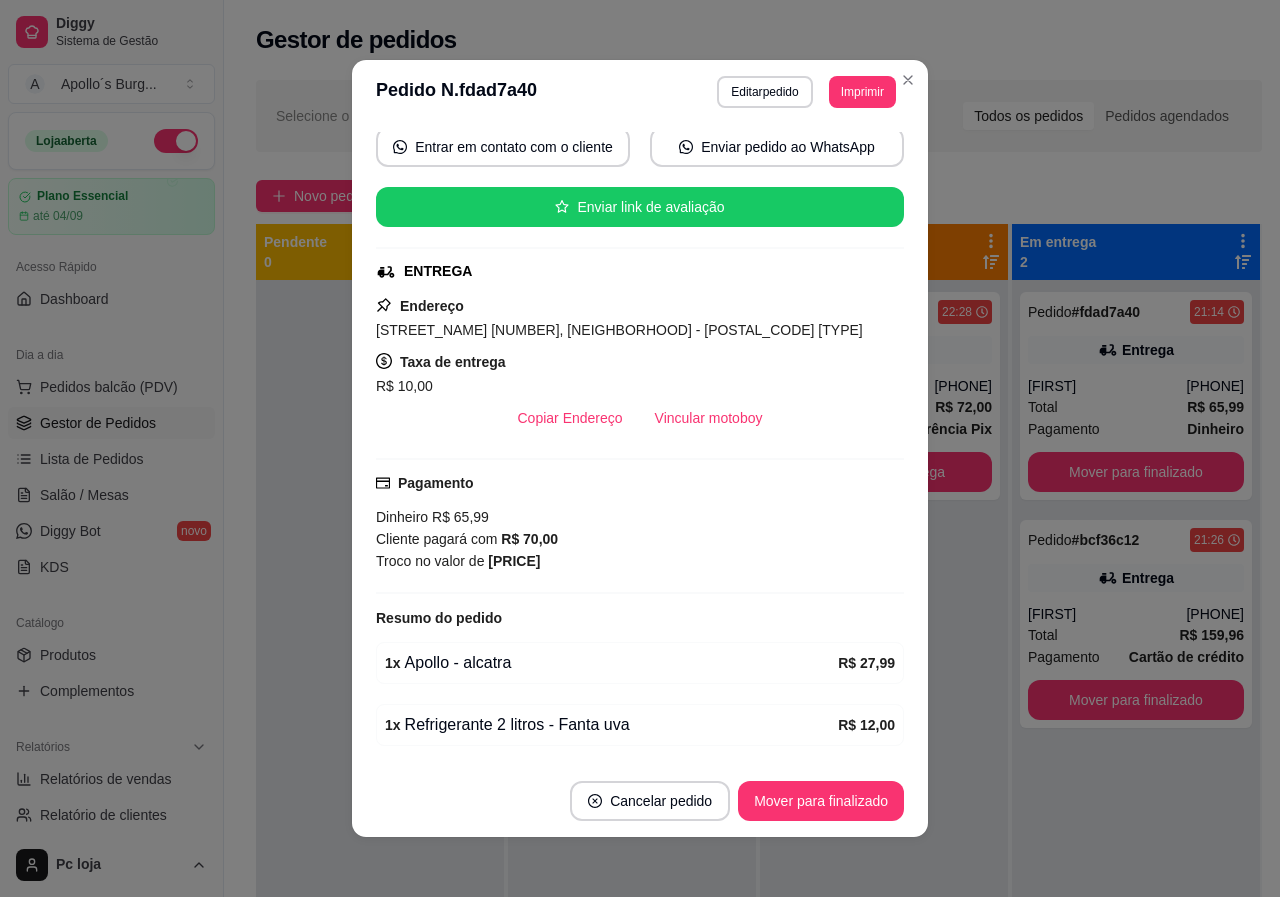 scroll, scrollTop: 200, scrollLeft: 0, axis: vertical 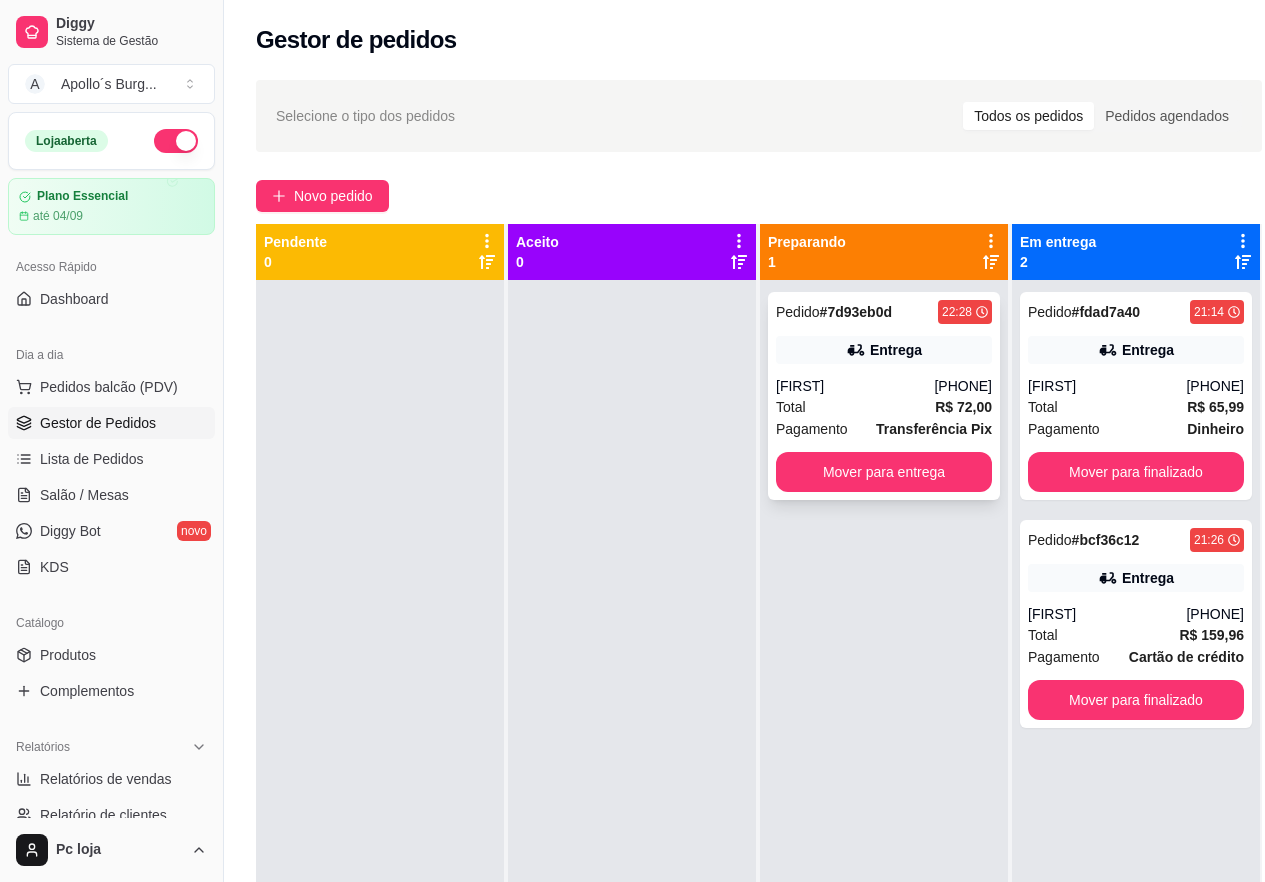 click on "Total R$ 72,00" at bounding box center (884, 407) 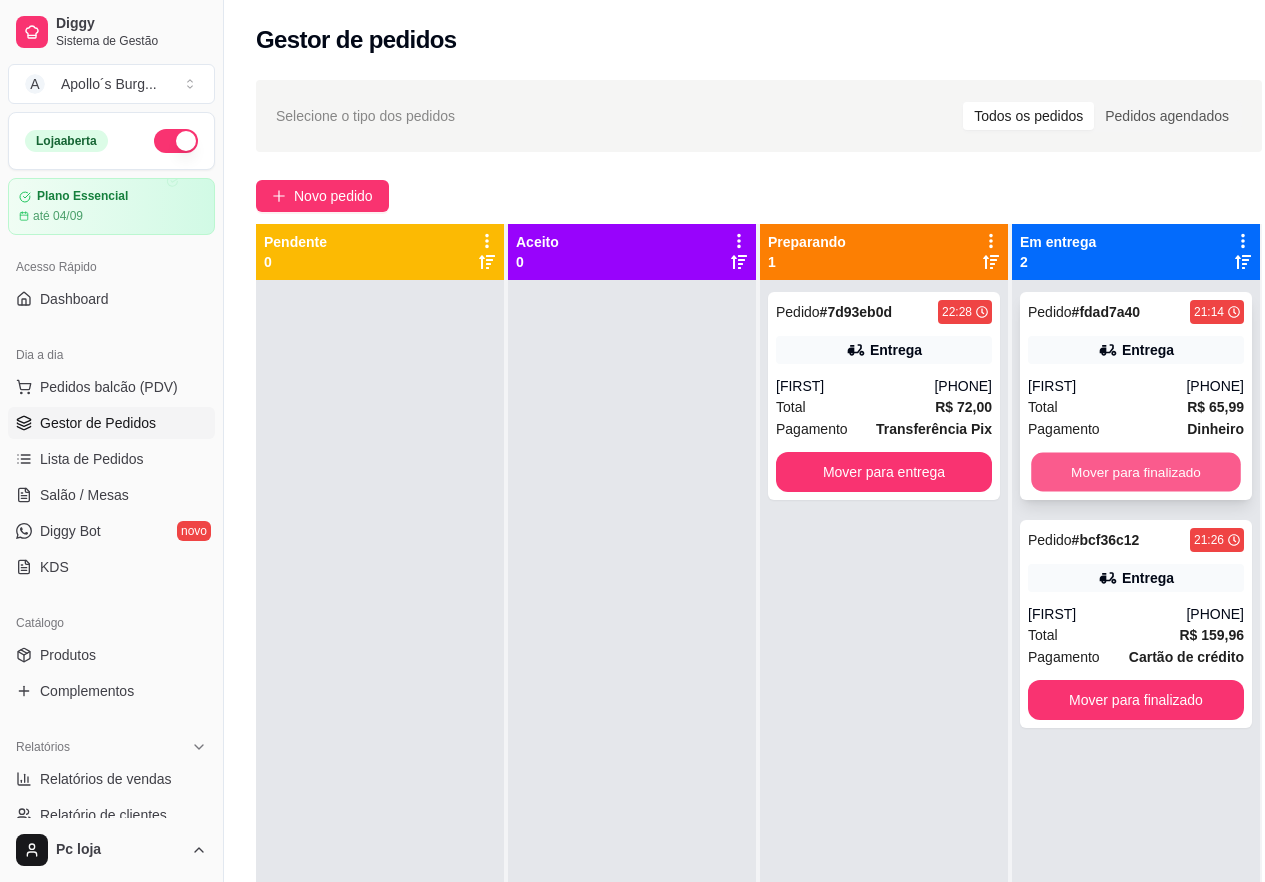 click on "Mover para finalizado" at bounding box center (1136, 472) 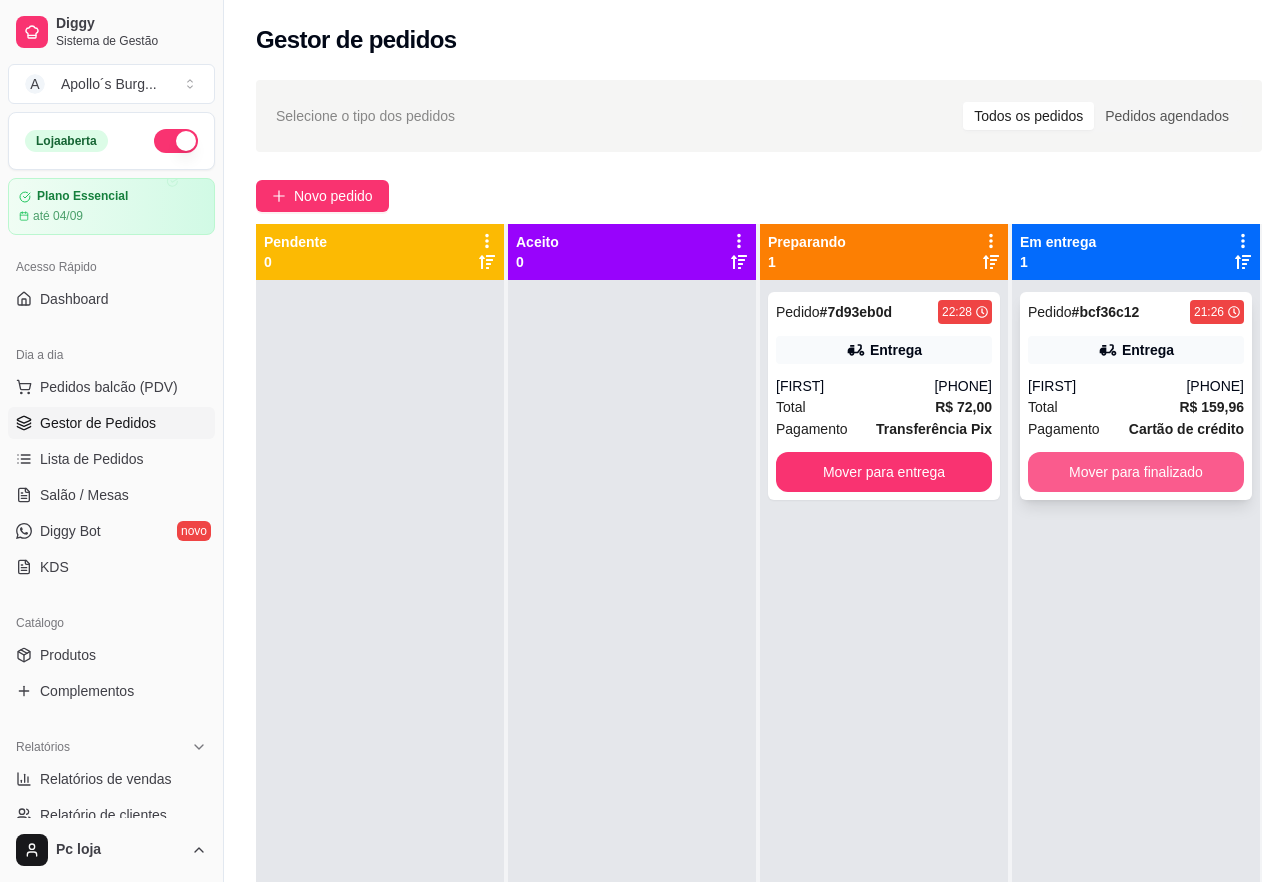 click on "Mover para finalizado" at bounding box center [1136, 472] 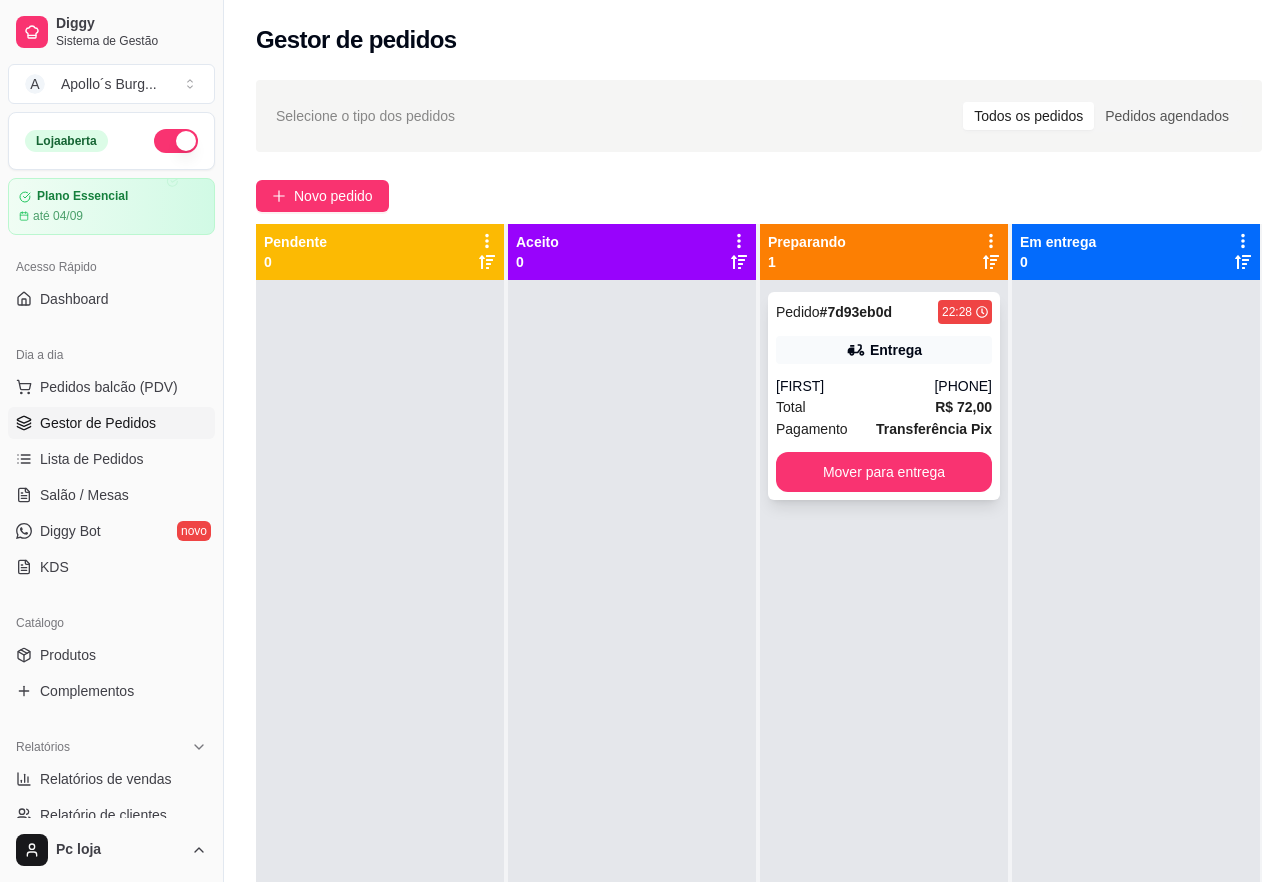 click on "[FIRST]" at bounding box center (855, 386) 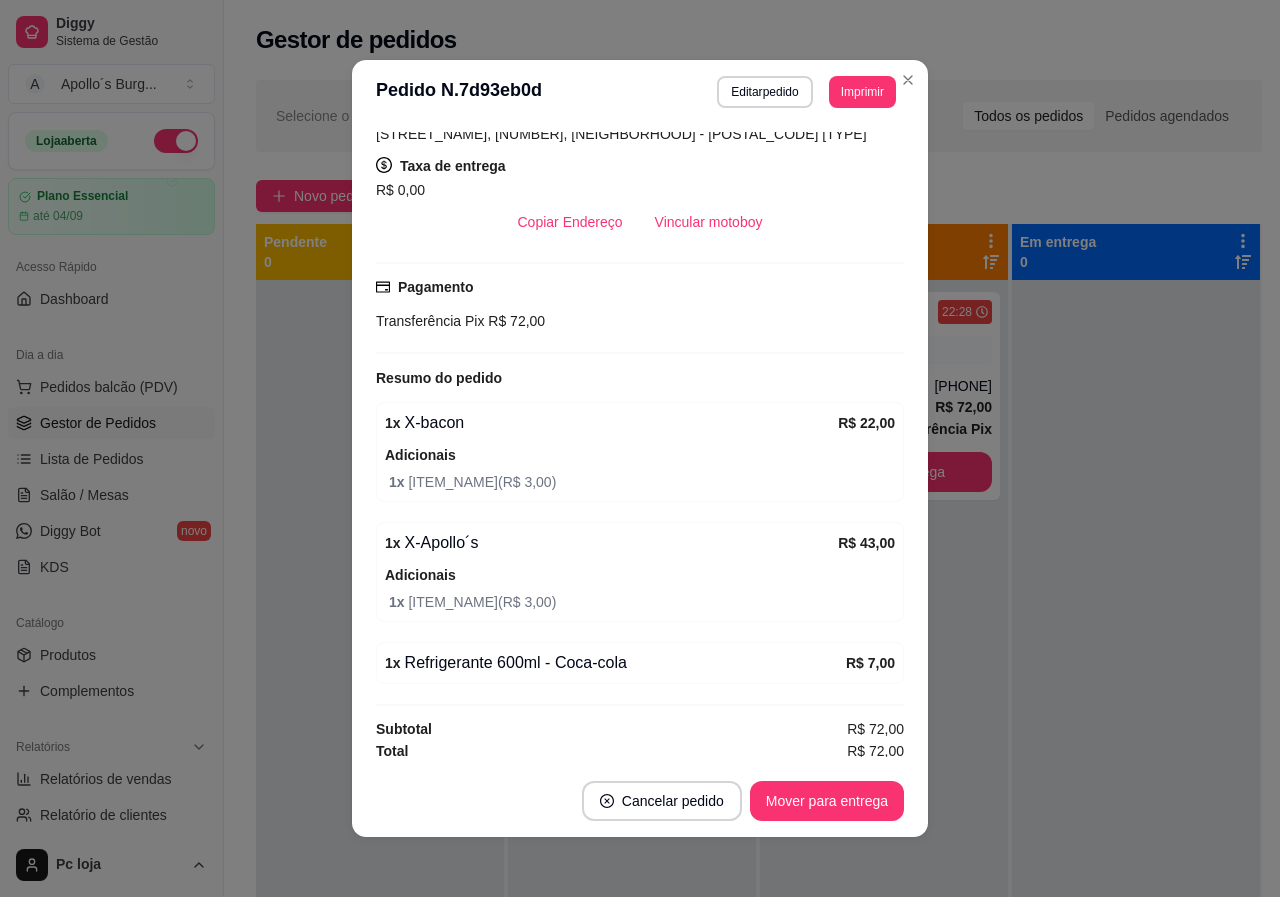 scroll, scrollTop: 392, scrollLeft: 0, axis: vertical 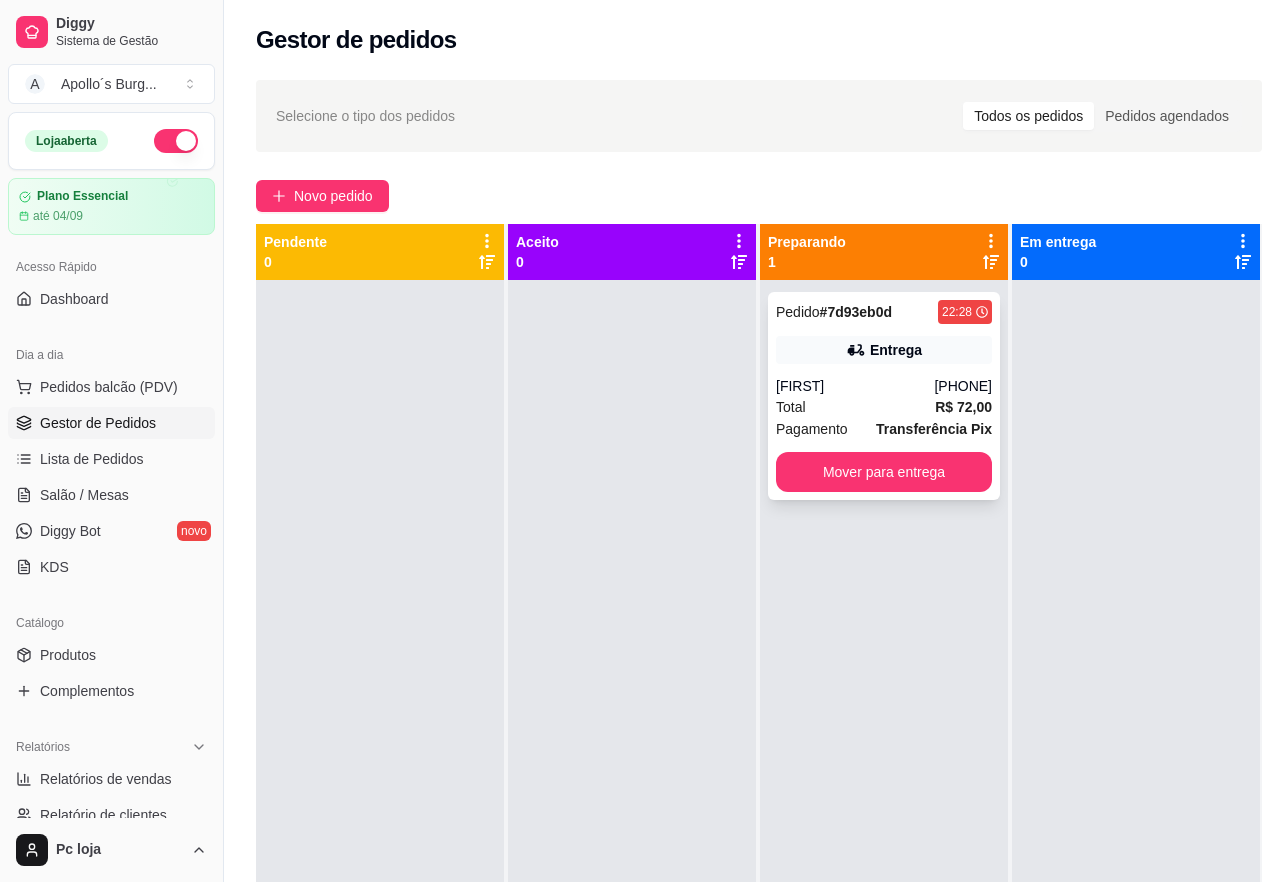 click on "[FIRST]" at bounding box center [855, 386] 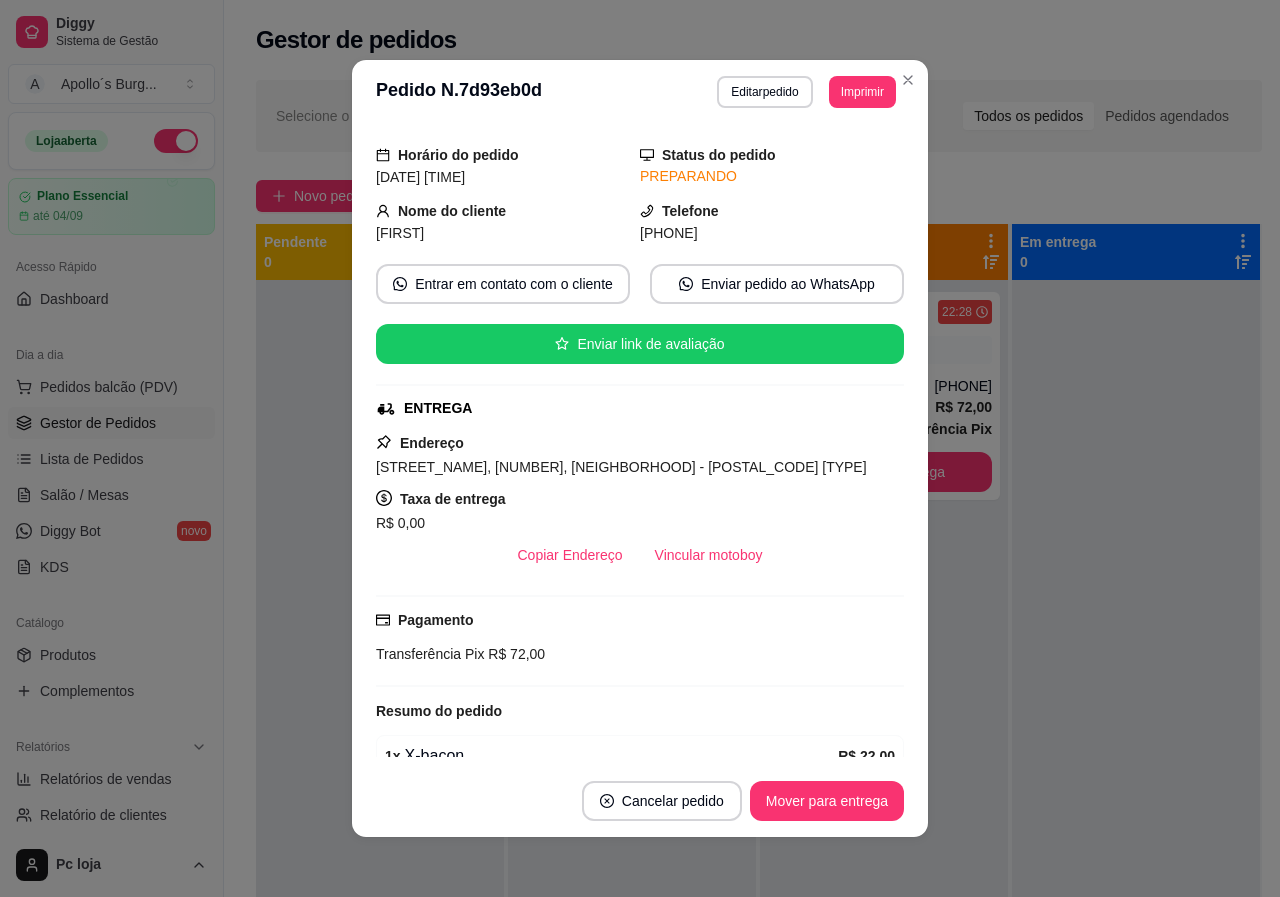 scroll, scrollTop: 392, scrollLeft: 0, axis: vertical 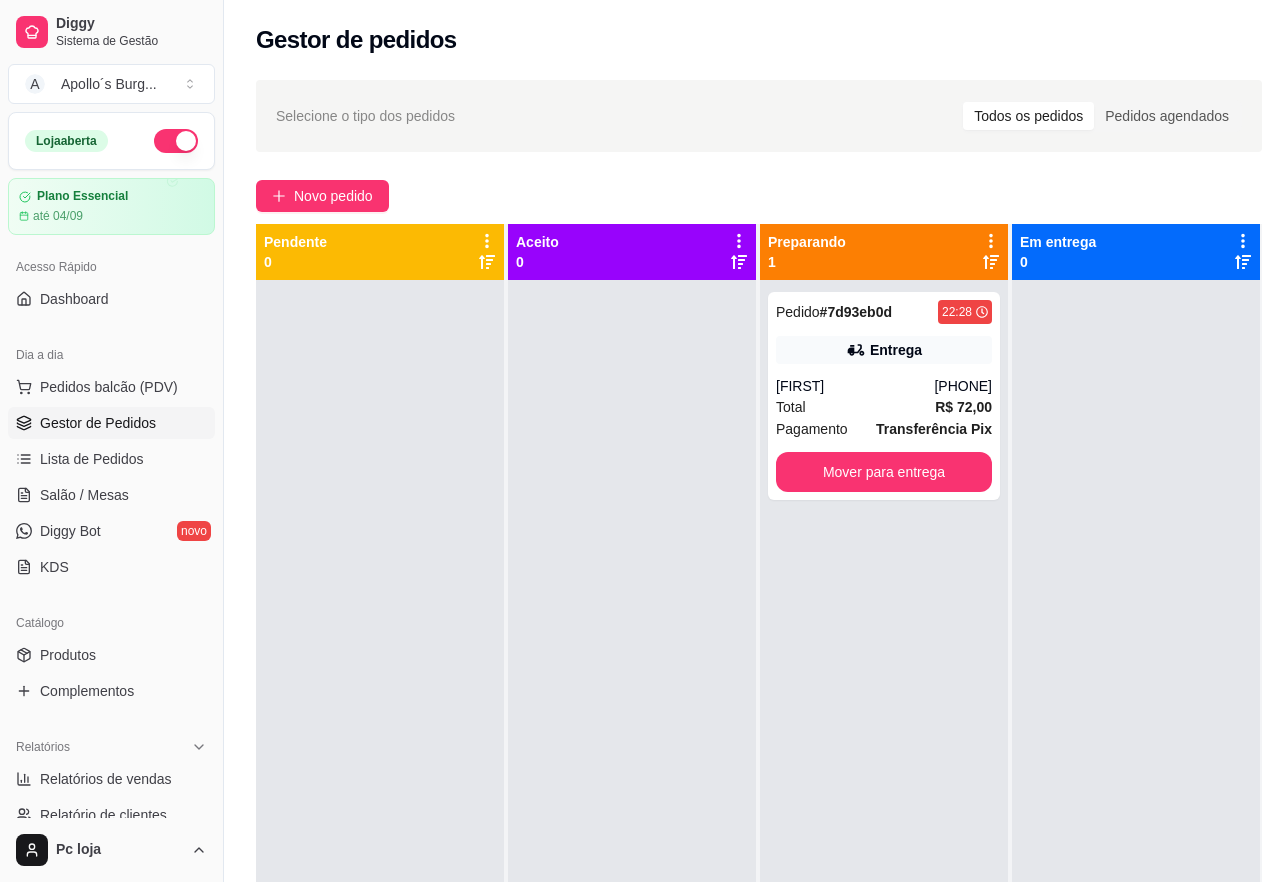 click at bounding box center (632, 721) 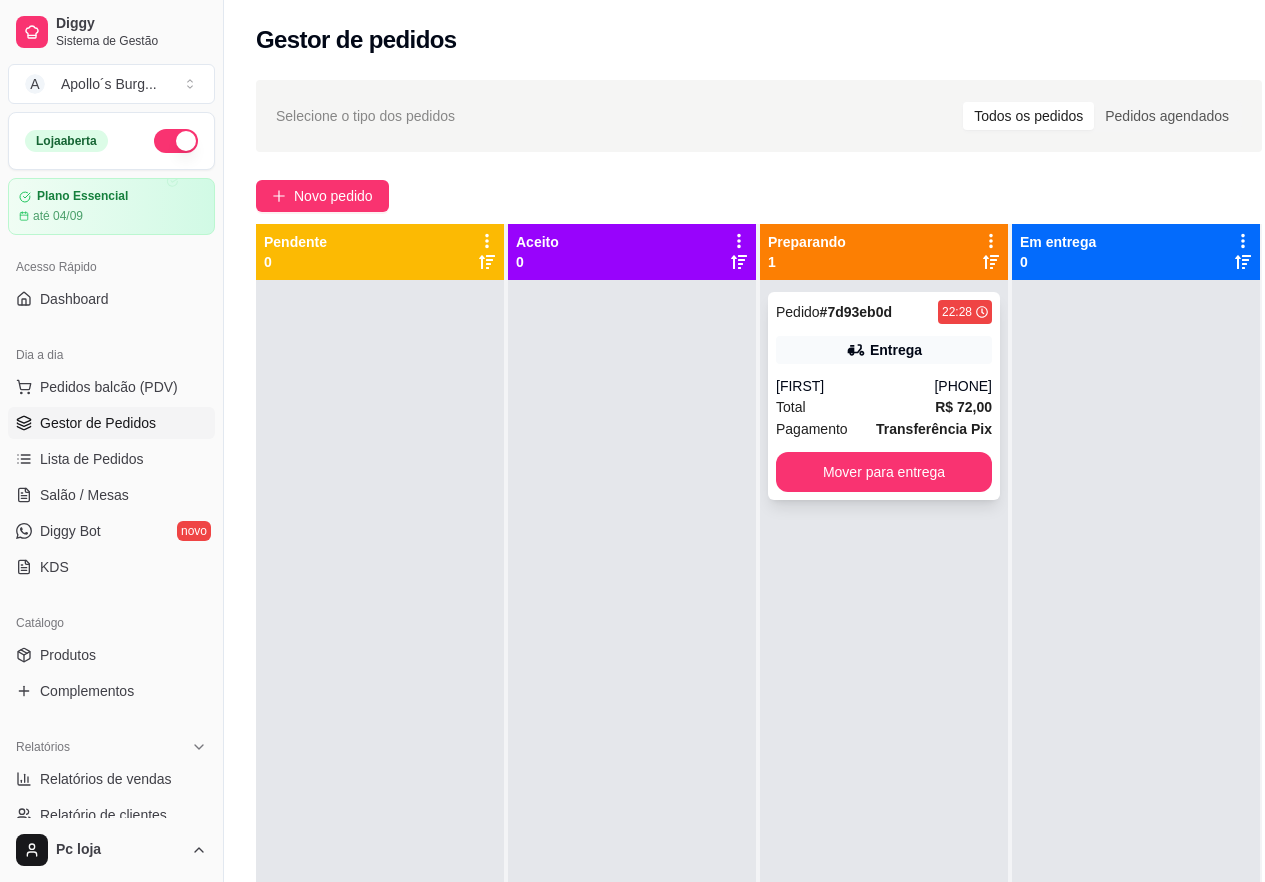 click on "22:28" at bounding box center (957, 312) 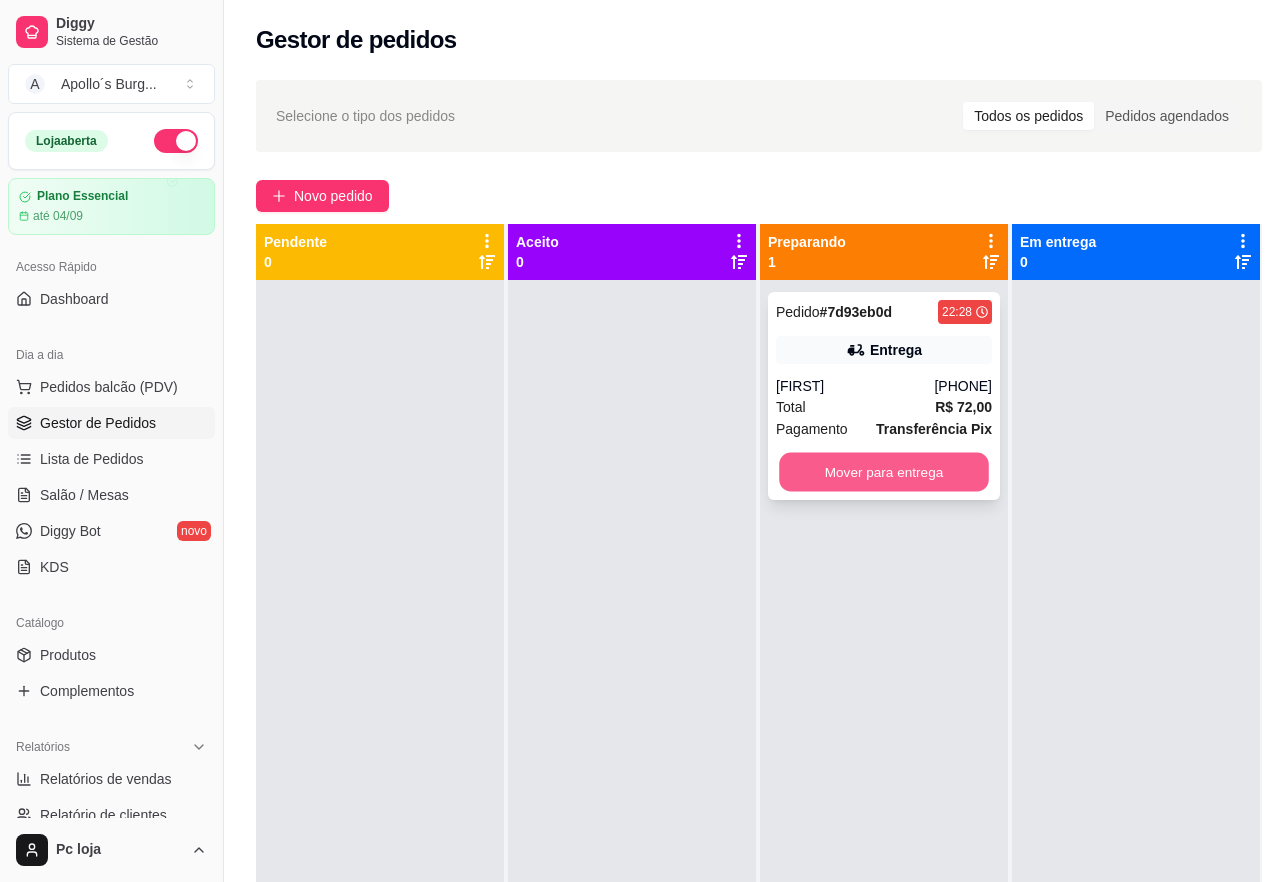 click on "Mover para entrega" at bounding box center (884, 472) 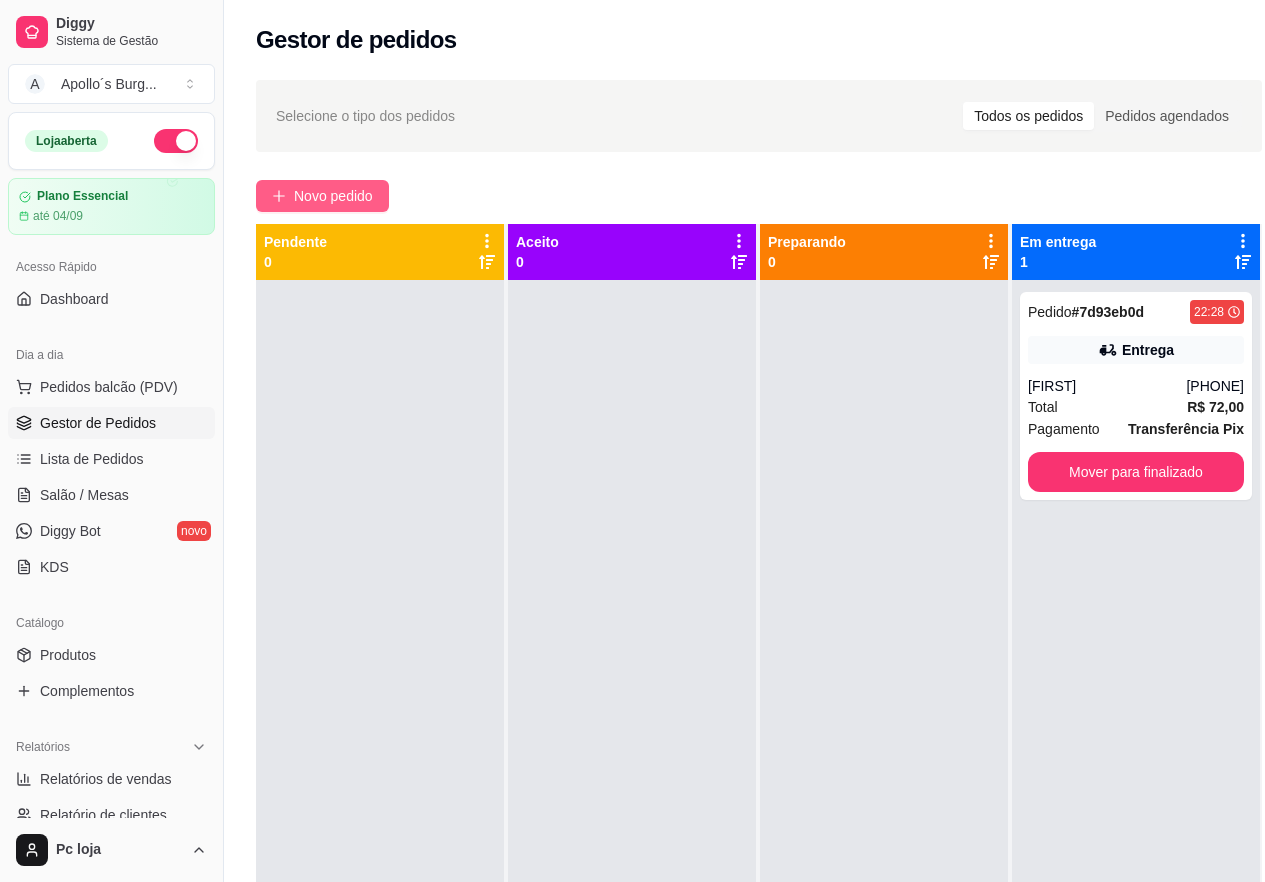 click on "Novo pedido" at bounding box center (333, 196) 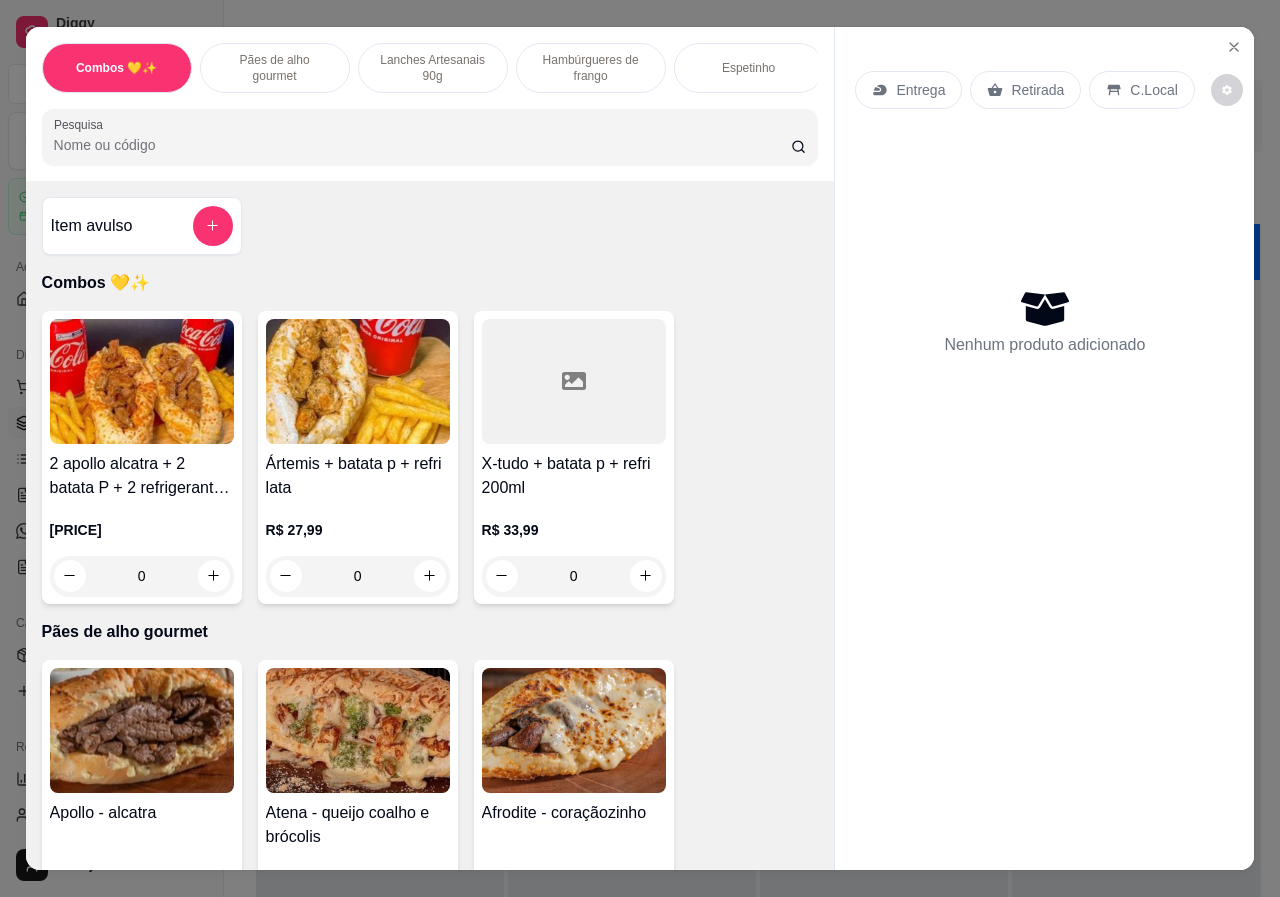 click on "Lanches Artesanais 90g" at bounding box center [433, 68] 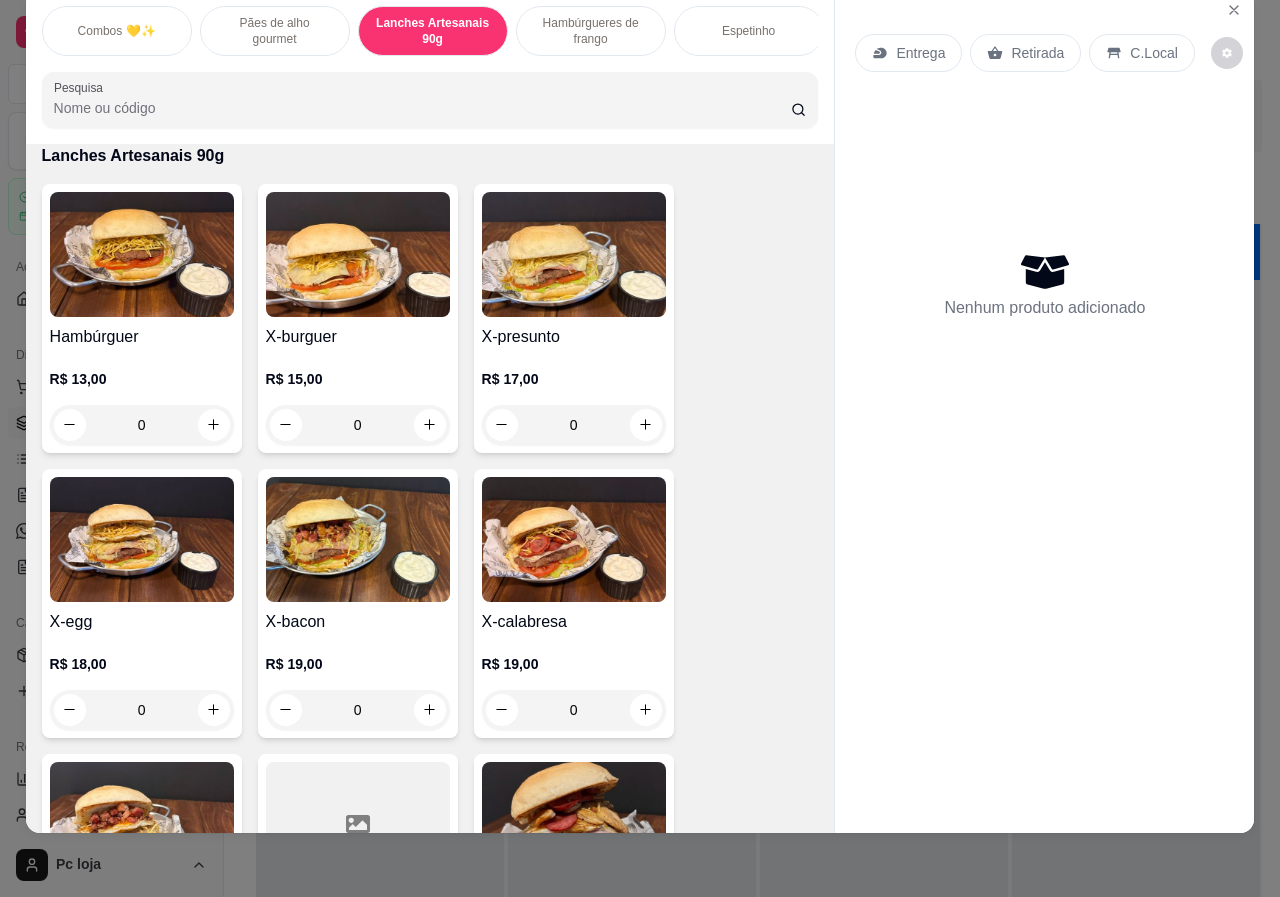 click on "0" at bounding box center [358, 425] 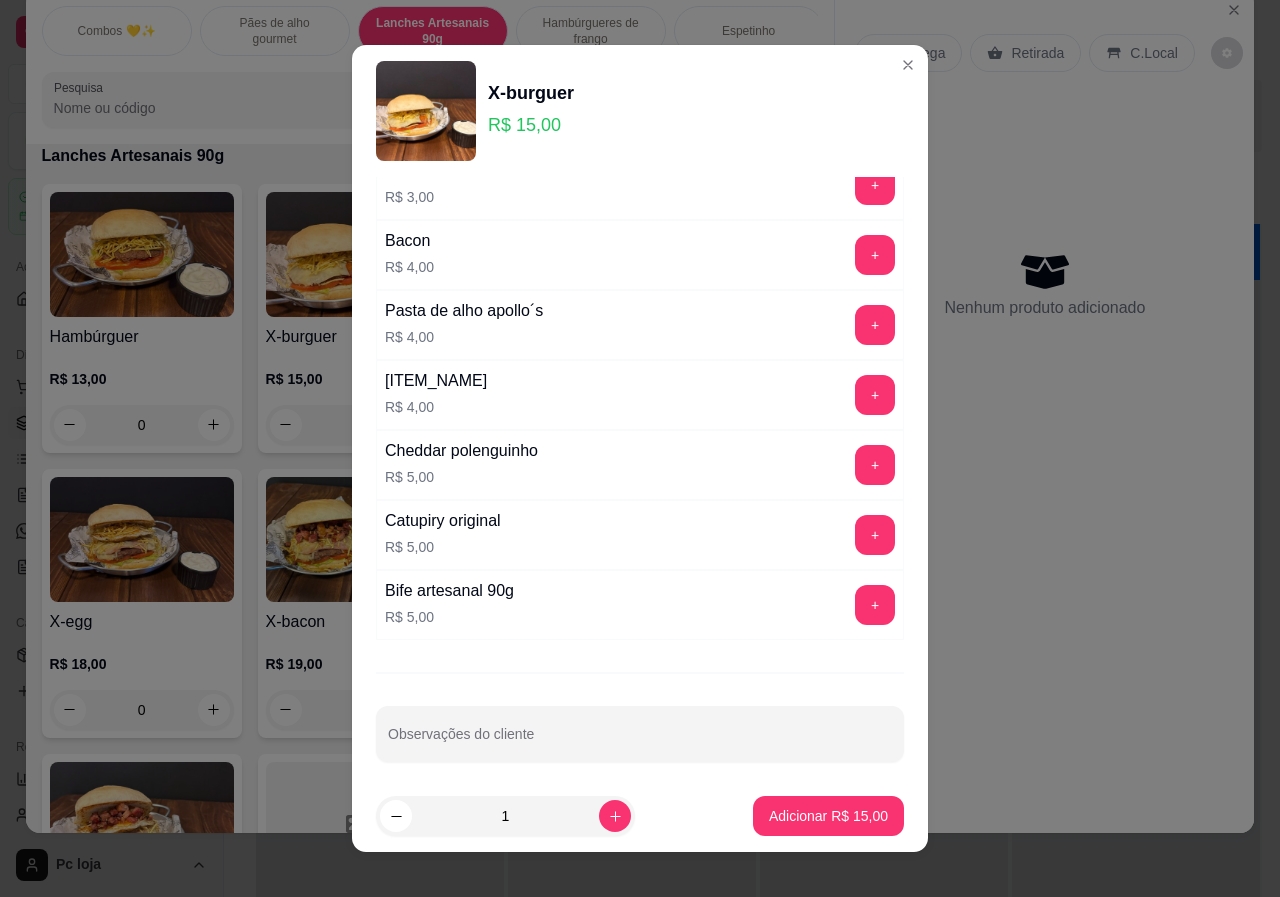 scroll, scrollTop: 525, scrollLeft: 0, axis: vertical 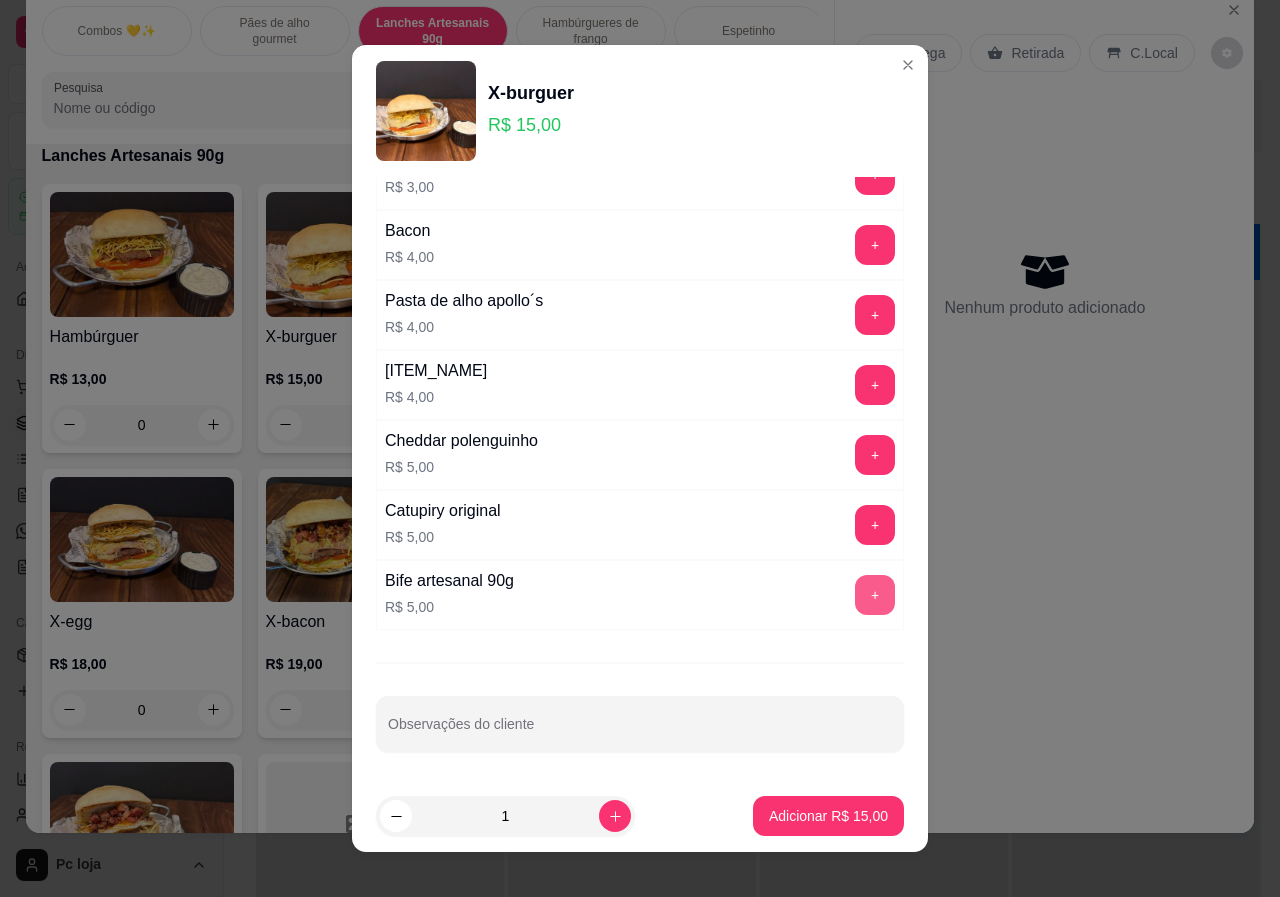click on "+" at bounding box center (875, 595) 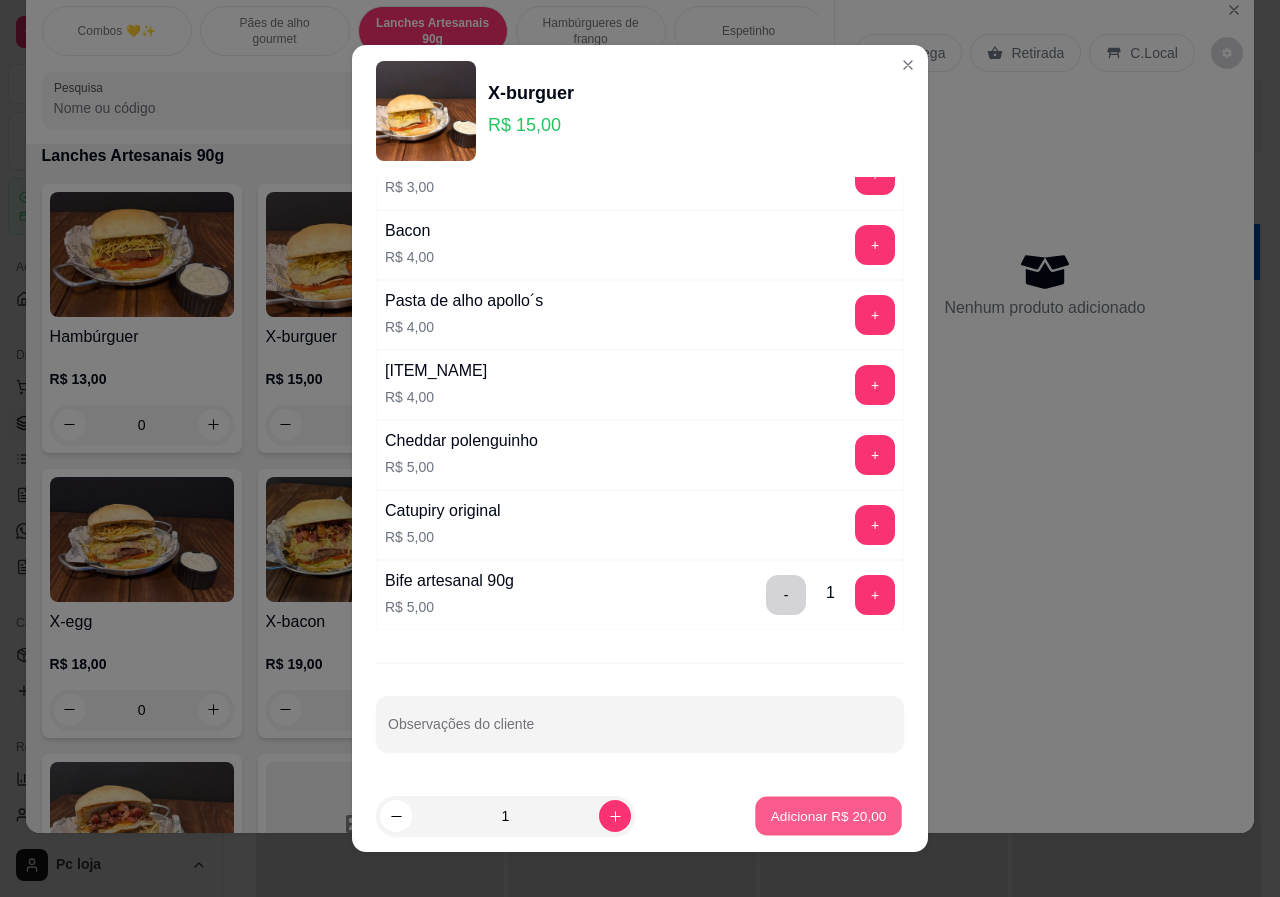 click on "Adicionar   R$ 20,00" at bounding box center [829, 815] 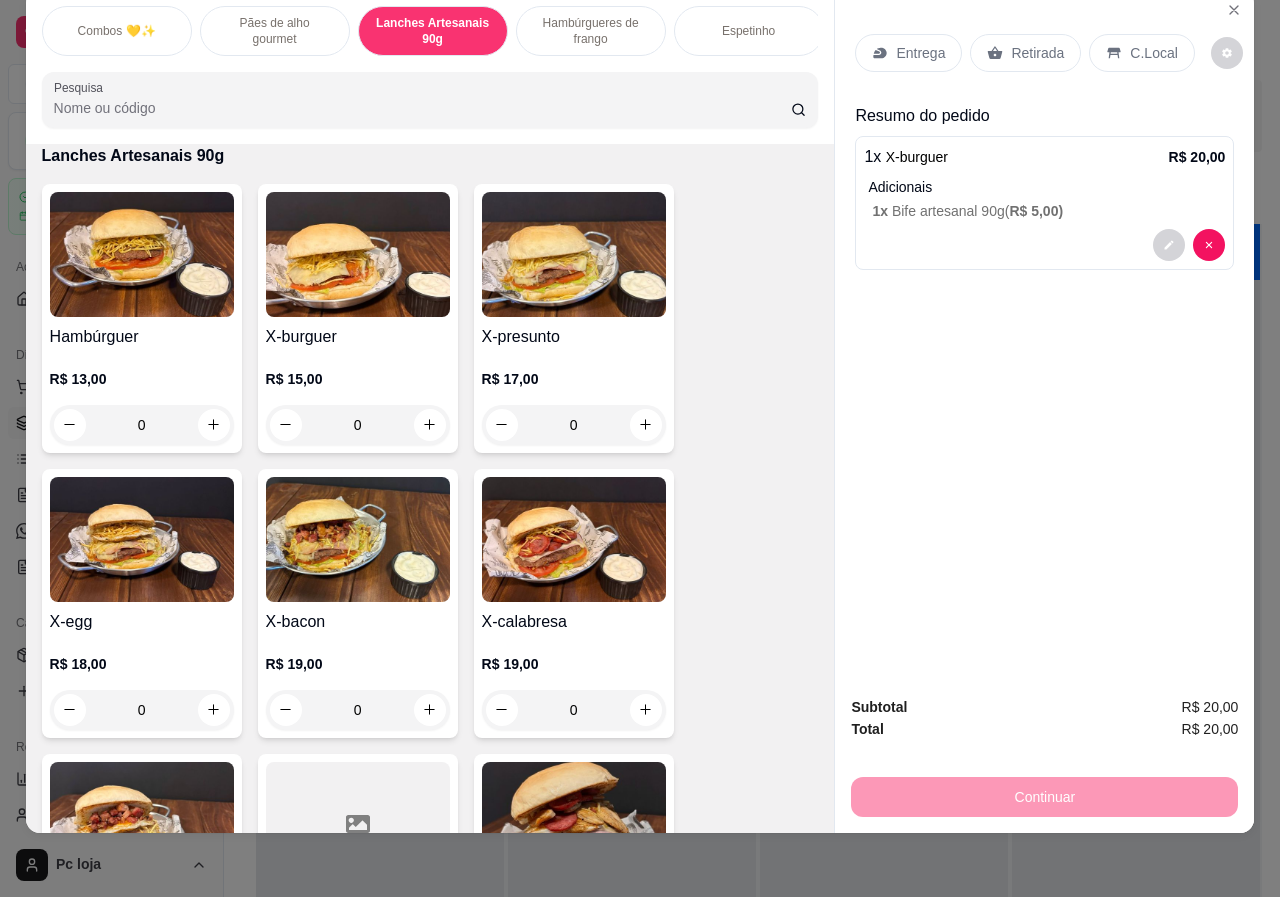 click on "Retirada" at bounding box center [1037, 53] 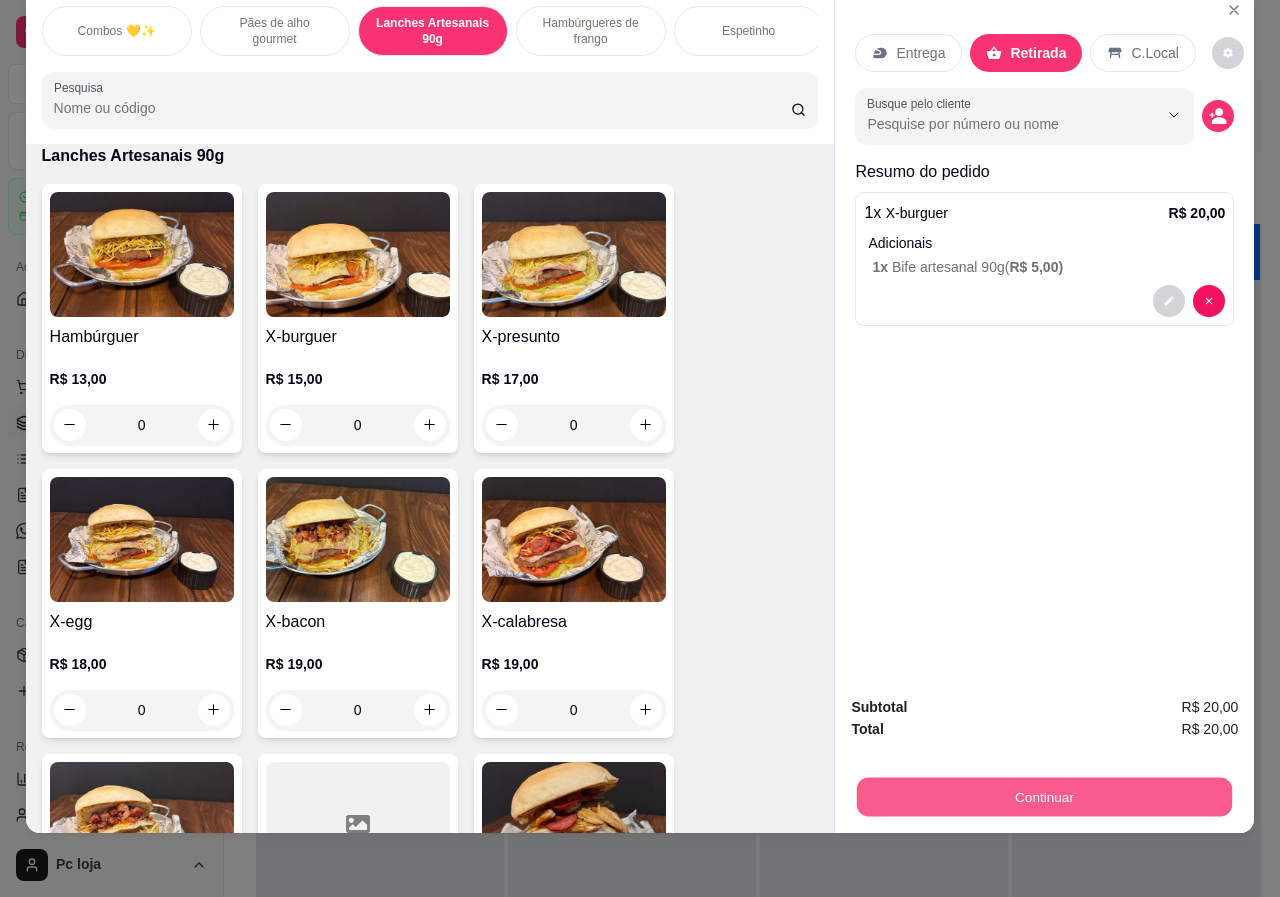 click on "Continuar" at bounding box center (1044, 797) 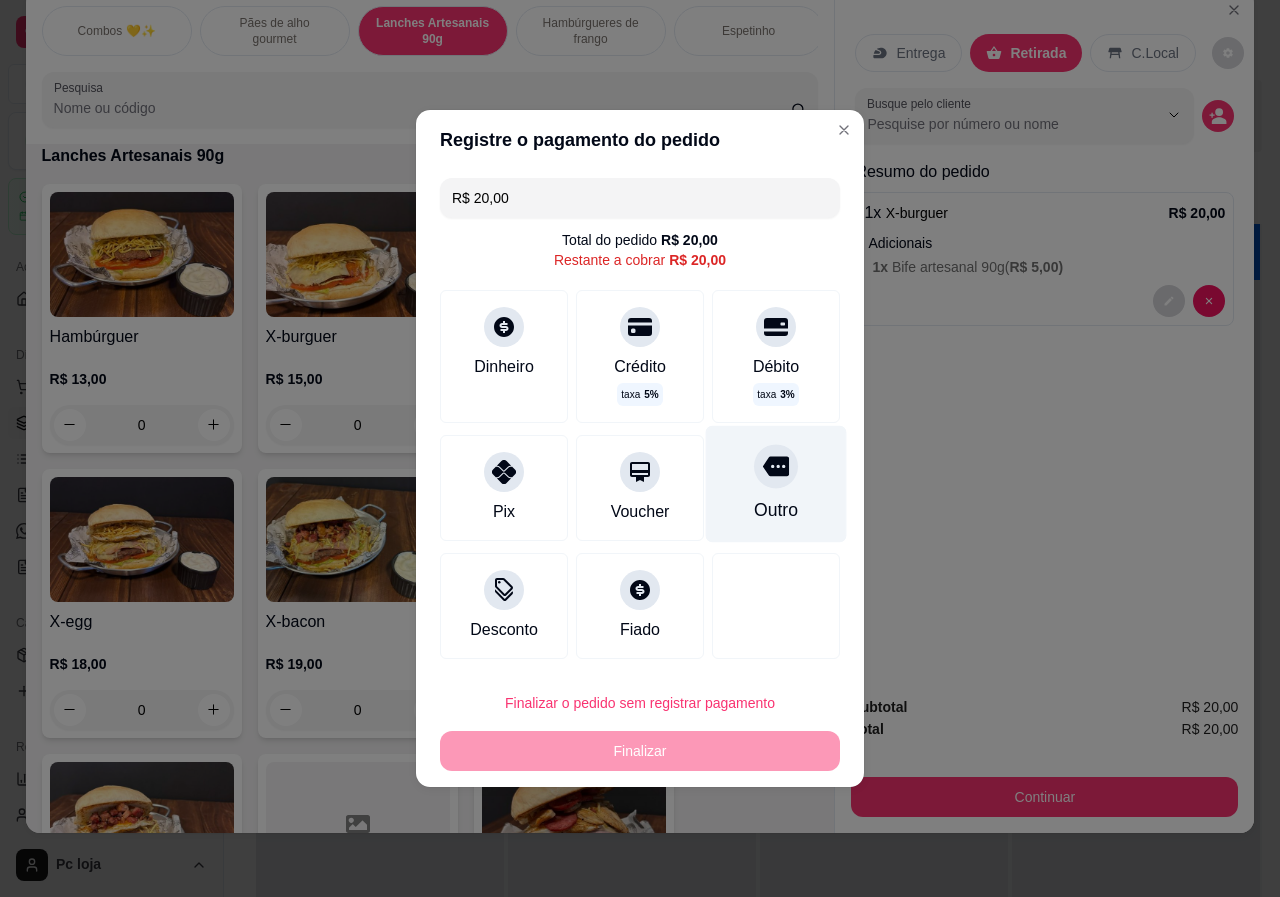 click at bounding box center [776, 466] 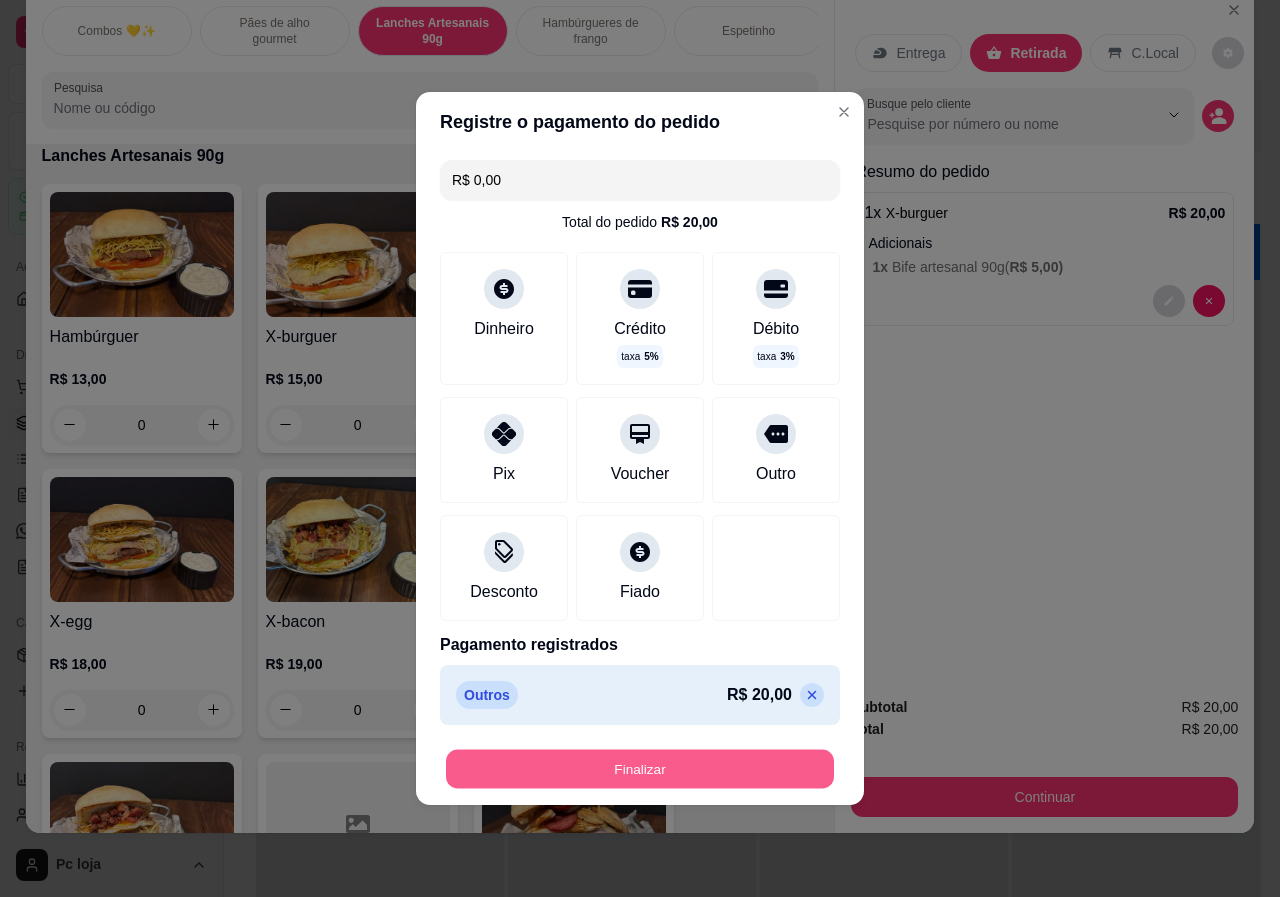 click on "Finalizar" at bounding box center (640, 769) 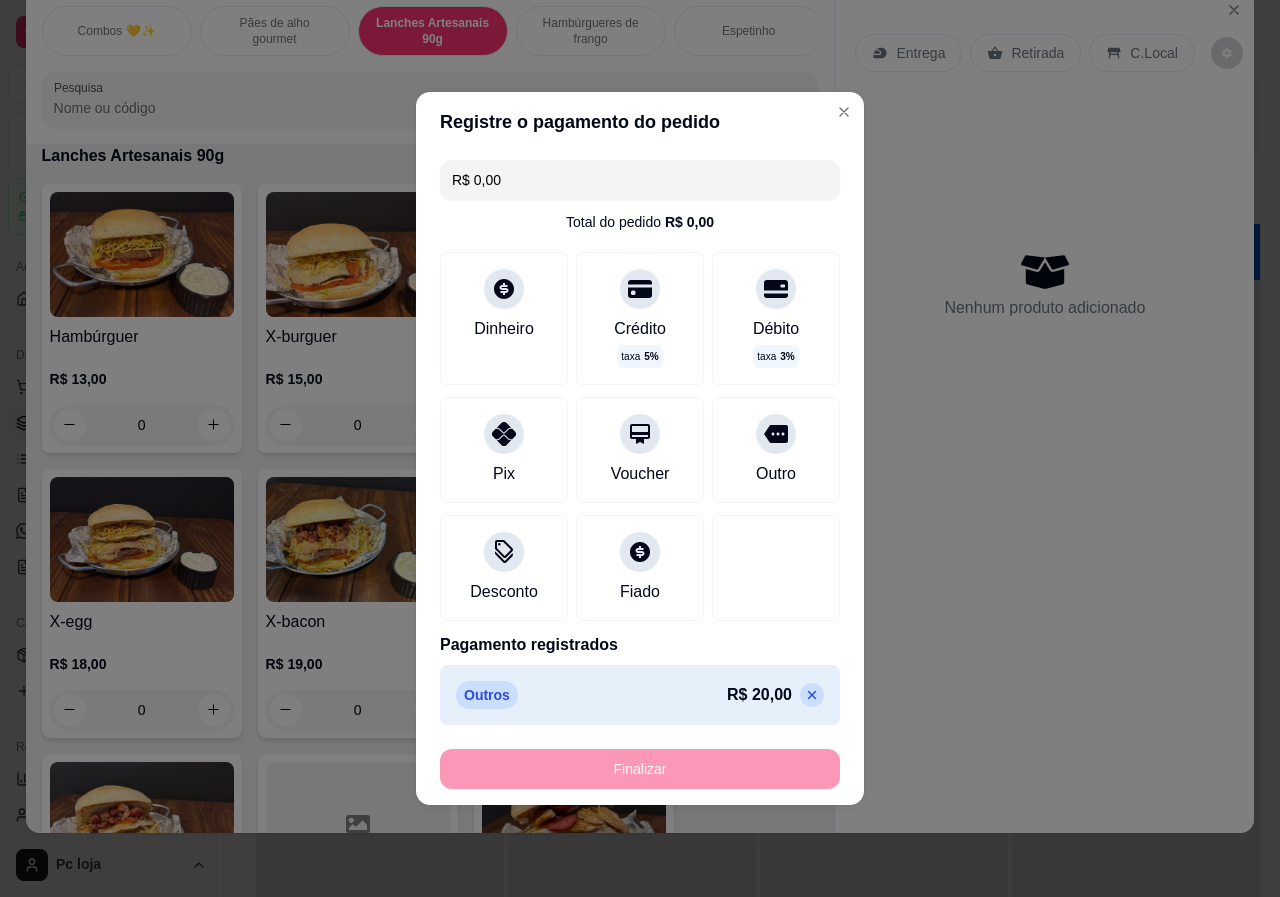 type on "-R$ 20,00" 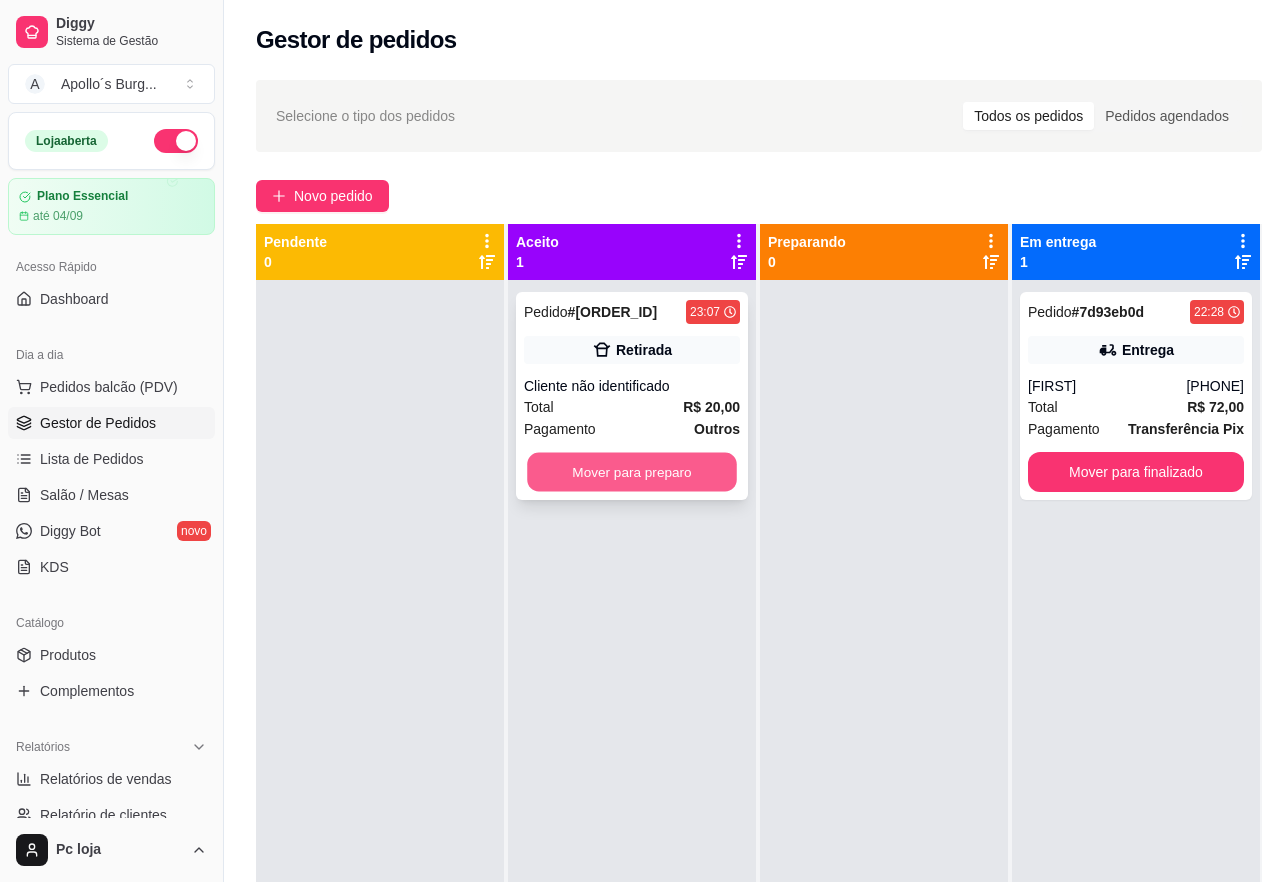 click on "Mover para preparo" at bounding box center [632, 472] 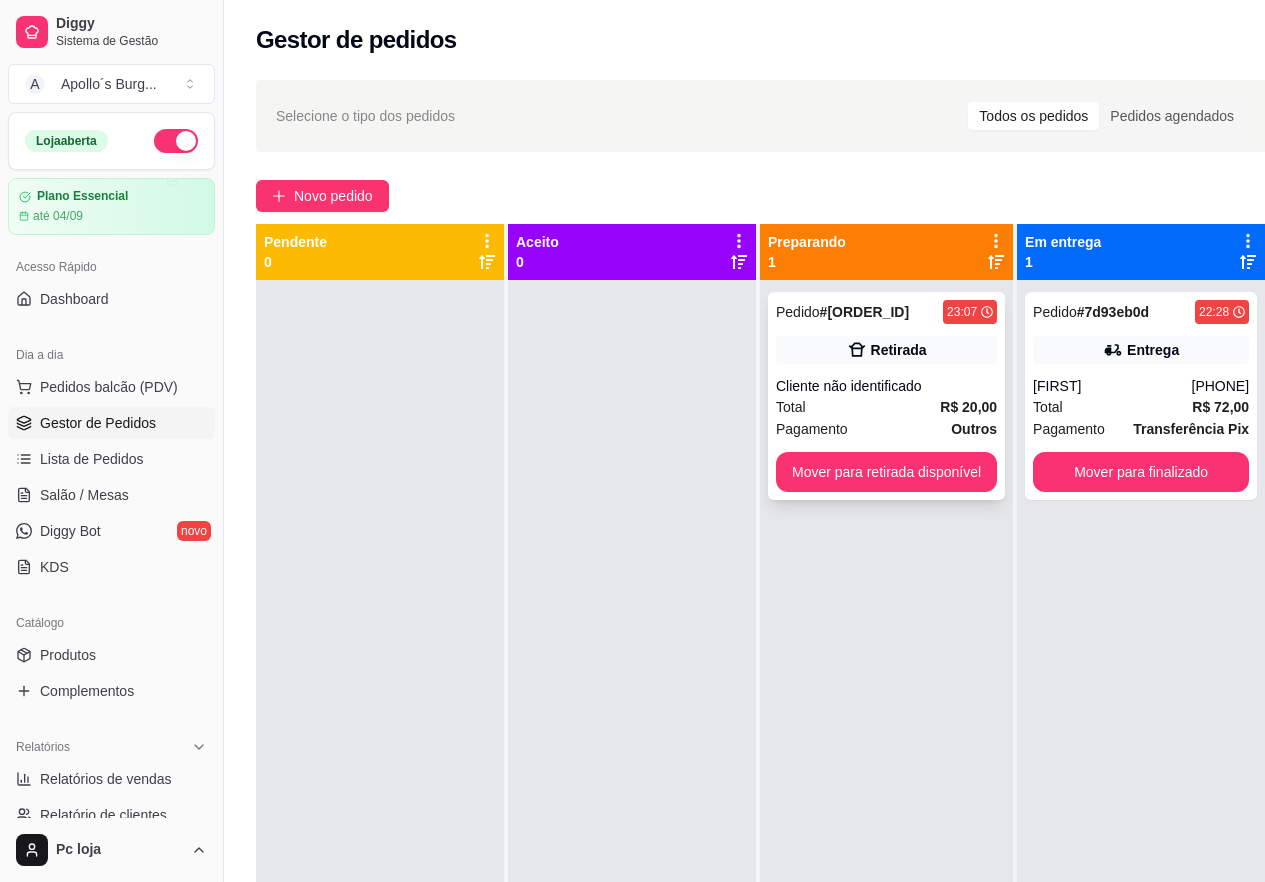 click on "Total R$ 20,00" at bounding box center (886, 407) 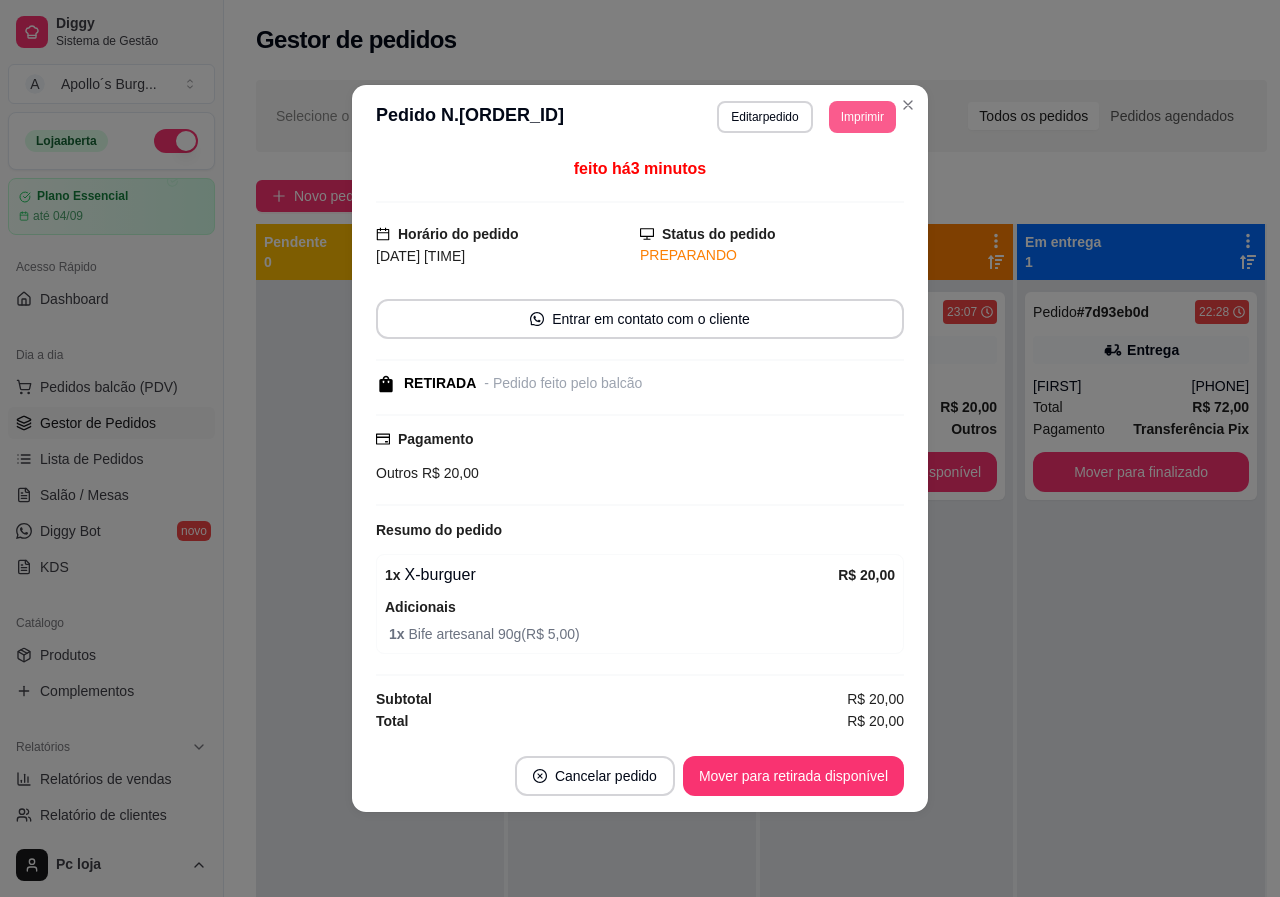 click on "Imprimir" at bounding box center [862, 117] 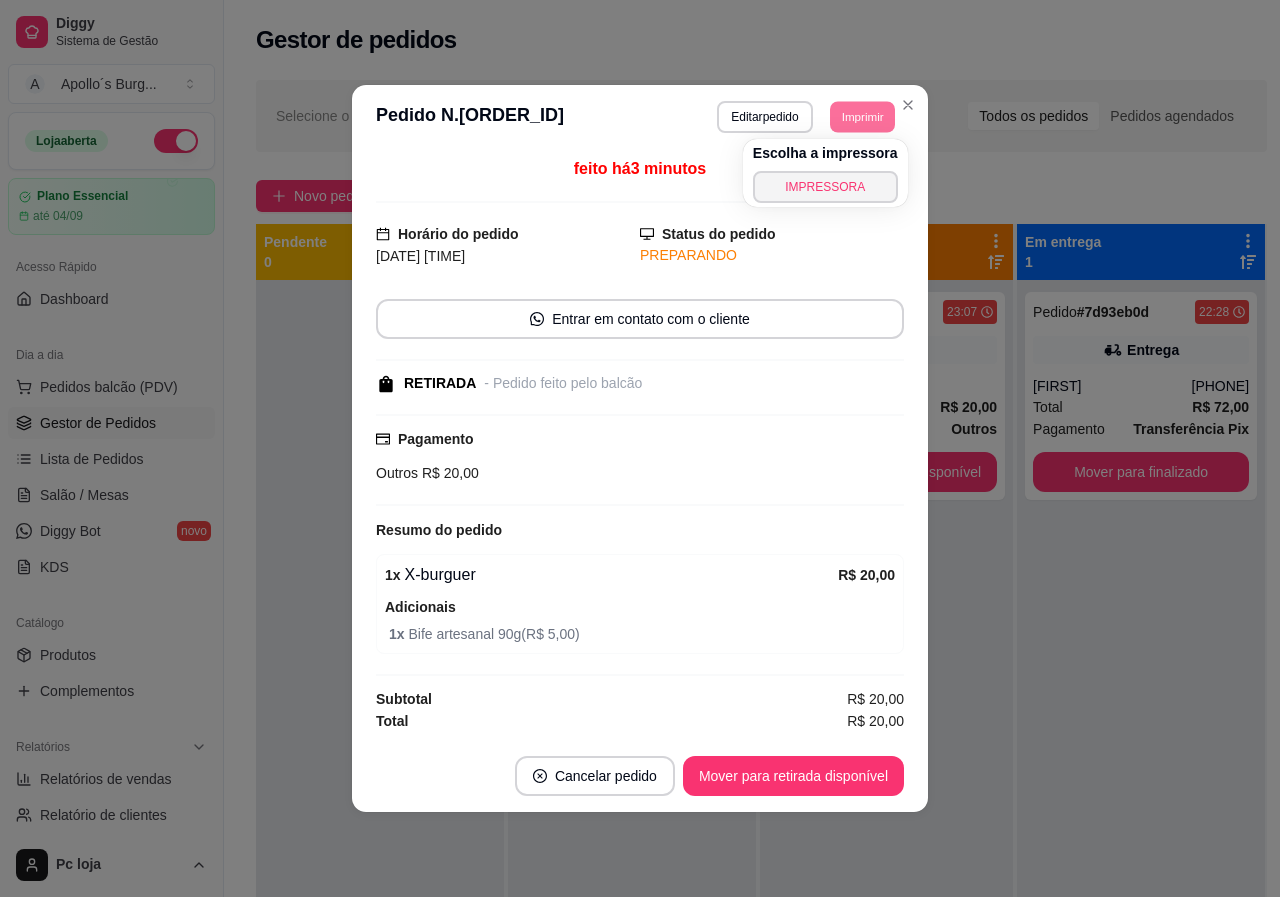 click on "Escolha a impressora IMPRESSORA" at bounding box center [825, 173] 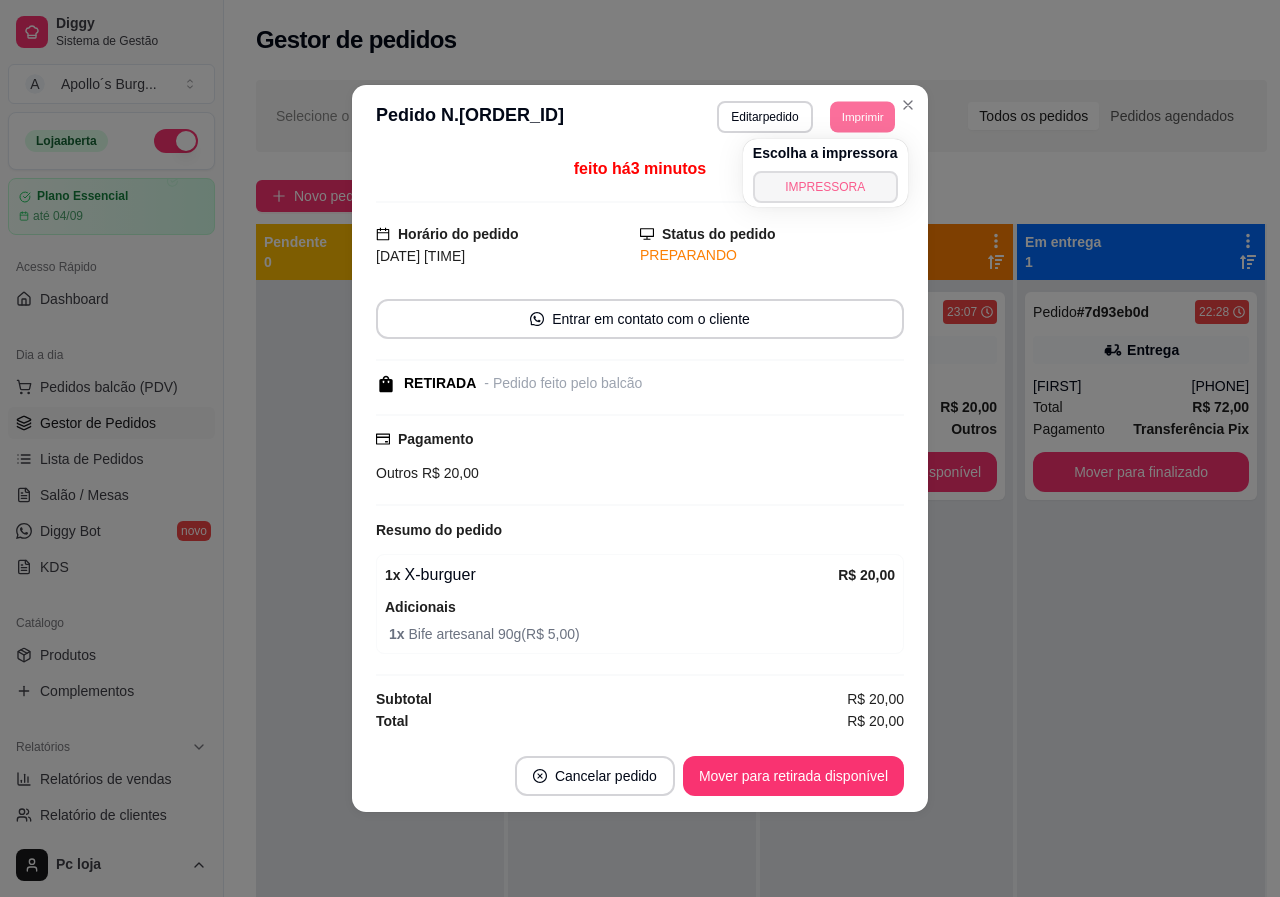 click on "IMPRESSORA" at bounding box center [825, 187] 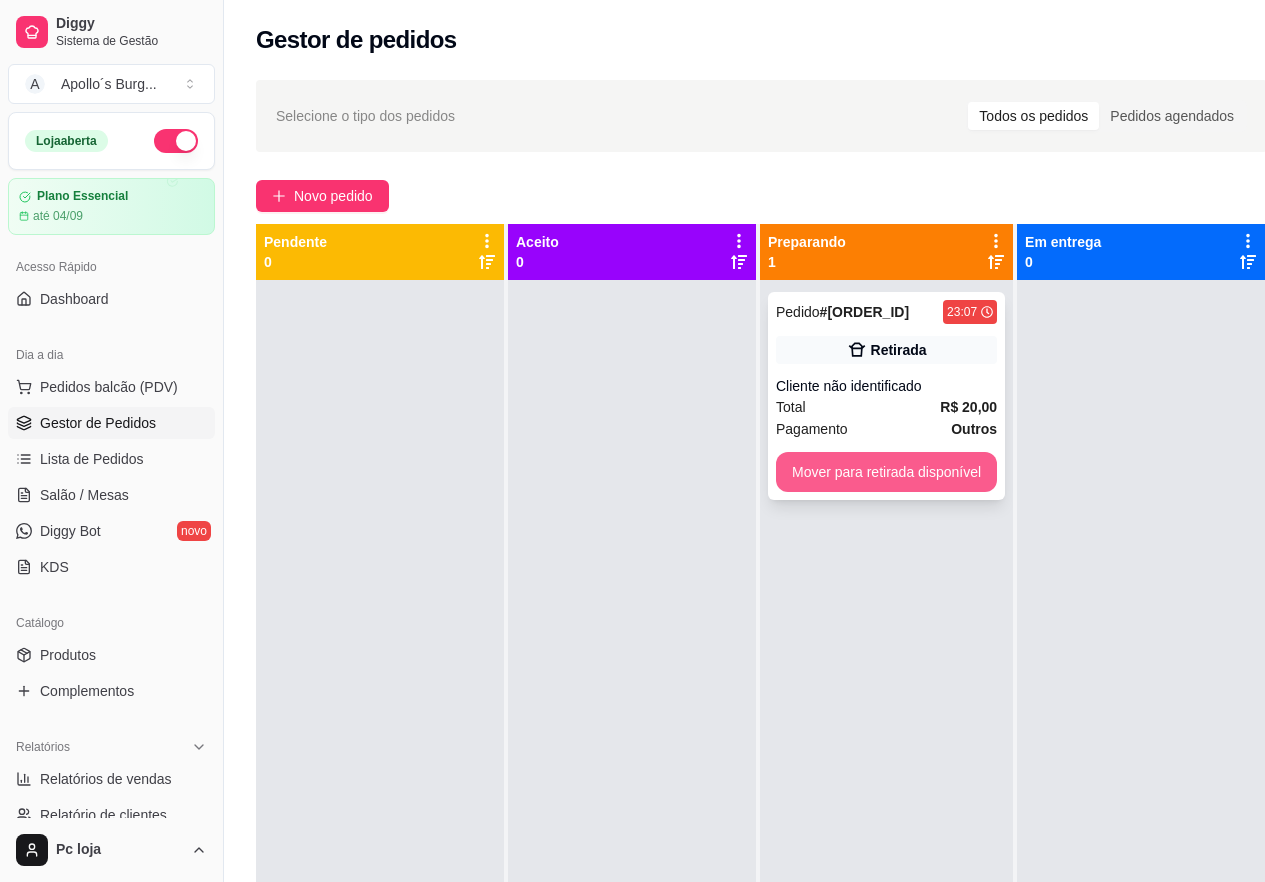 click on "Mover para retirada disponível" at bounding box center (886, 472) 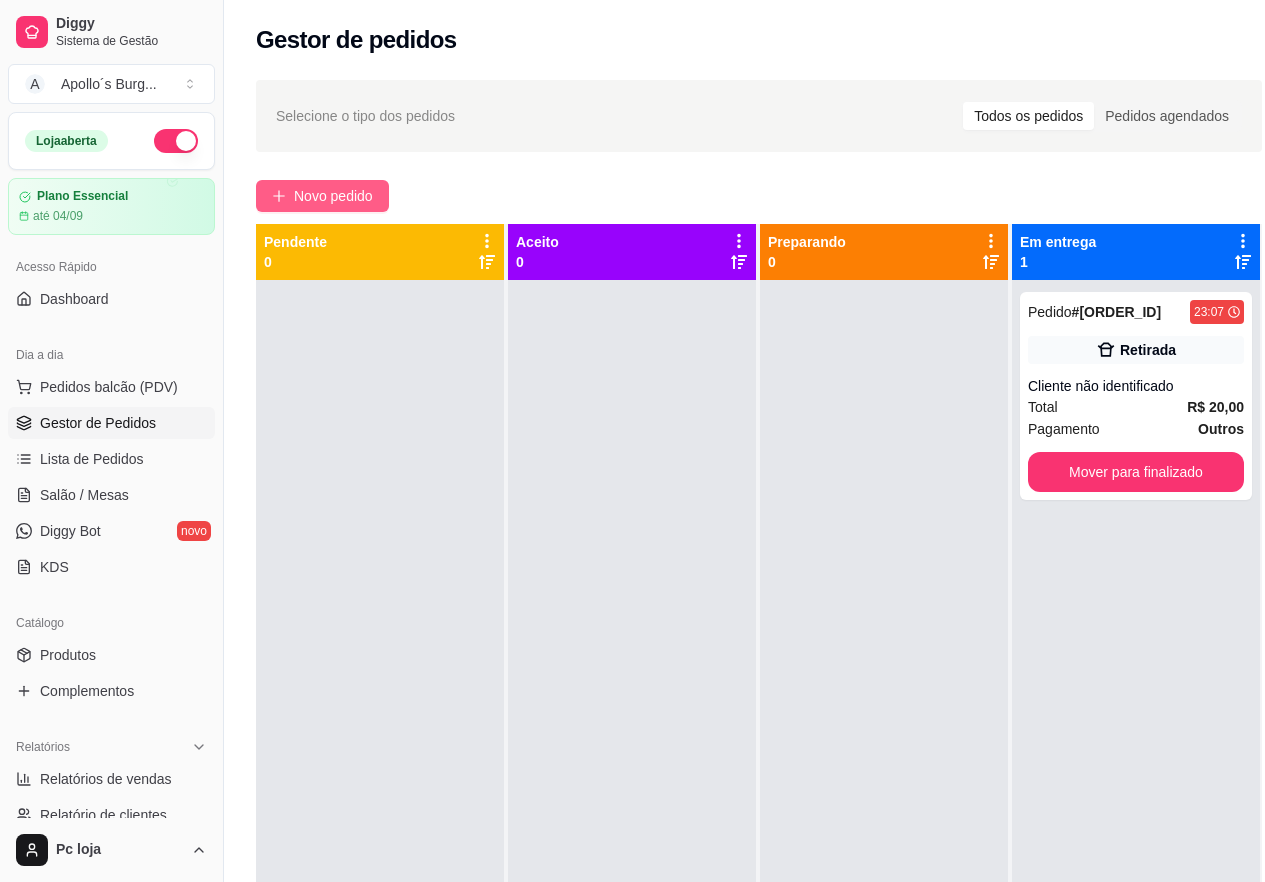 click on "Novo pedido" at bounding box center (333, 196) 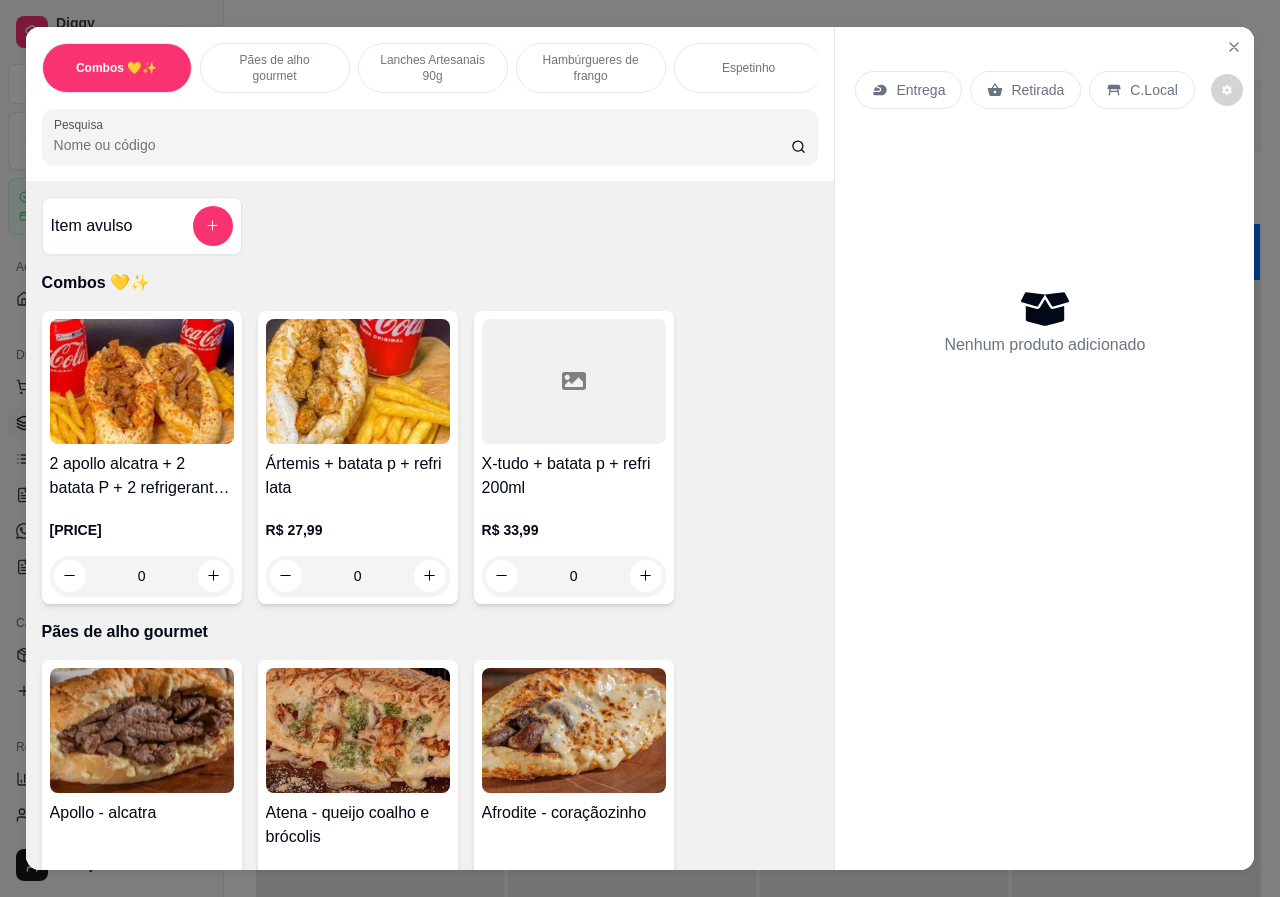 click on "Espetinho" at bounding box center [749, 68] 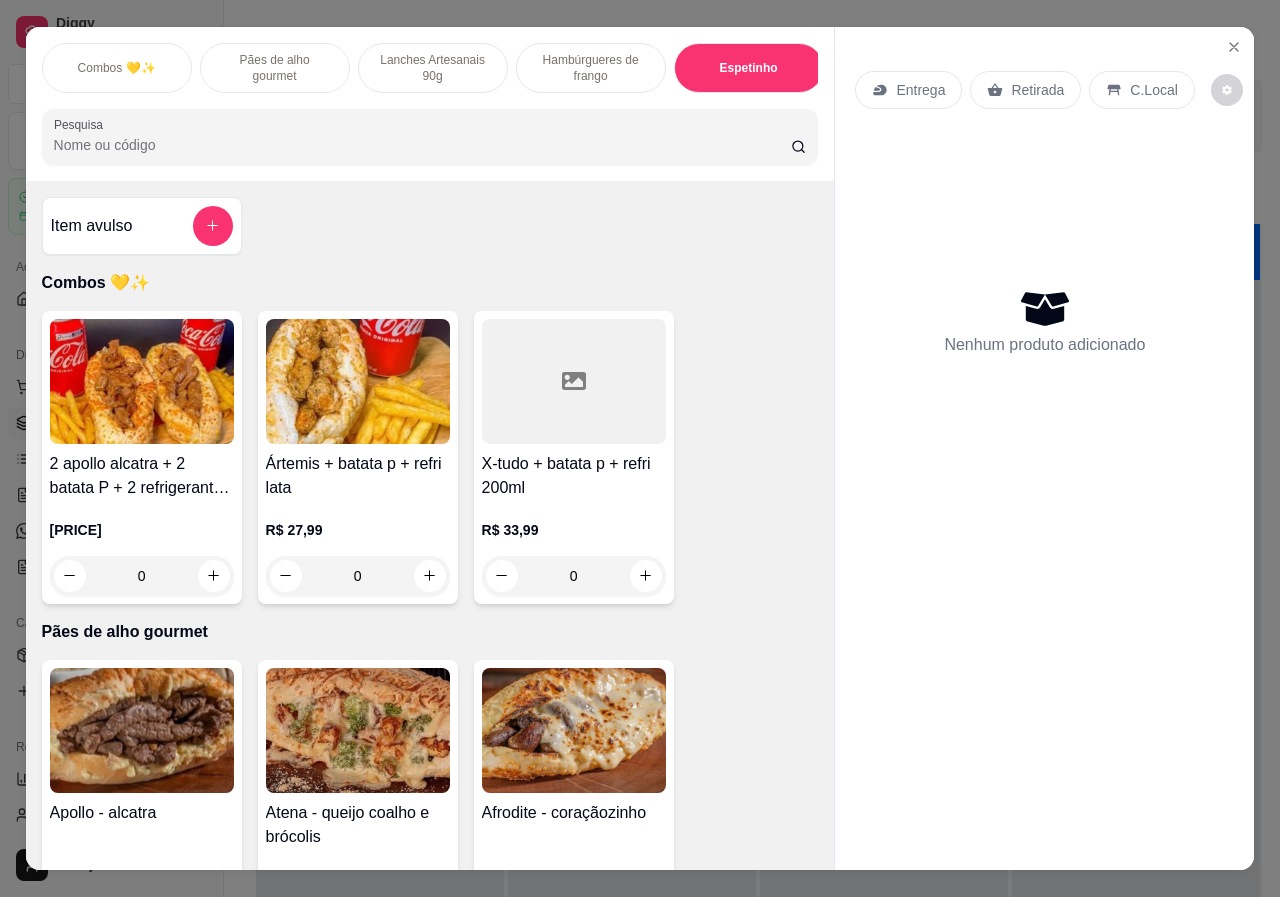 scroll, scrollTop: 2863, scrollLeft: 0, axis: vertical 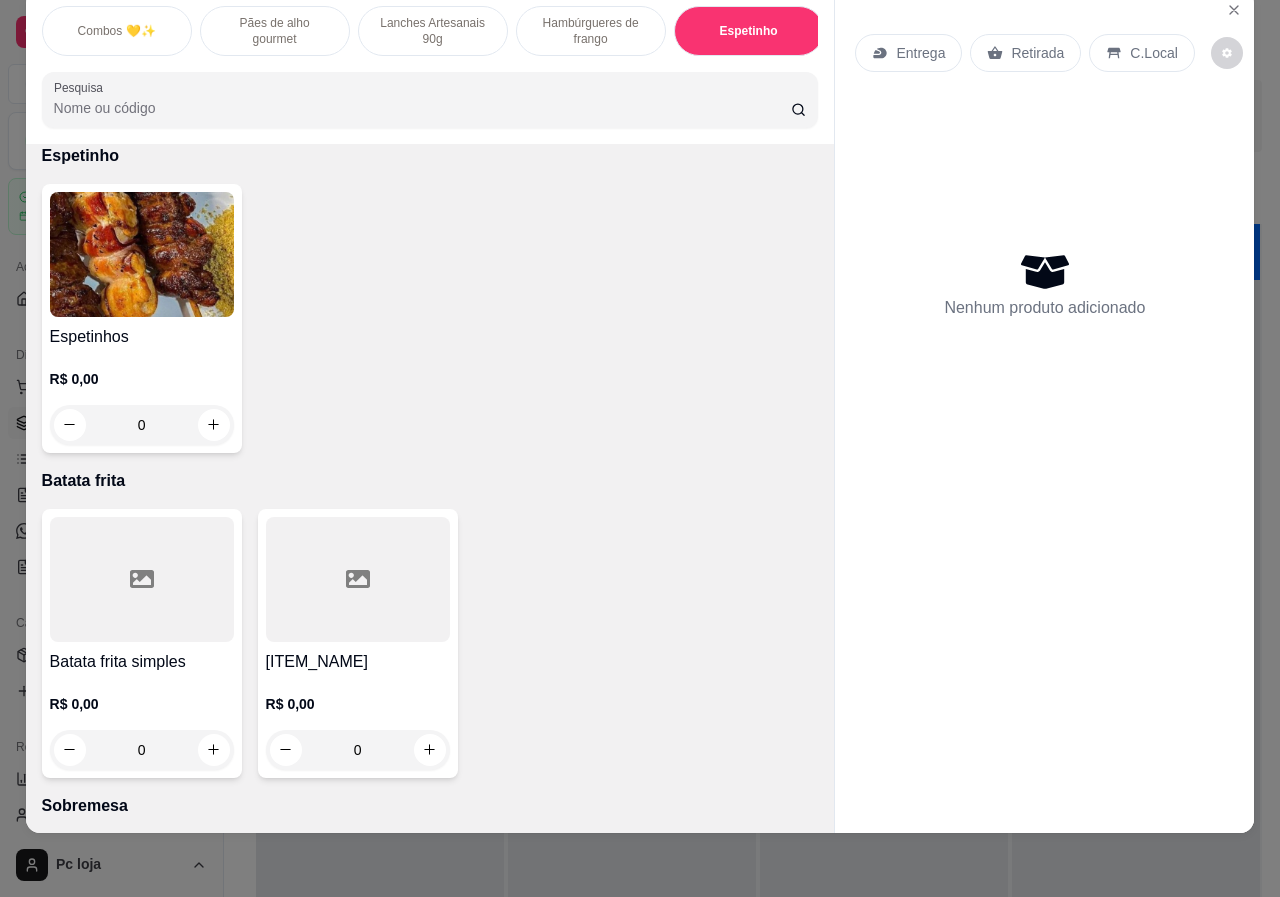 click on "R$ 0,00" at bounding box center [142, 379] 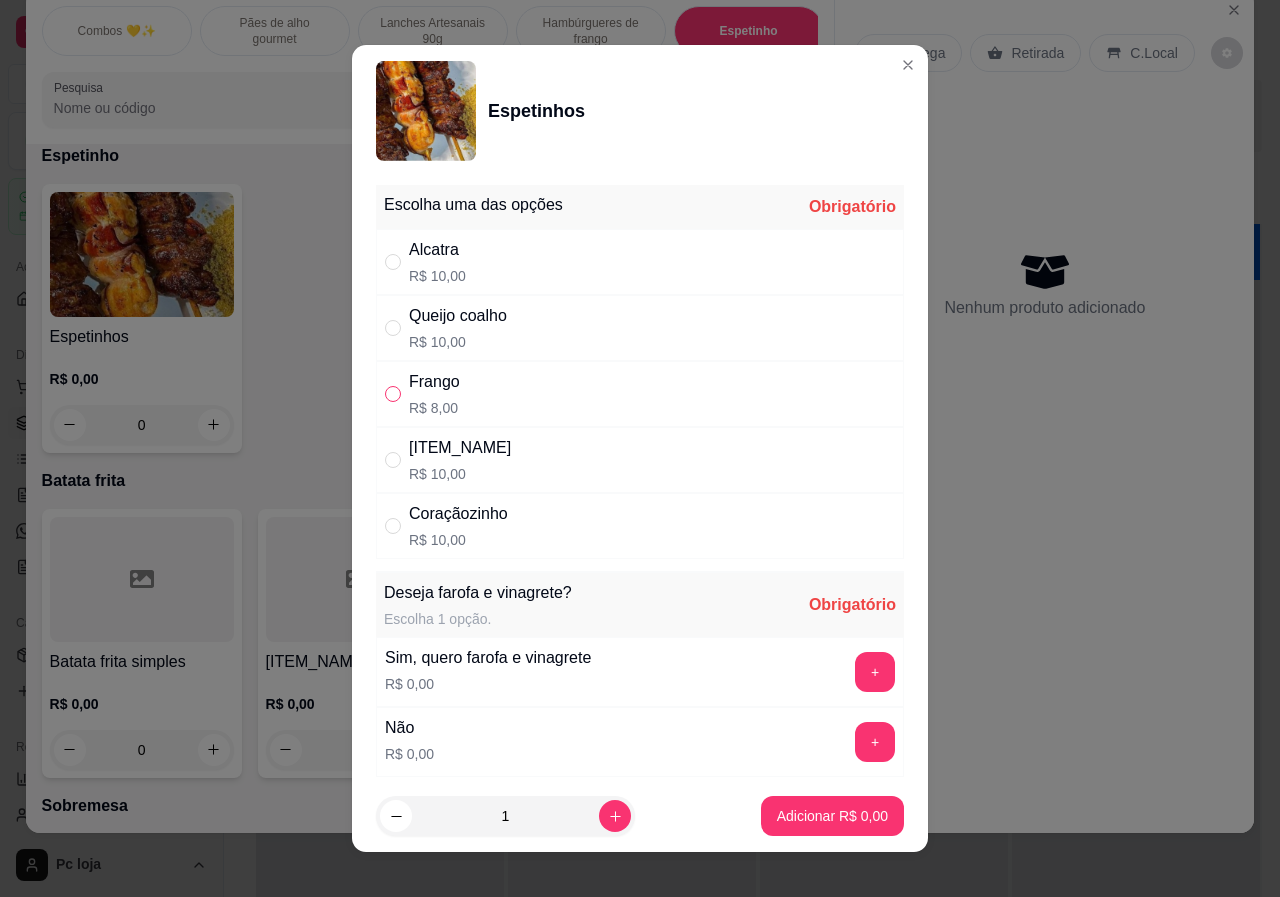 click at bounding box center [393, 394] 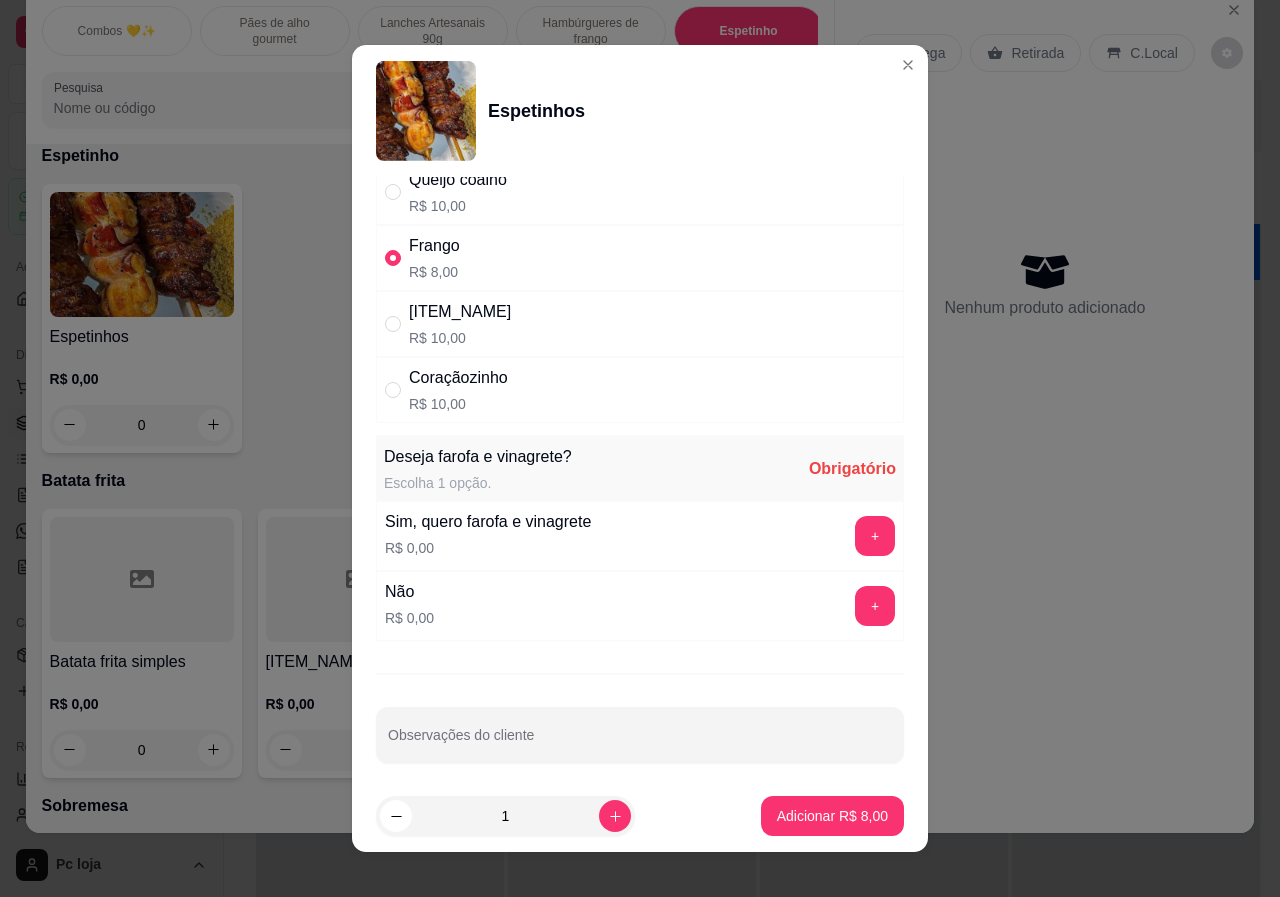 scroll, scrollTop: 147, scrollLeft: 0, axis: vertical 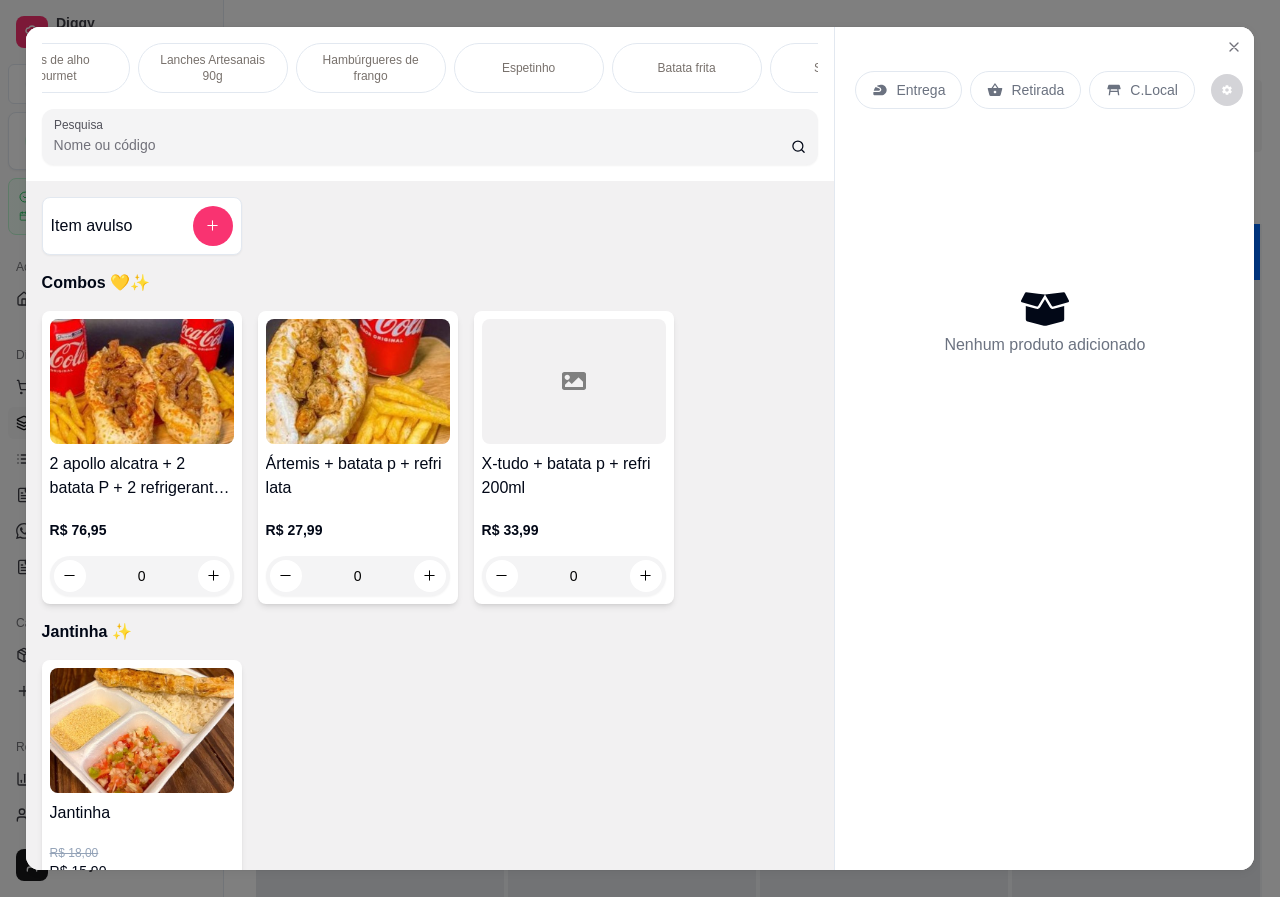click on "Espetinho" at bounding box center [529, 68] 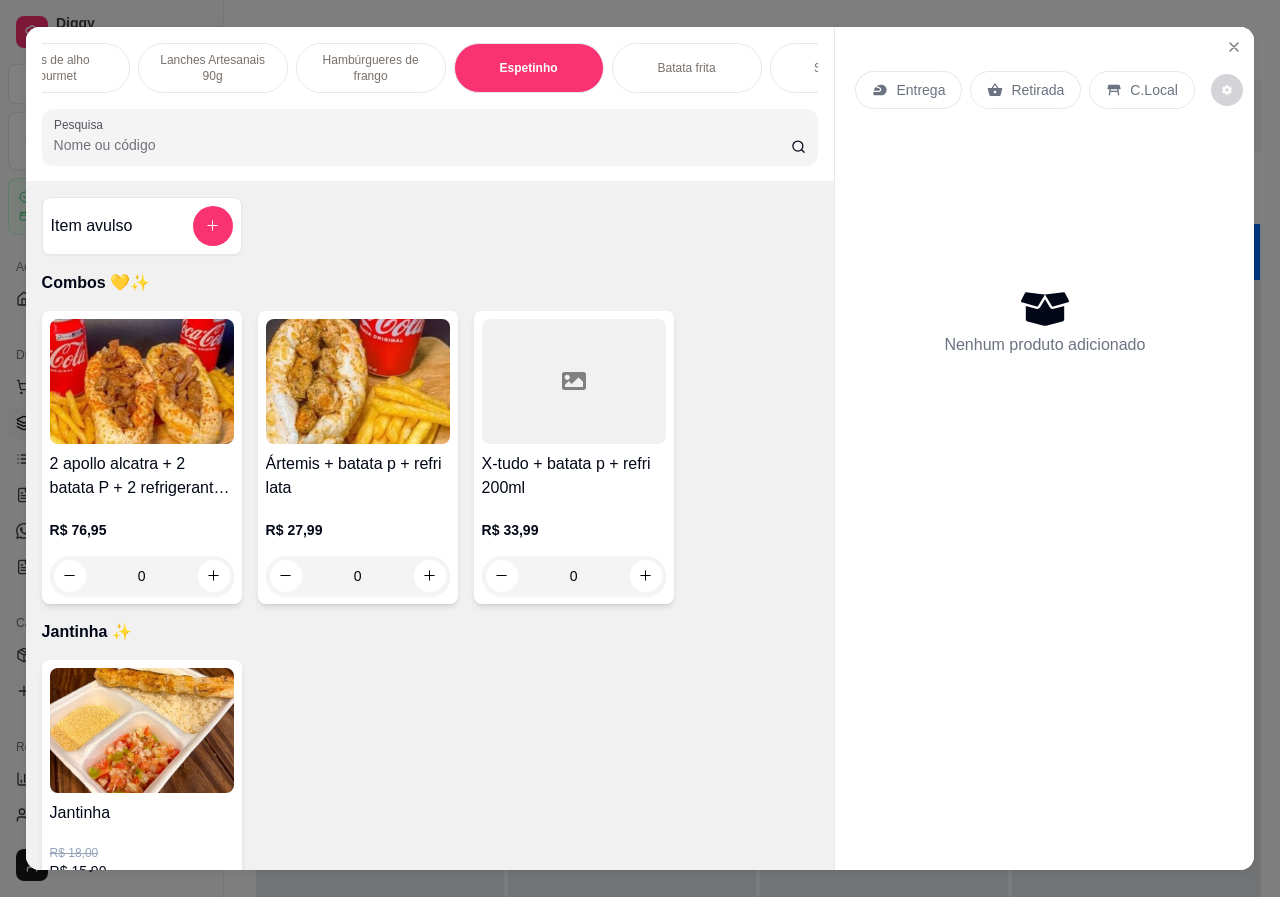 scroll, scrollTop: 3204, scrollLeft: 0, axis: vertical 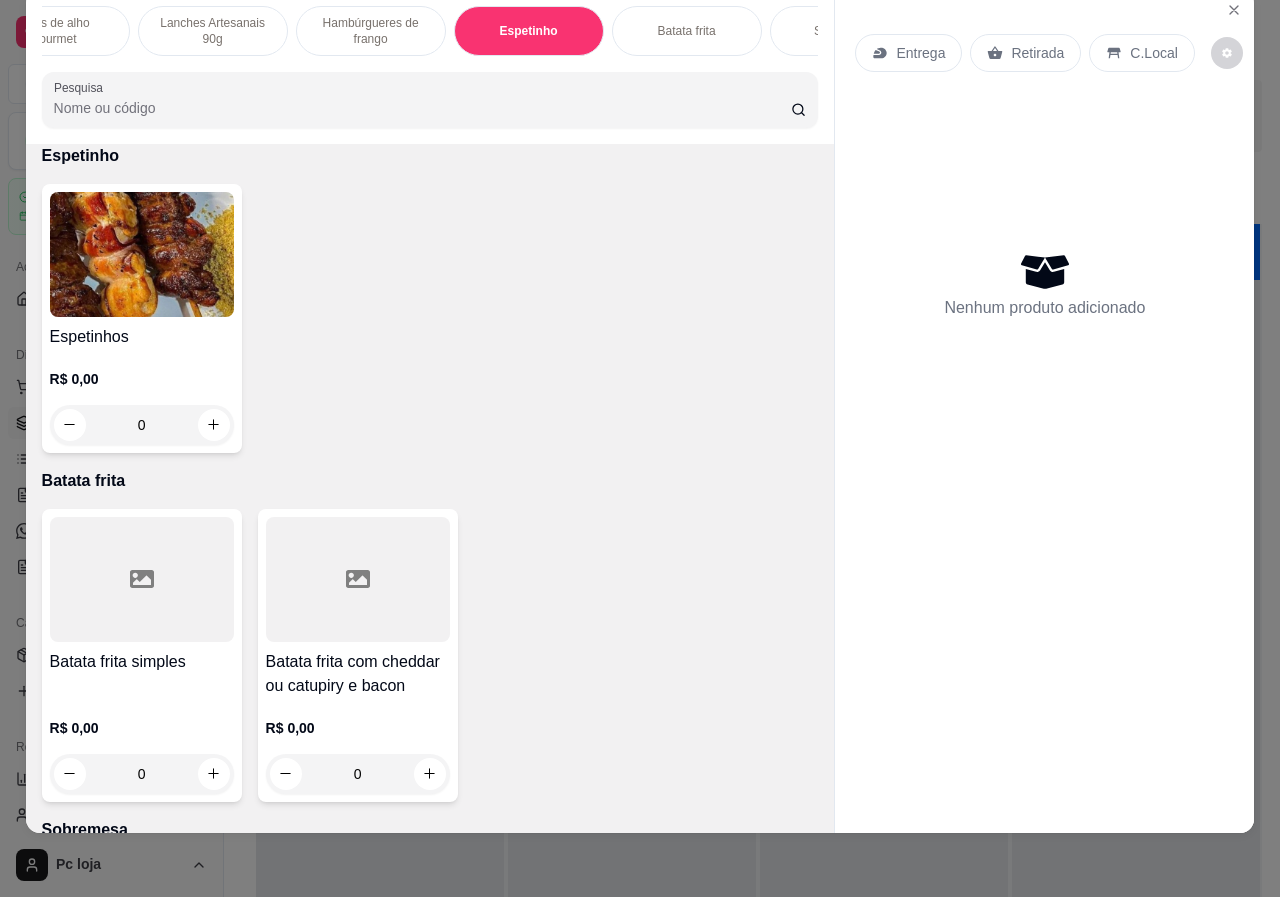 click on "R$ 0,00 0" at bounding box center [142, 397] 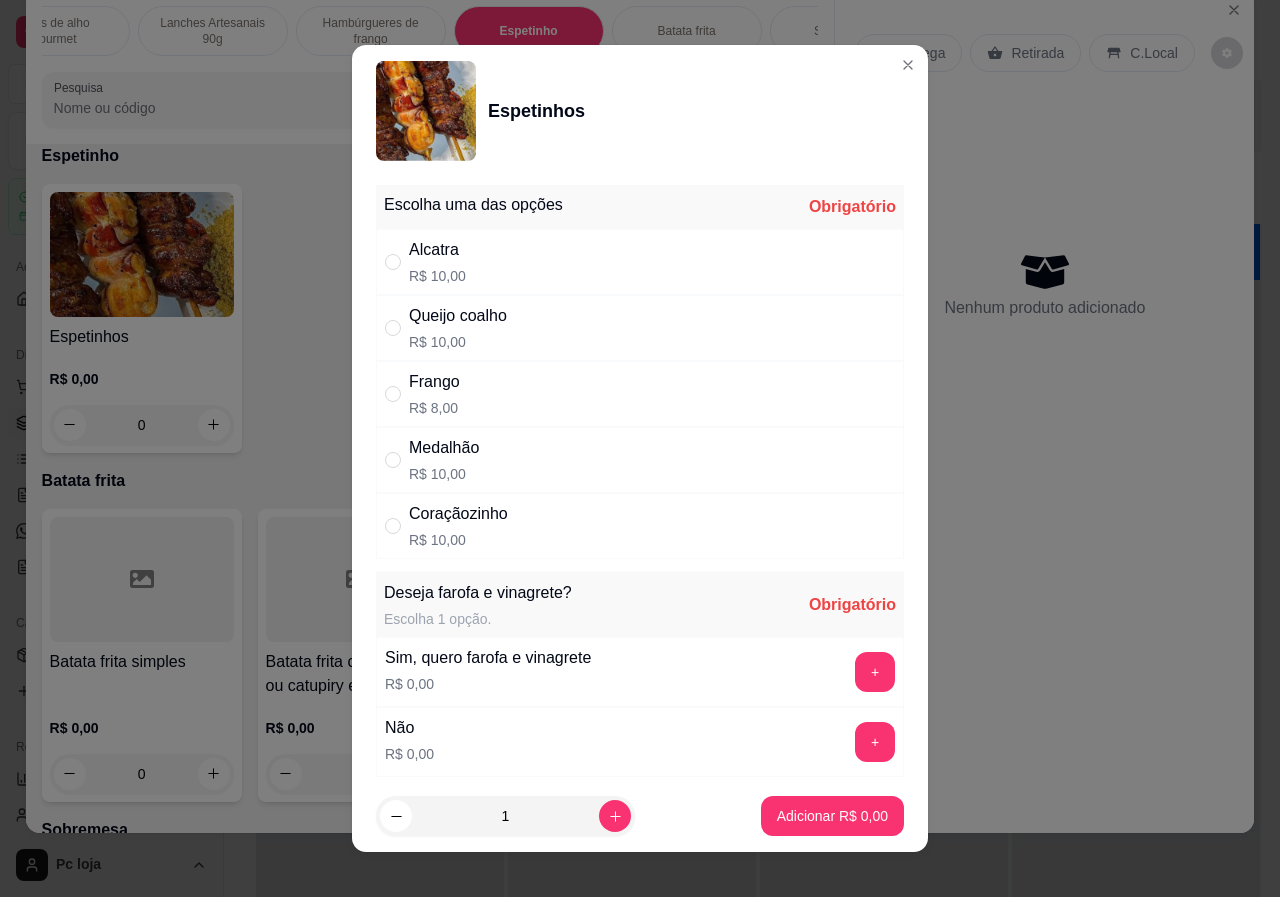 click on "Frango  R$ 8,00" at bounding box center (640, 394) 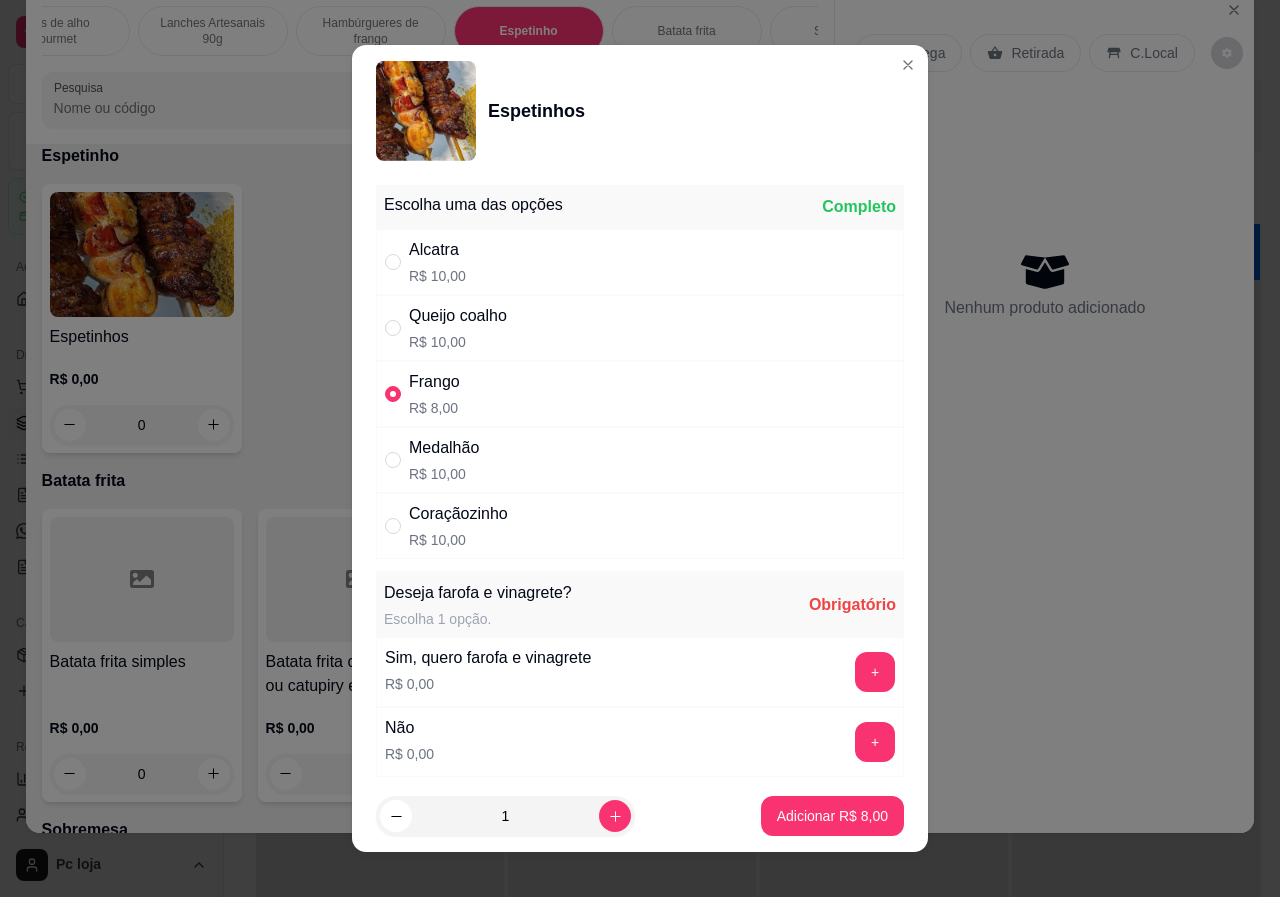 scroll, scrollTop: 147, scrollLeft: 0, axis: vertical 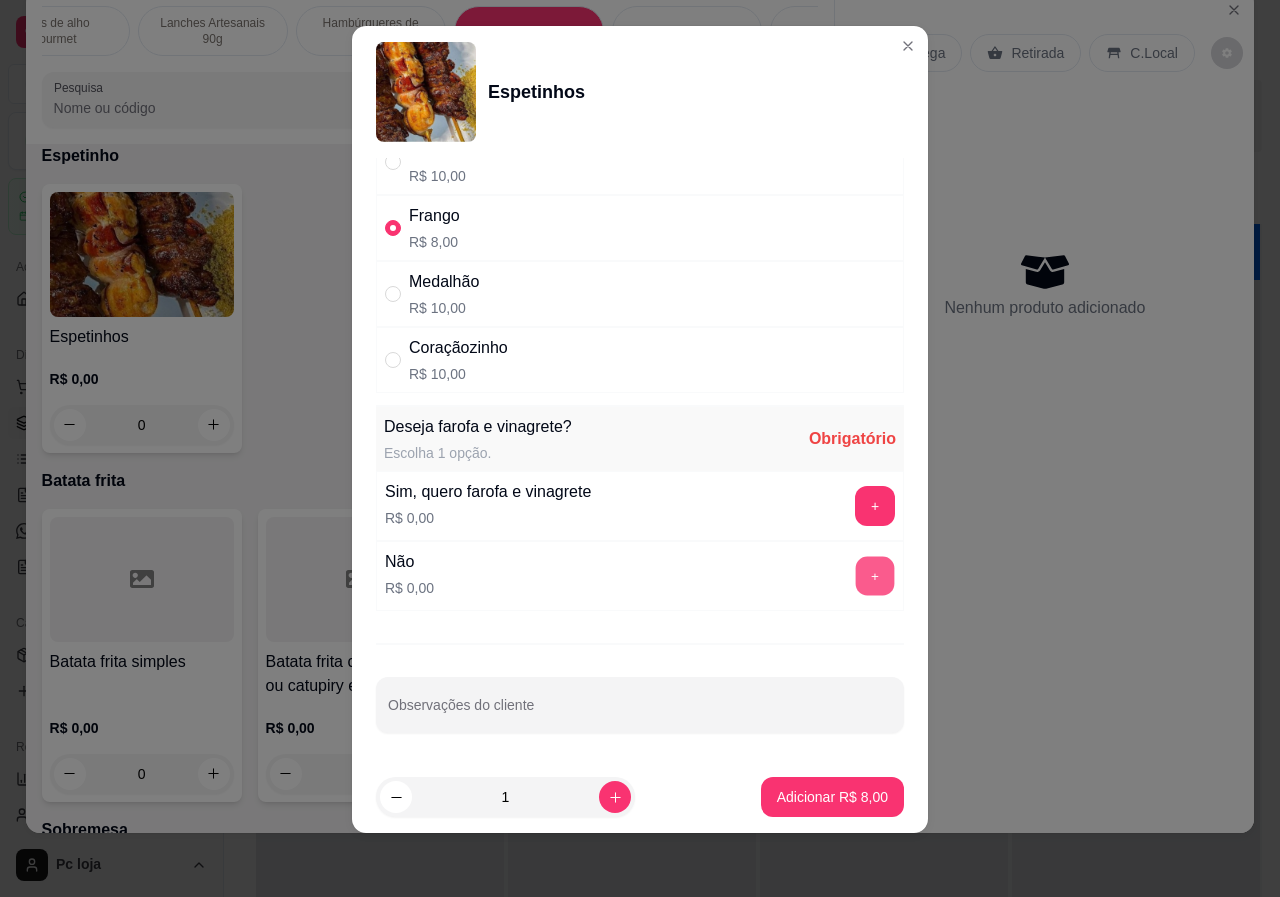 click on "+" at bounding box center [875, 575] 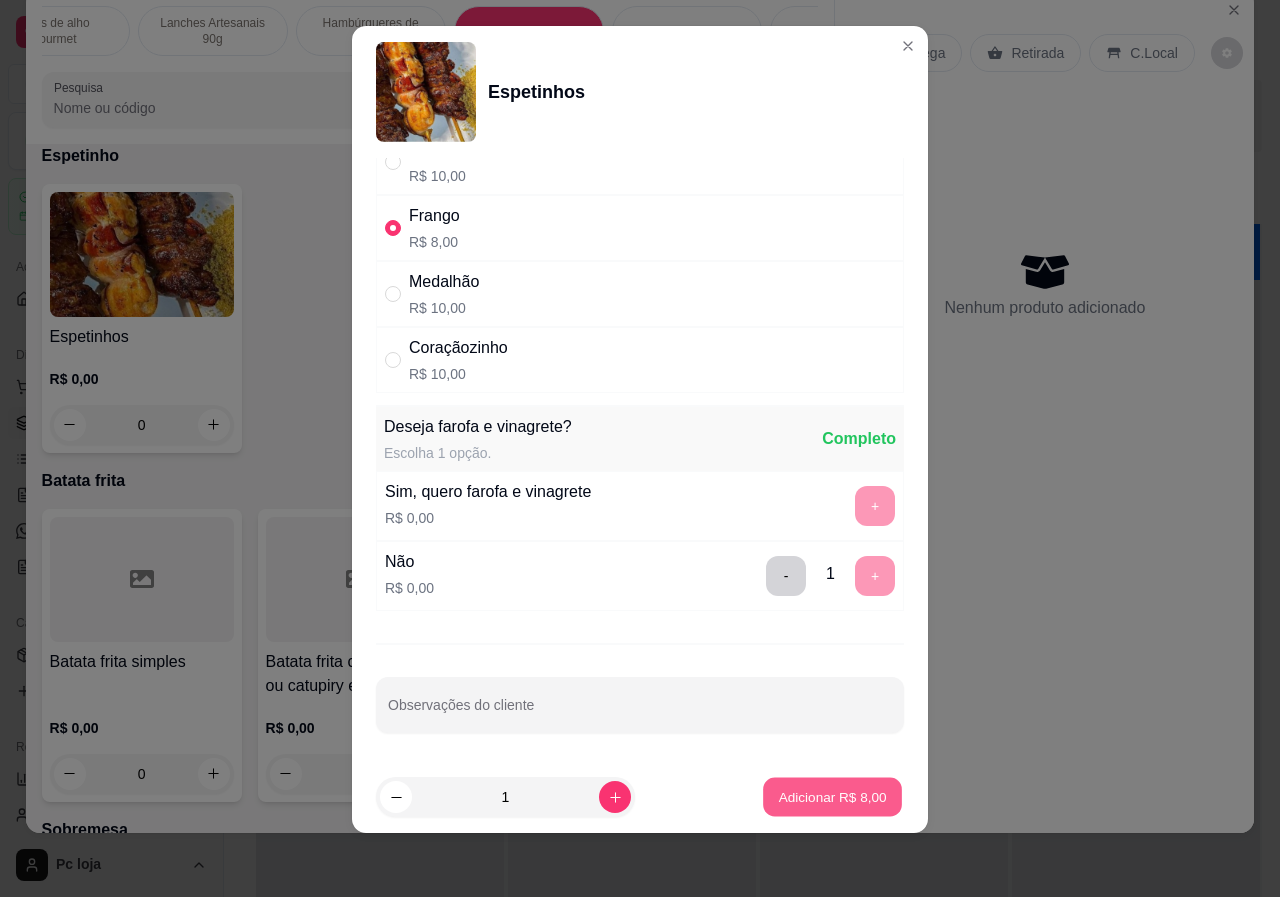 click on "Adicionar   R$ 8,00" at bounding box center (832, 796) 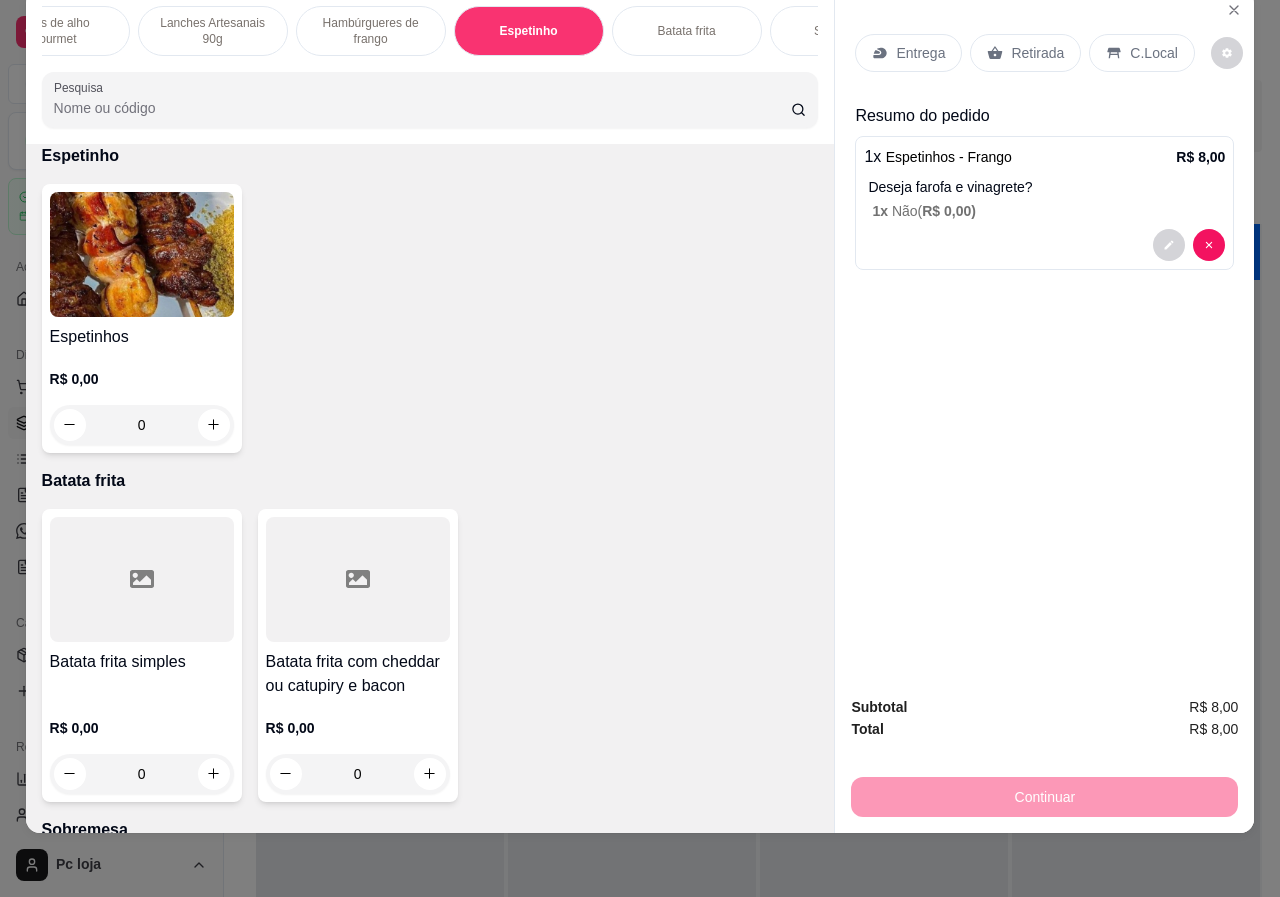 scroll, scrollTop: 0, scrollLeft: 637, axis: horizontal 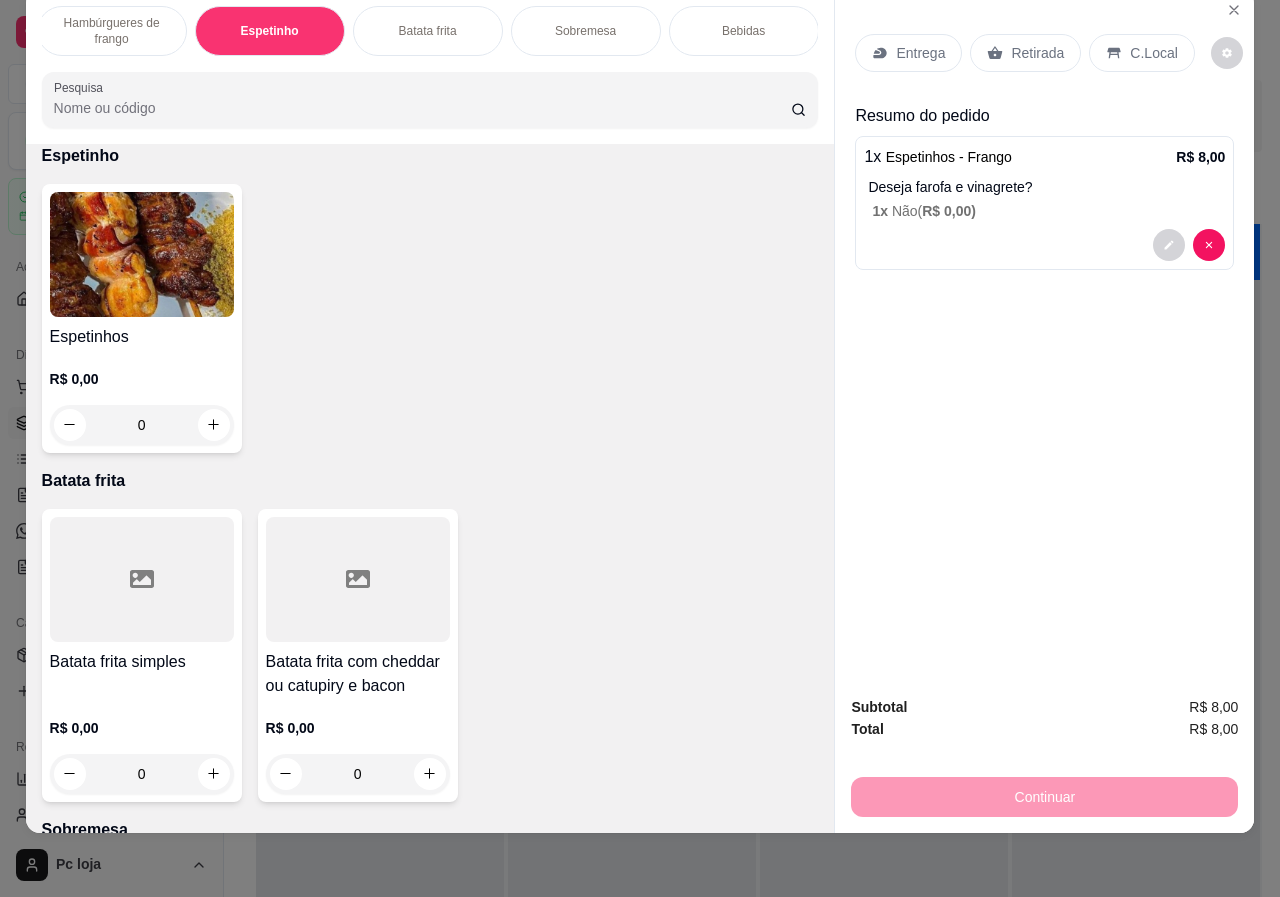 click on "Bebidas" at bounding box center (743, 31) 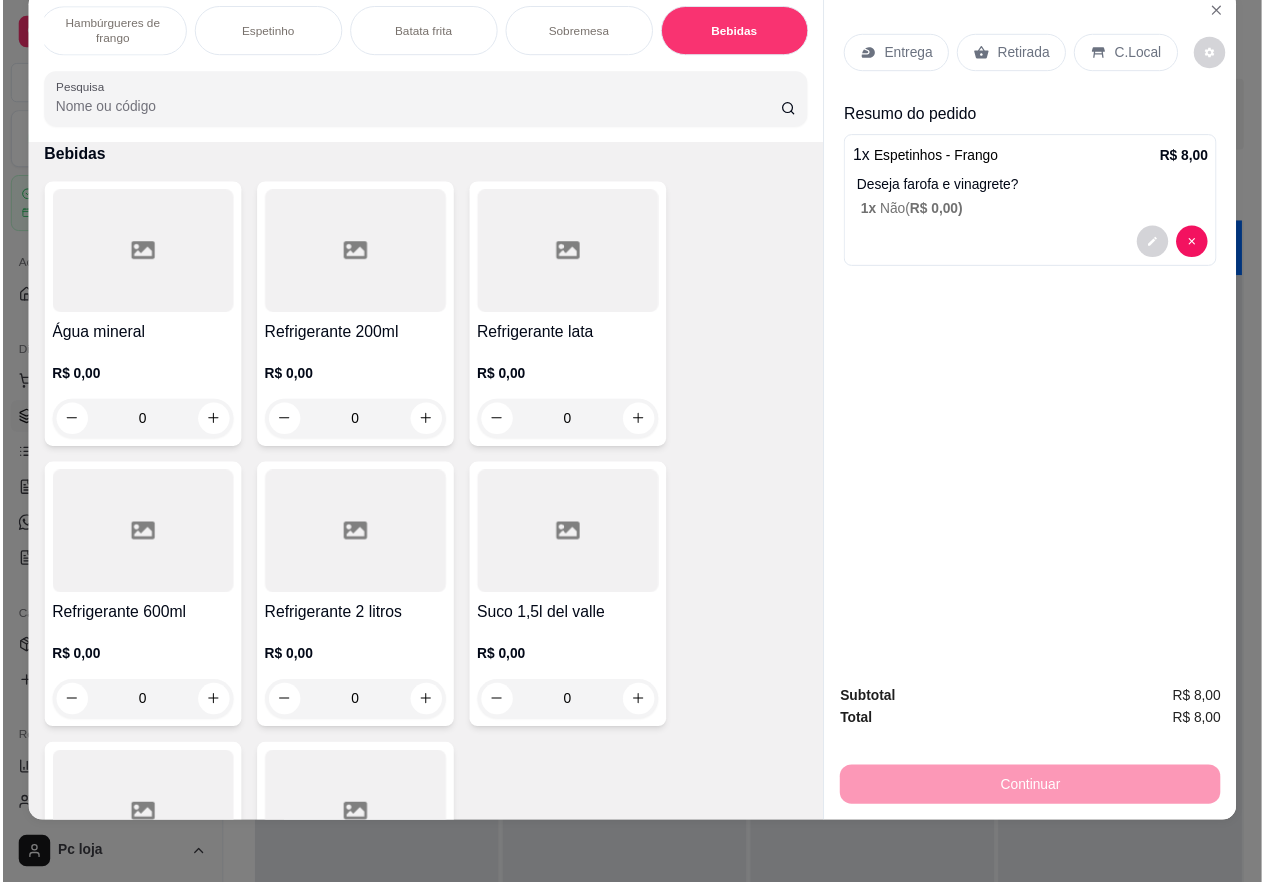 scroll, scrollTop: 4443, scrollLeft: 0, axis: vertical 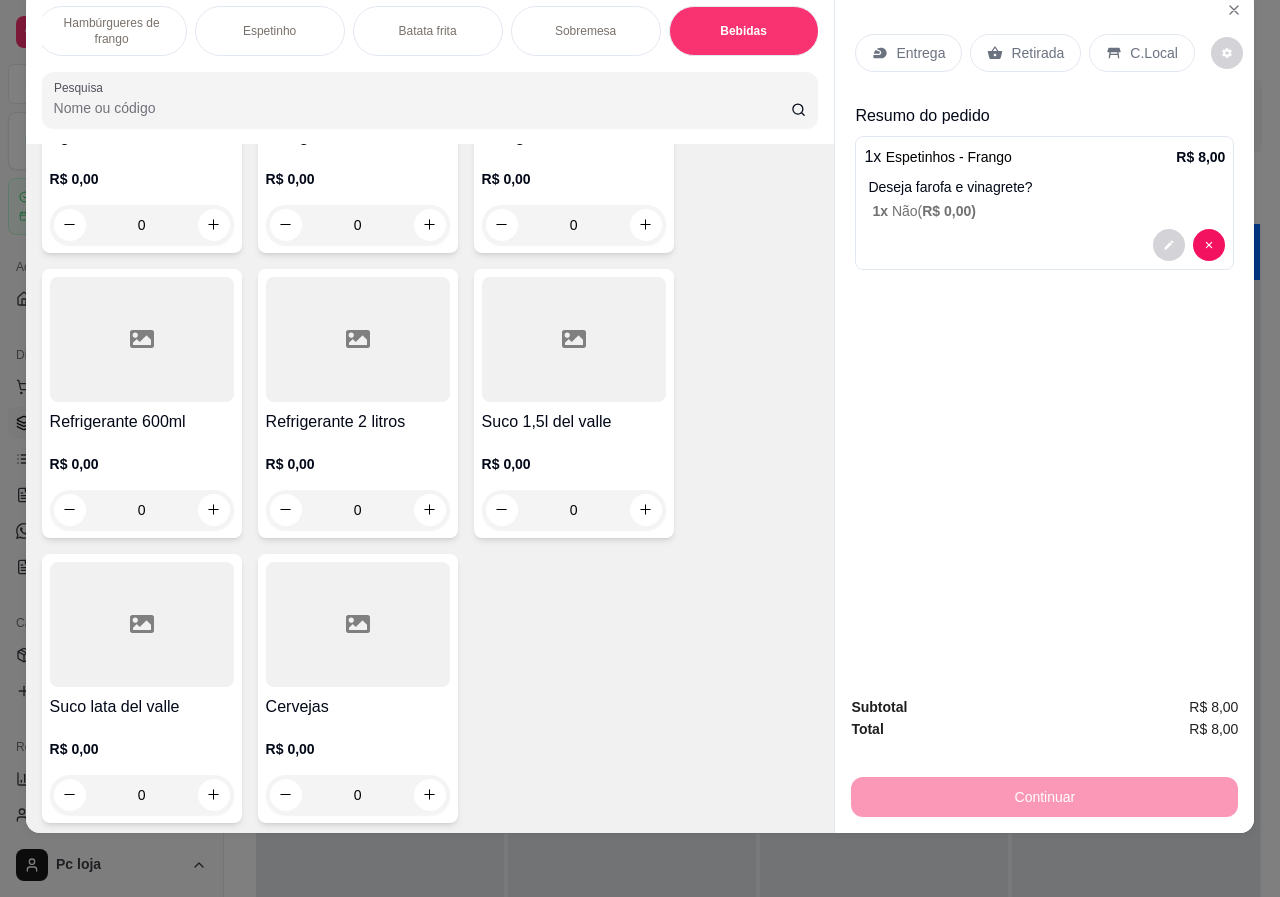 click on "Cervejas" at bounding box center [358, 707] 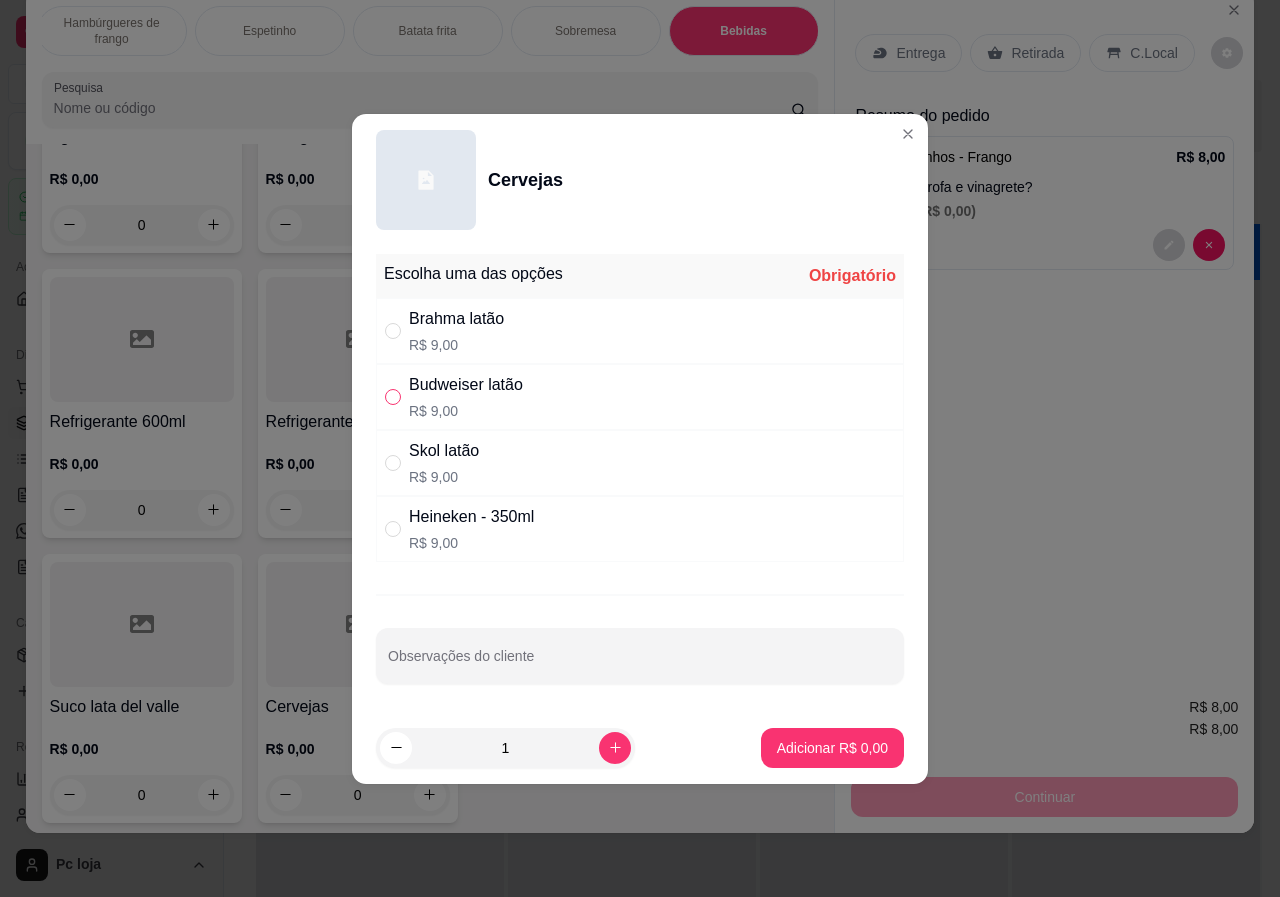 click at bounding box center (393, 397) 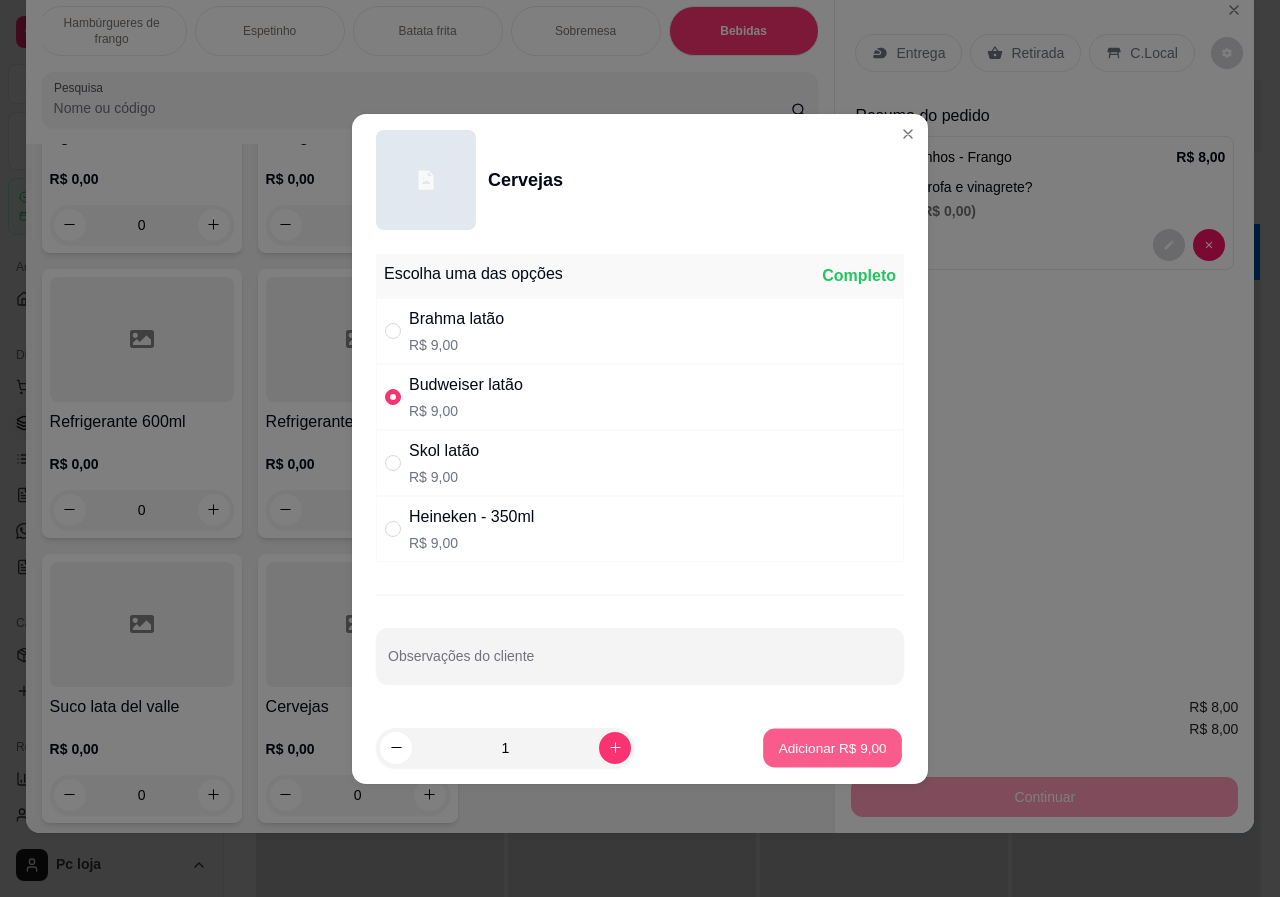 click on "Adicionar   R$ 9,00" at bounding box center [832, 747] 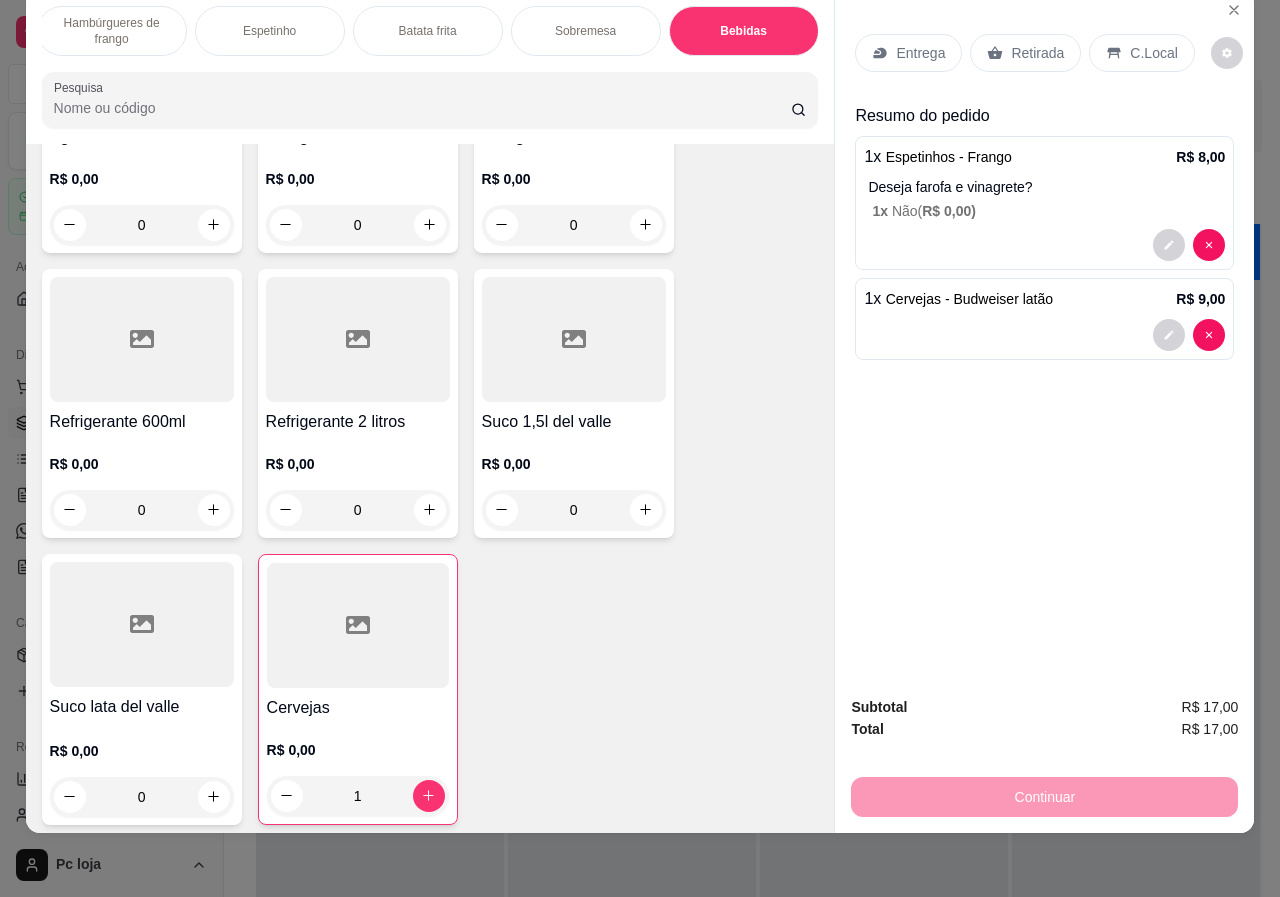 click on "Retirada" at bounding box center (1037, 53) 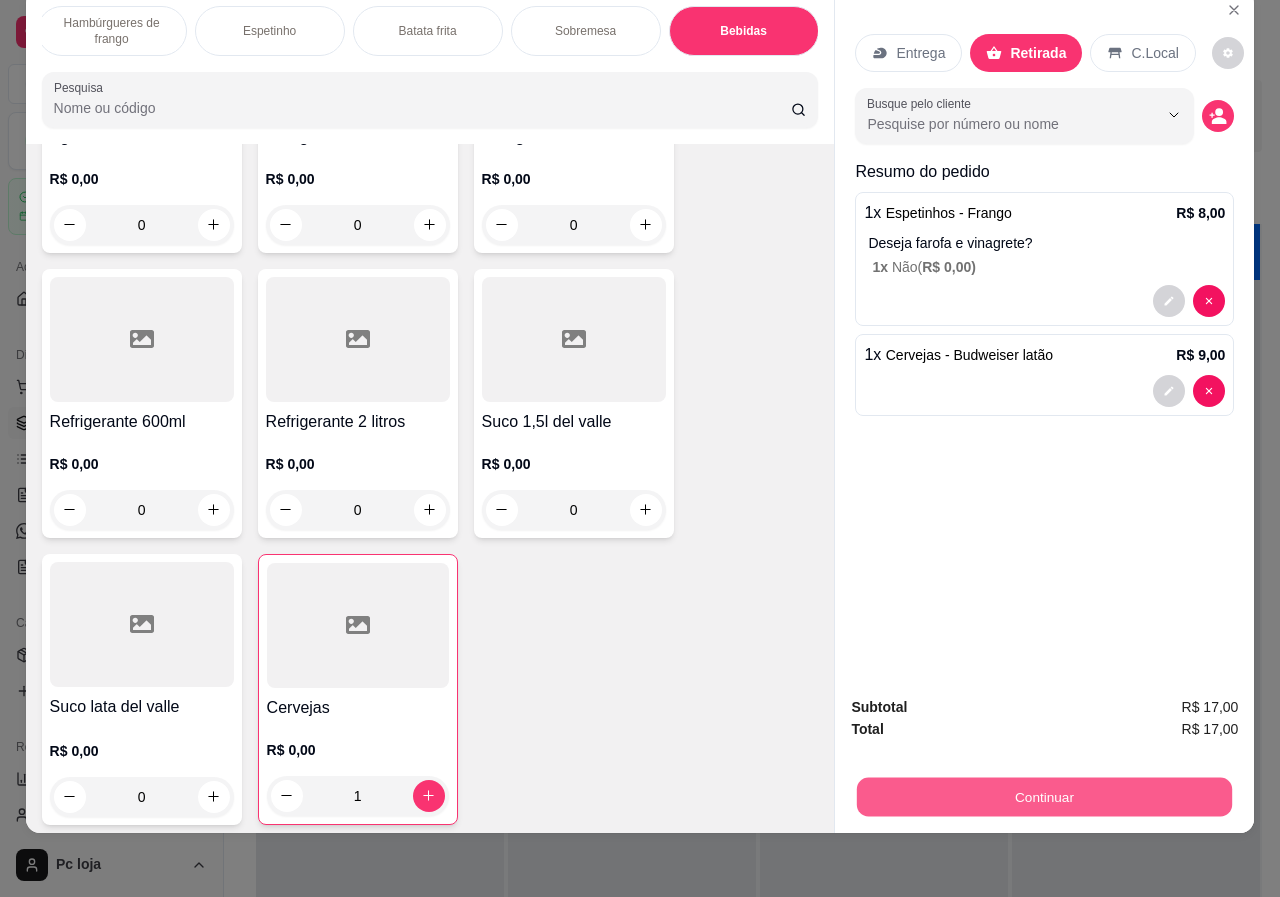 click on "Continuar" at bounding box center [1044, 797] 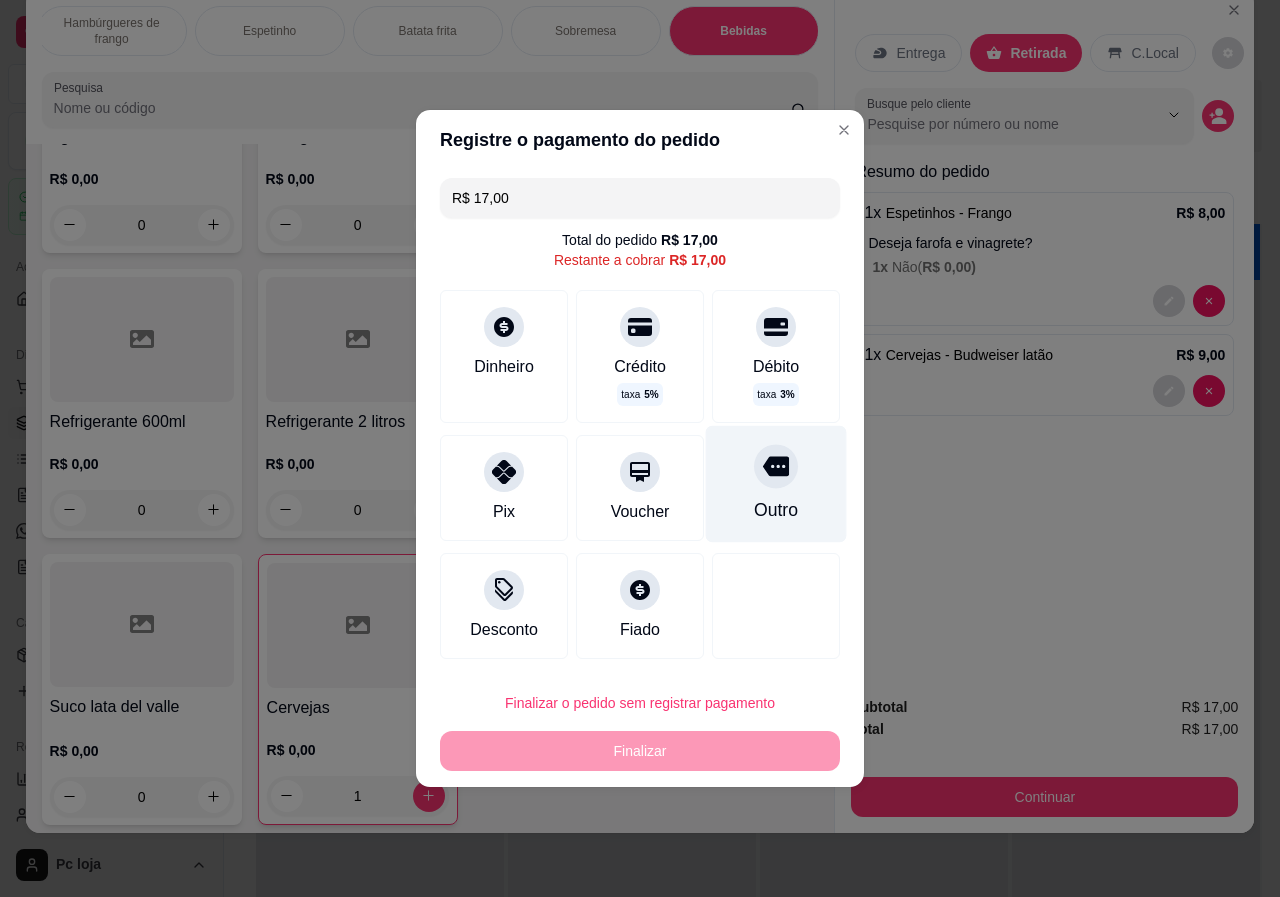click on "Outro" at bounding box center [776, 484] 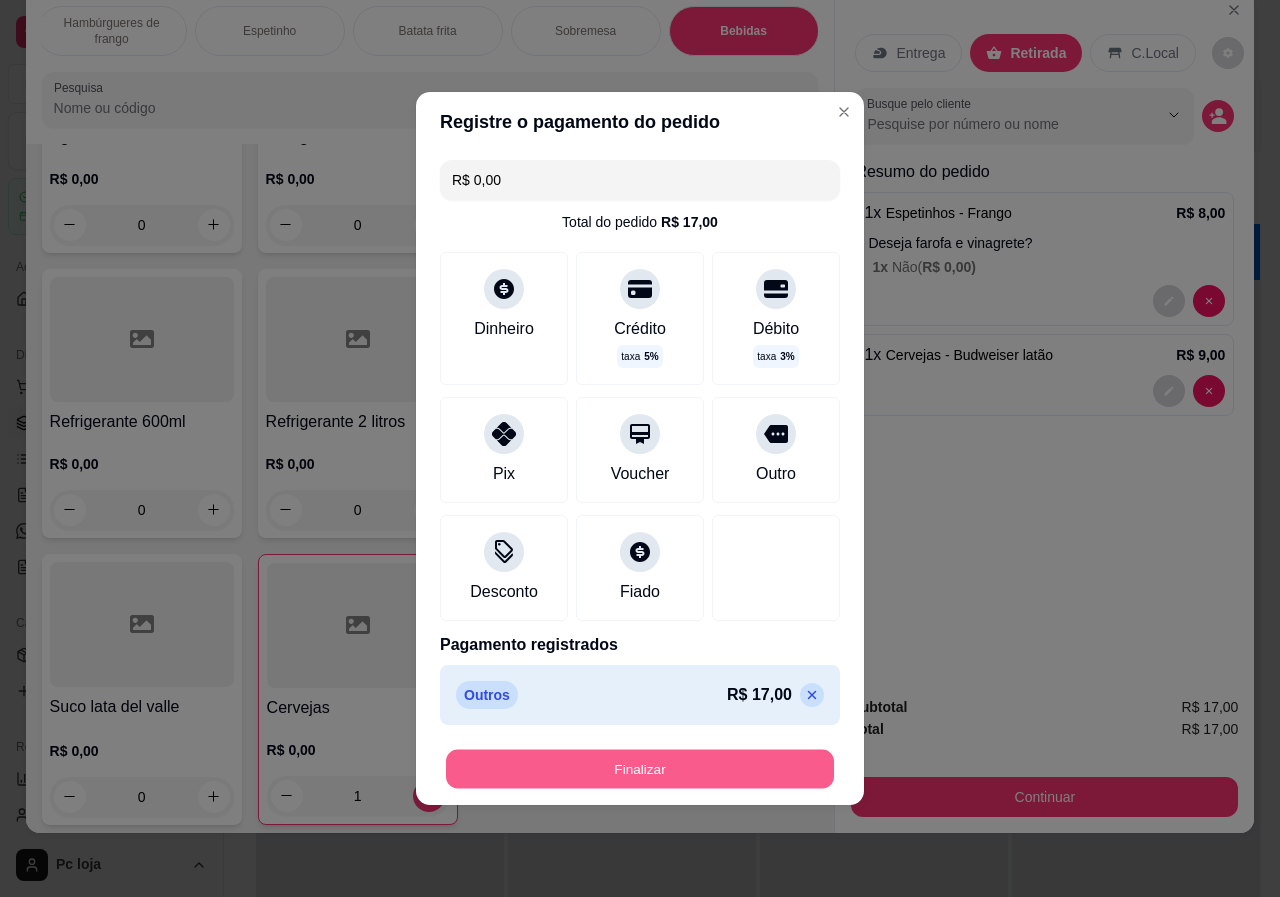 click on "Finalizar" at bounding box center (640, 769) 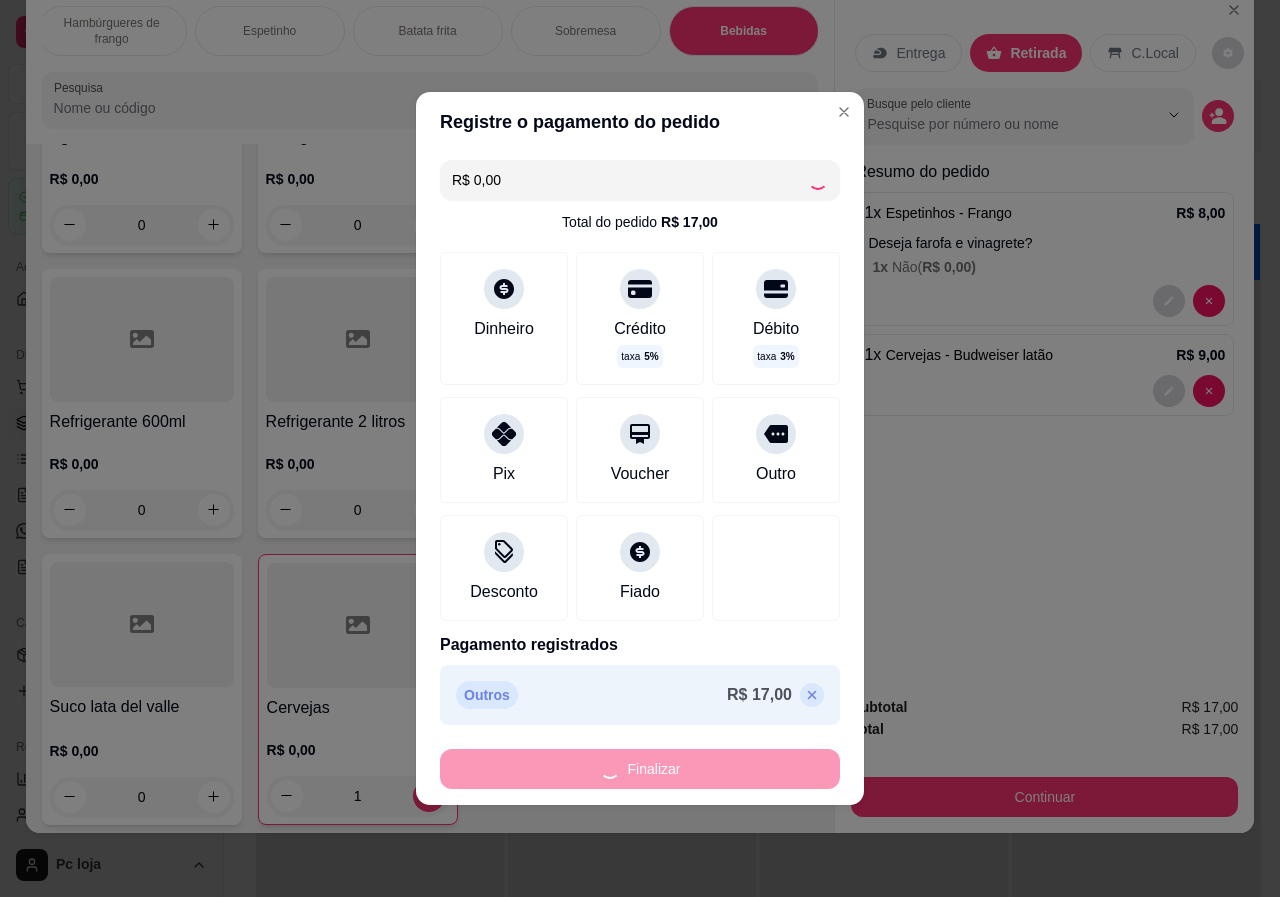 type on "0" 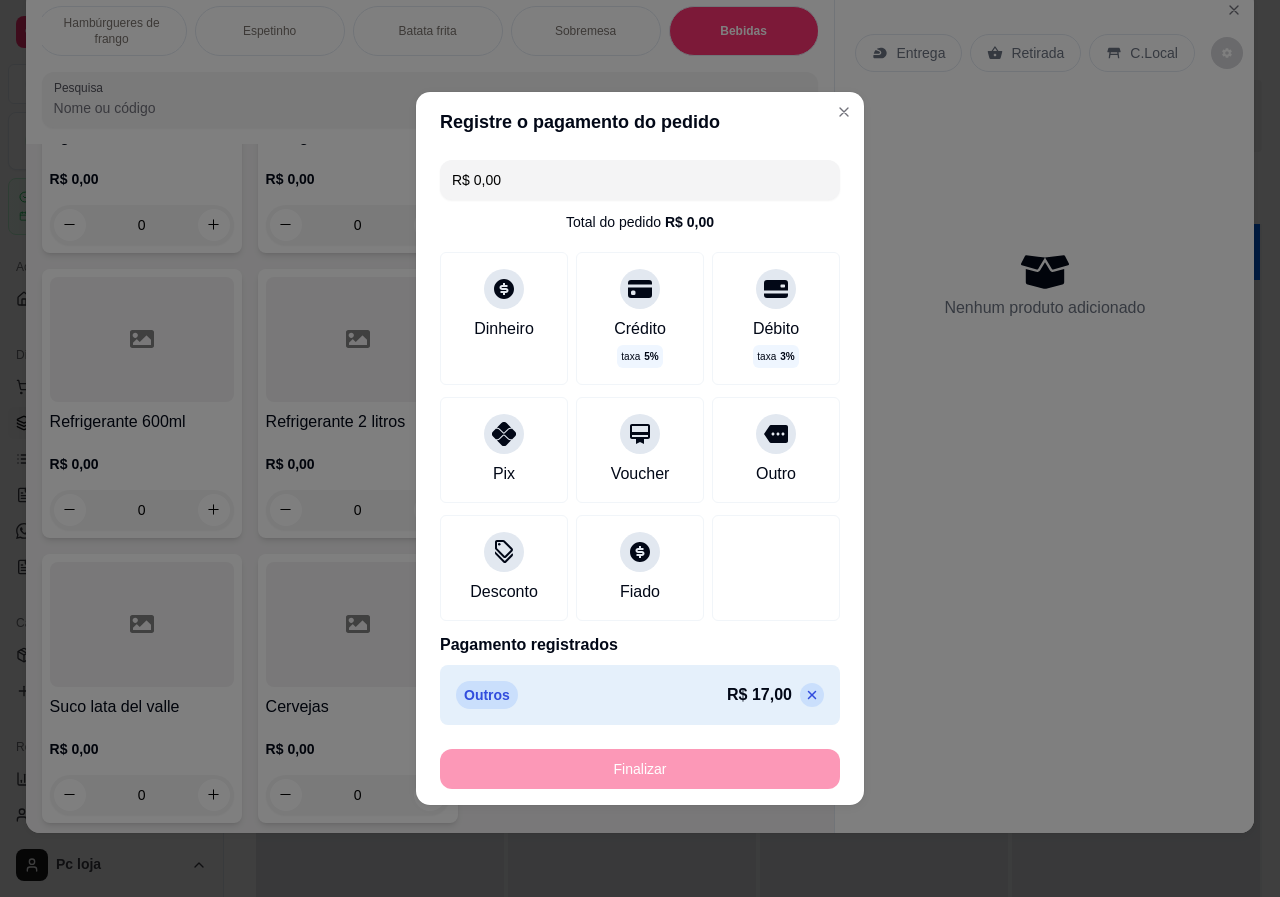type on "-R$ 17,00" 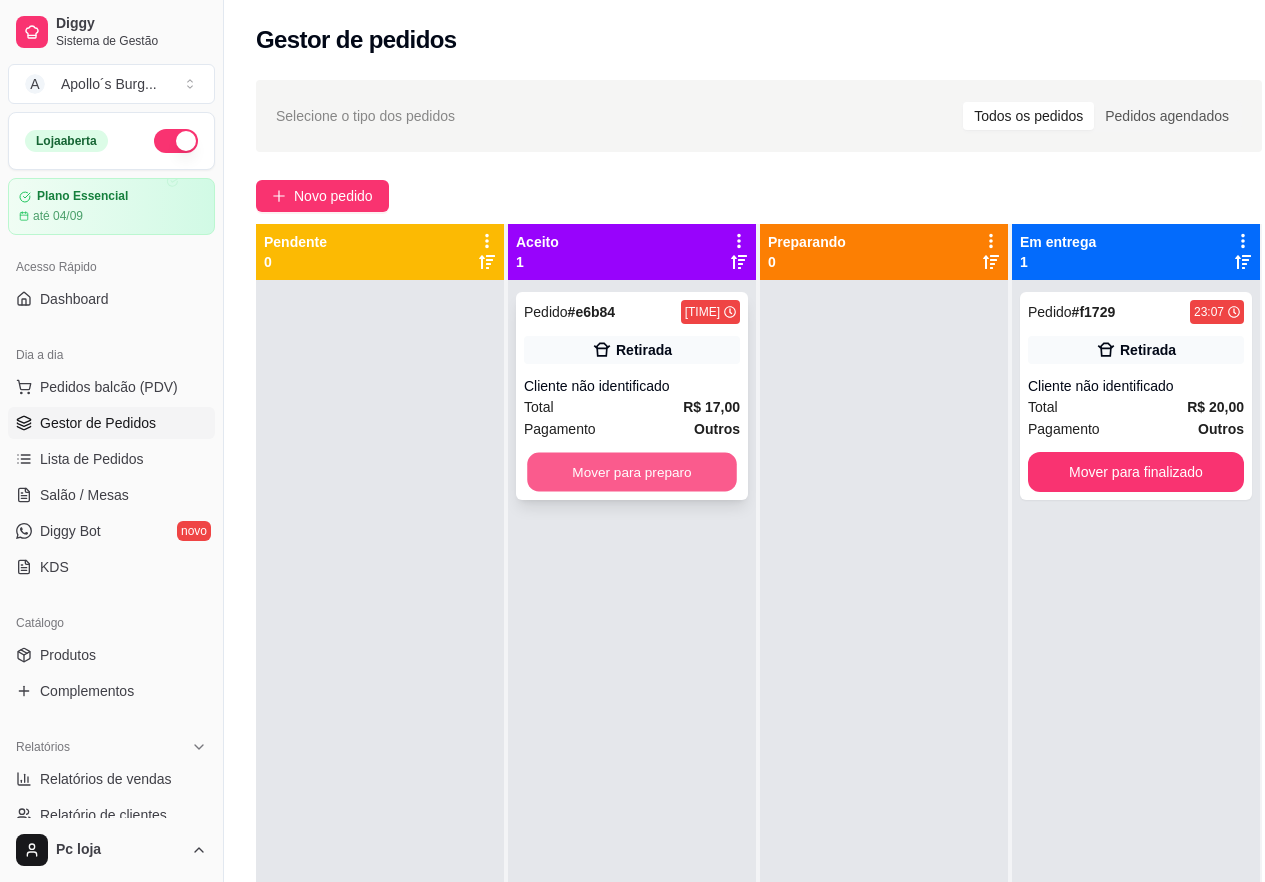 click on "Mover para preparo" at bounding box center [632, 472] 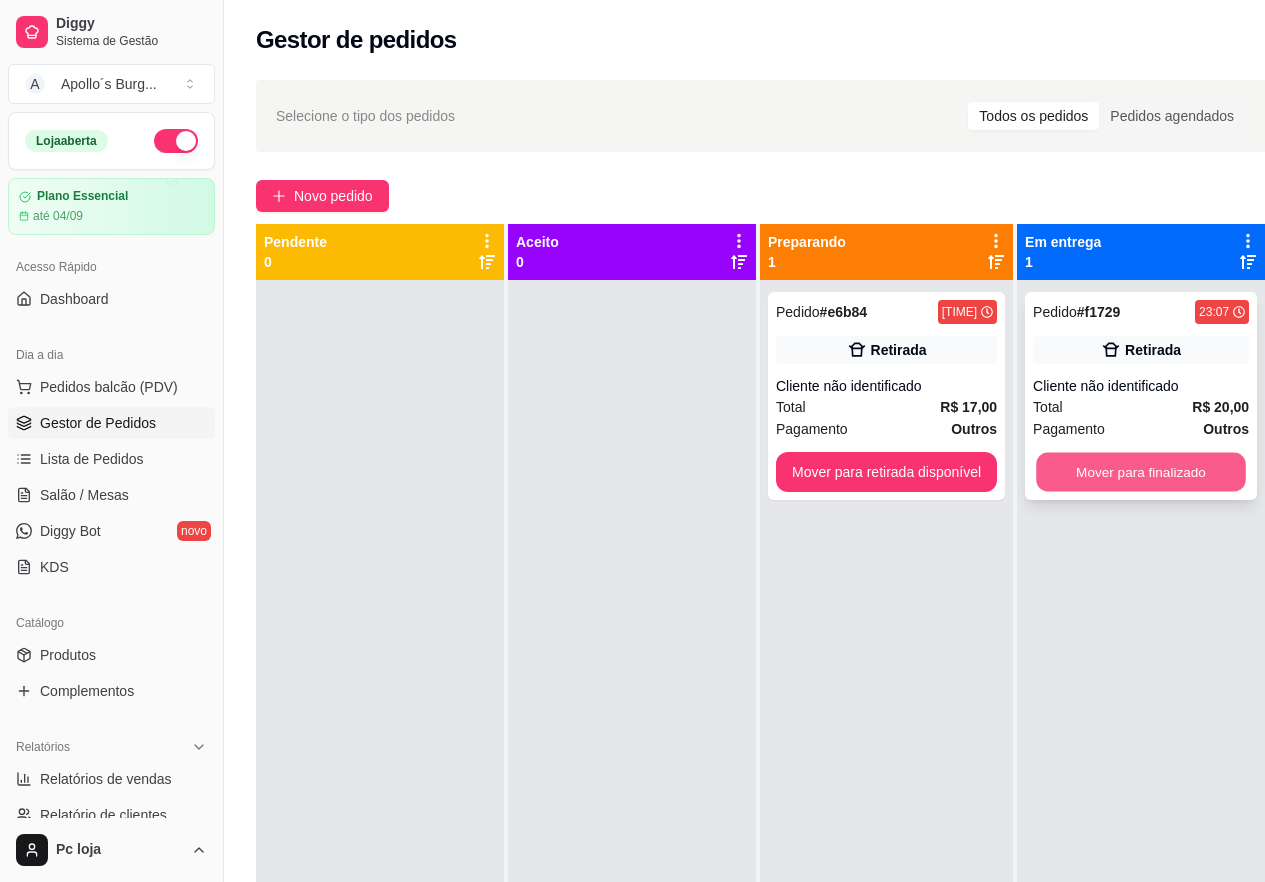 click on "Mover para finalizado" at bounding box center (1141, 472) 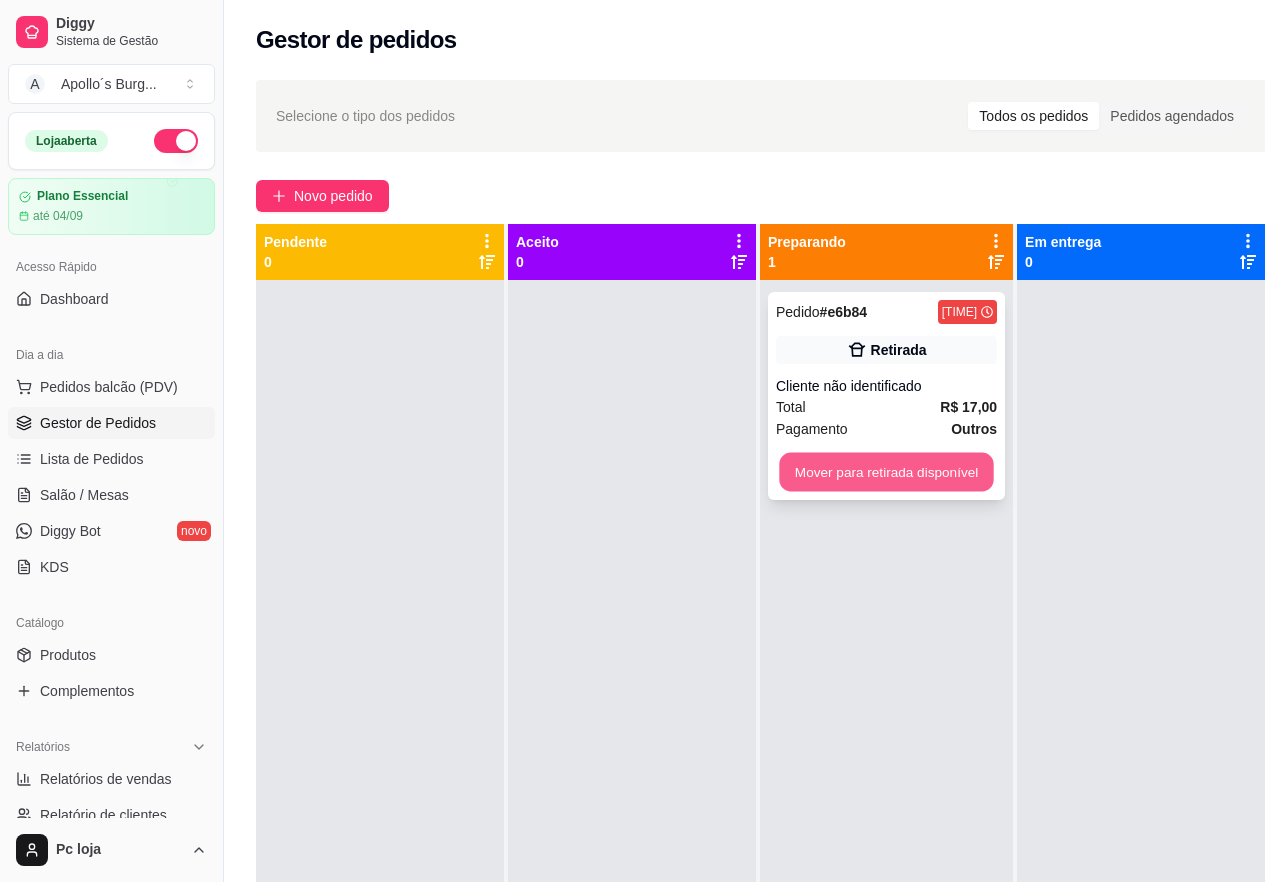 click on "Mover para retirada disponível" at bounding box center [886, 472] 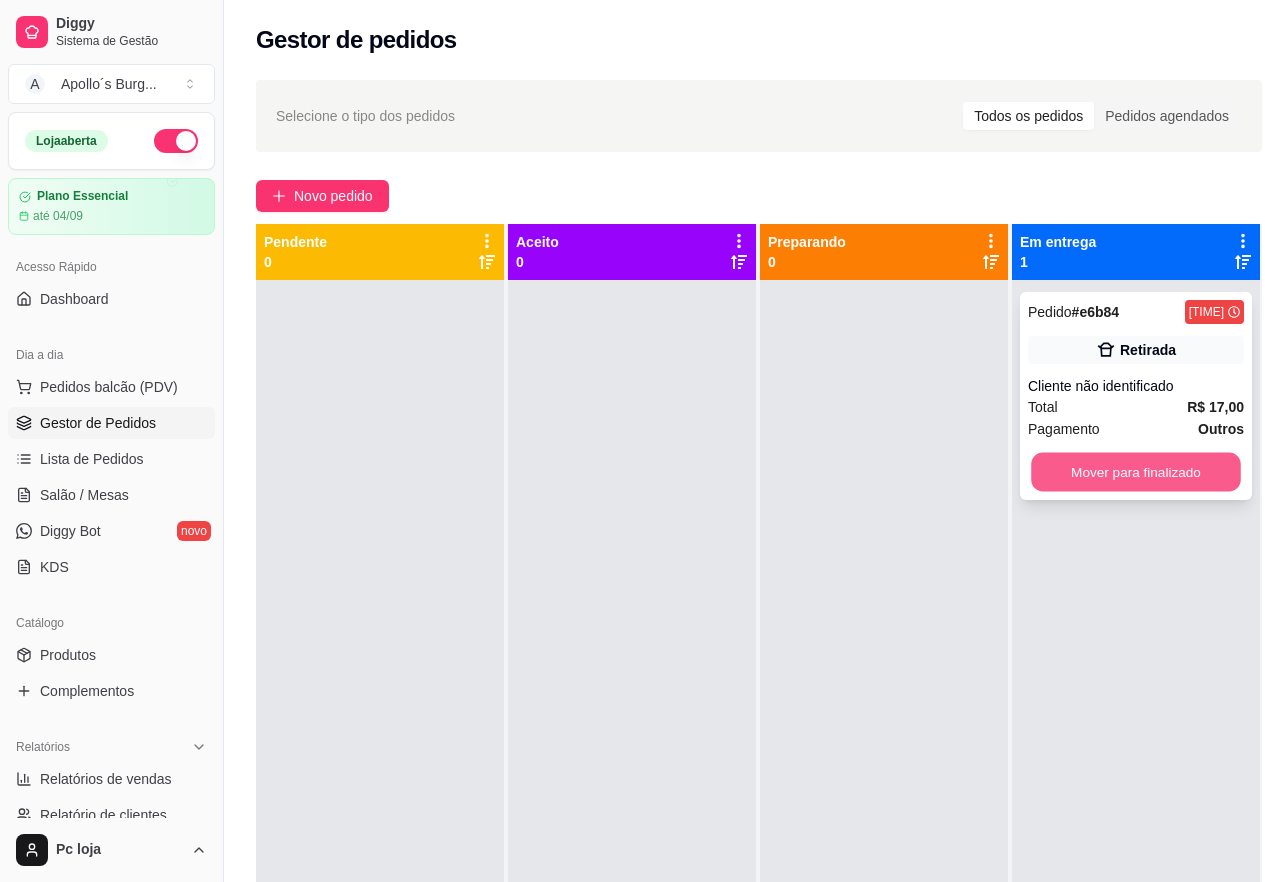 click on "Mover para finalizado" at bounding box center [1136, 472] 